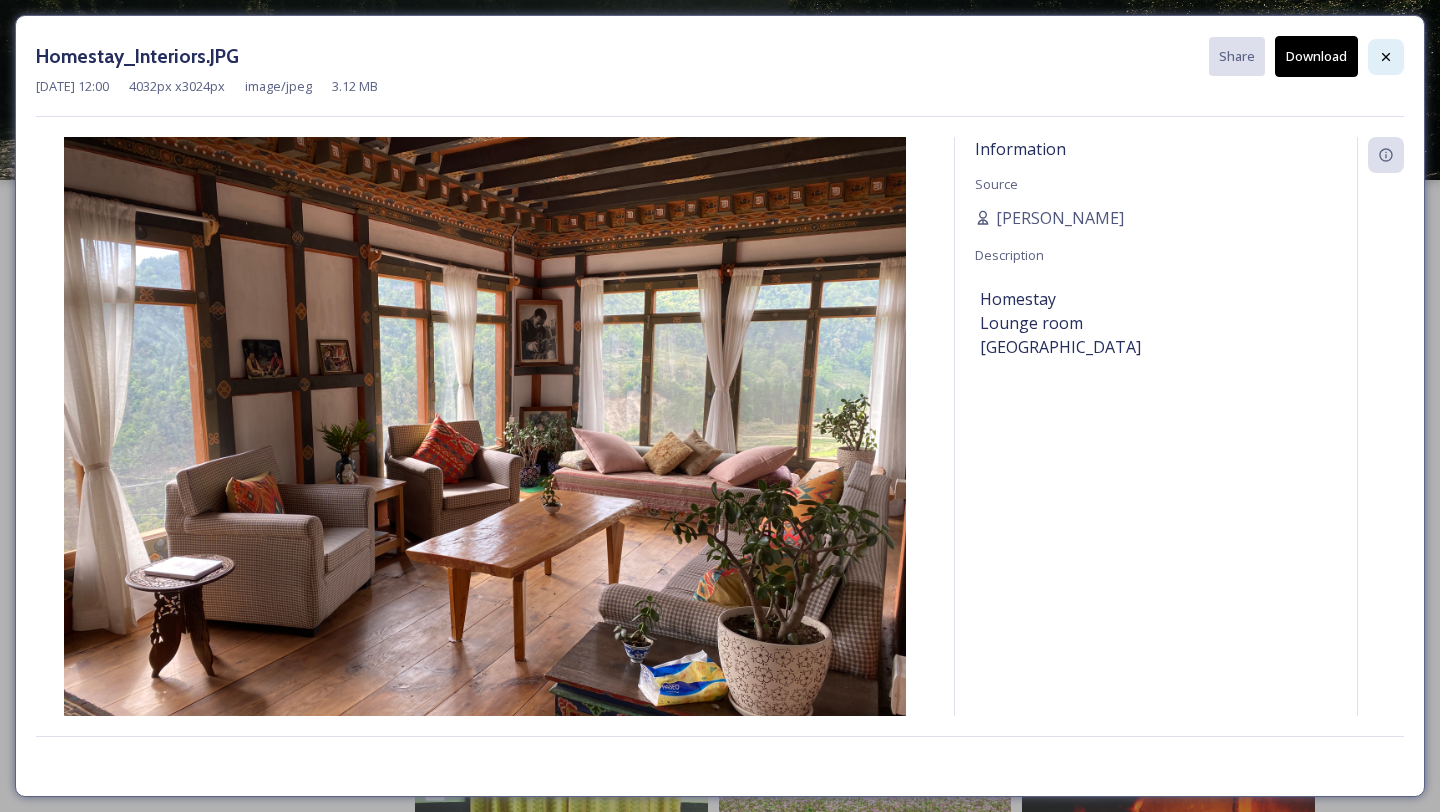 scroll, scrollTop: 0, scrollLeft: 0, axis: both 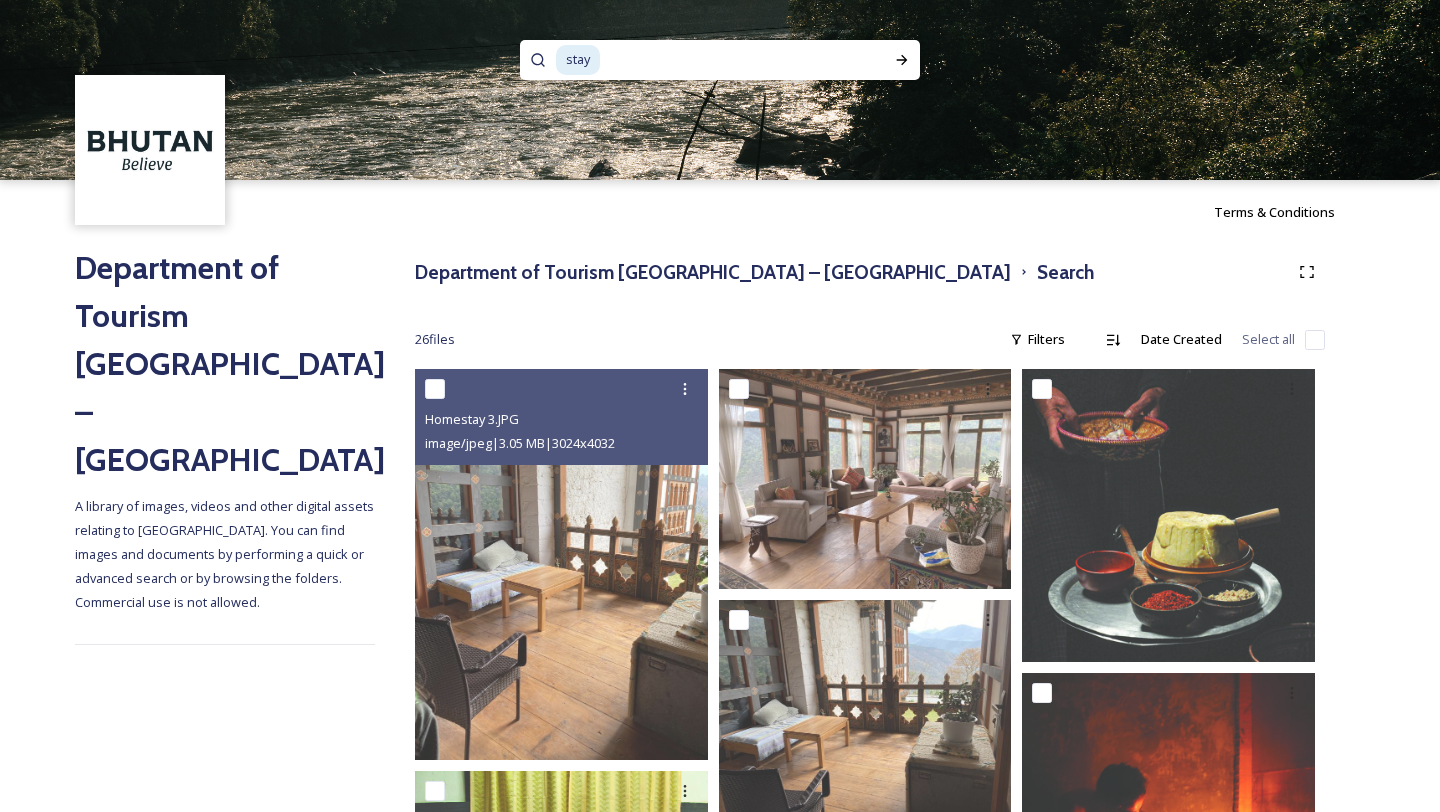 click on "stay" at bounding box center (578, 59) 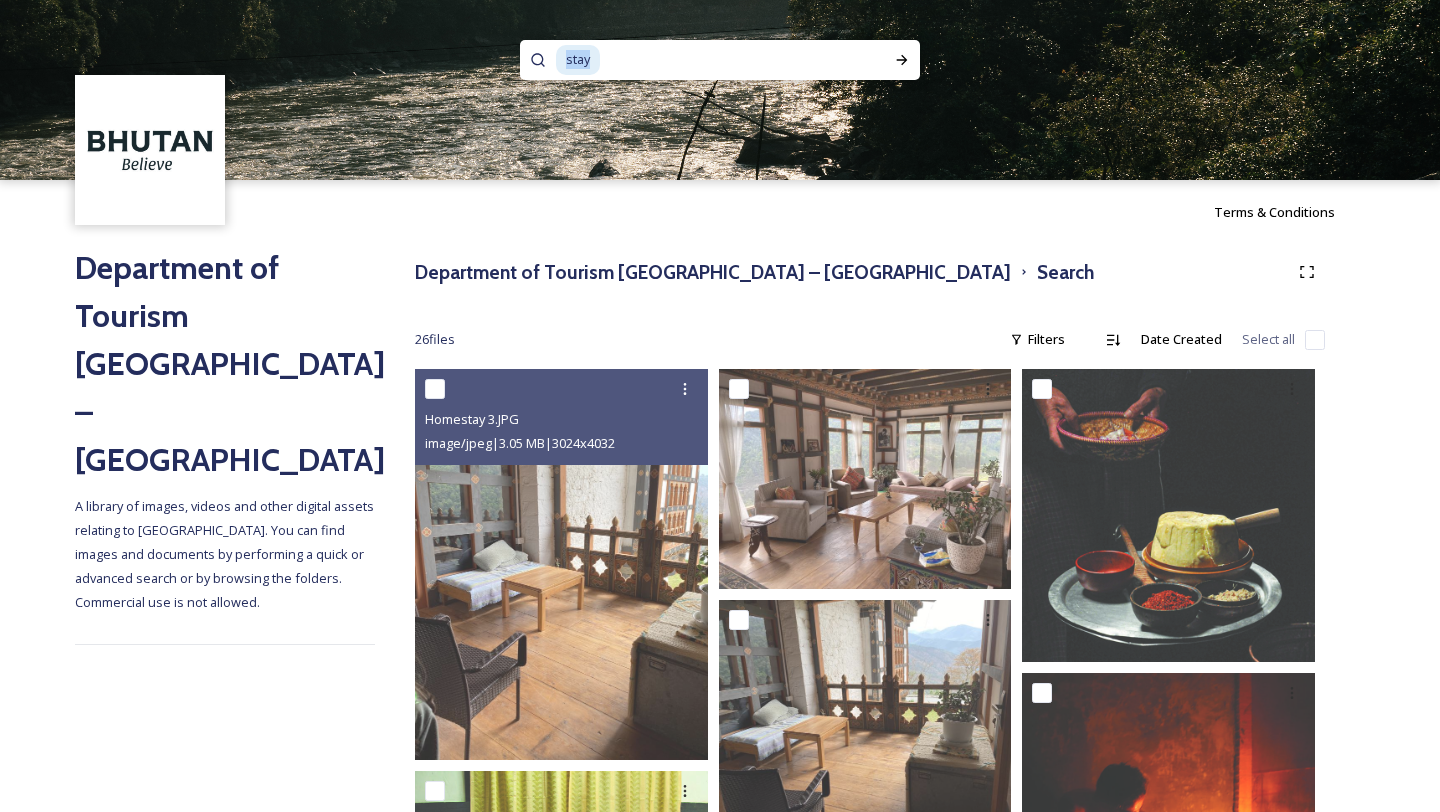click on "stay" at bounding box center (578, 59) 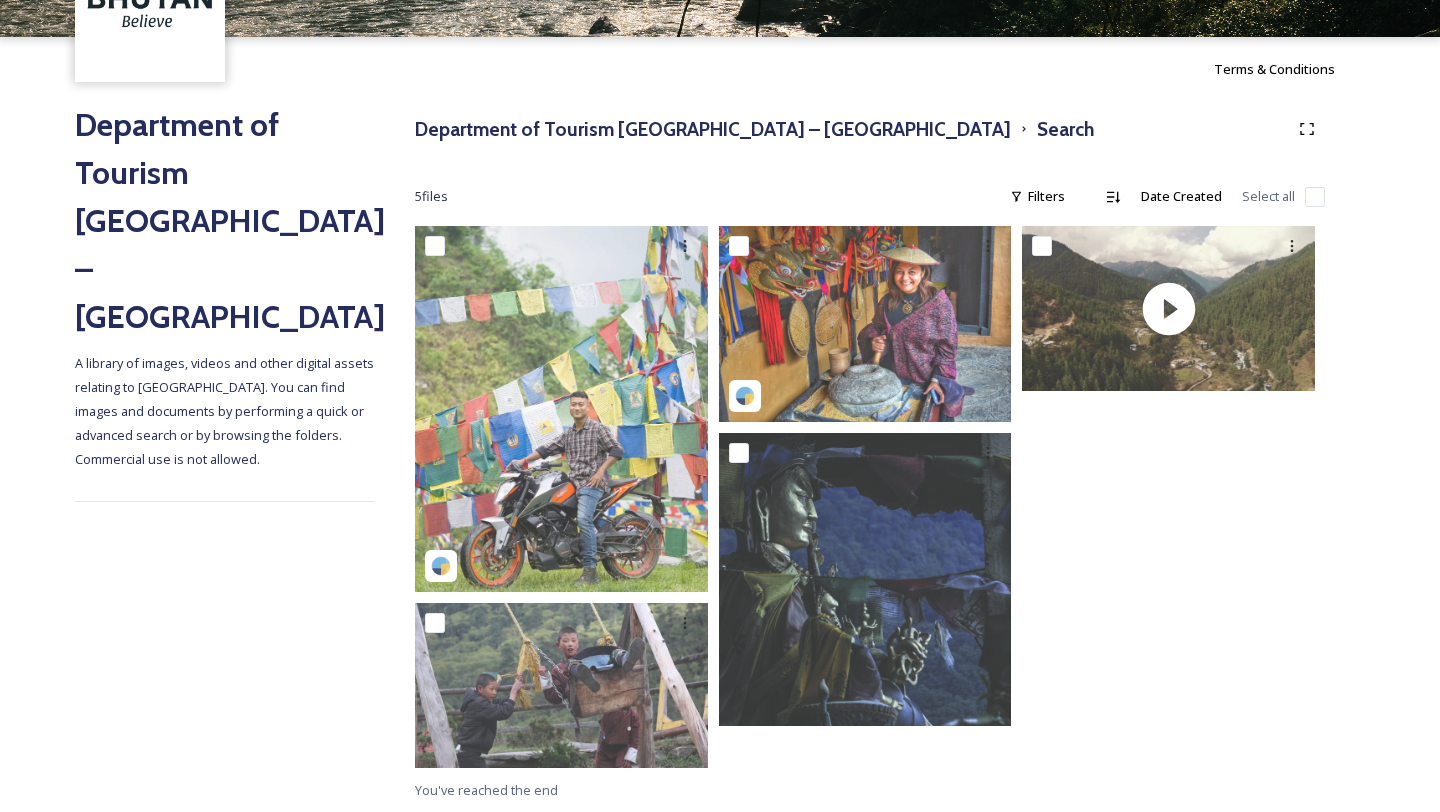 scroll, scrollTop: 0, scrollLeft: 0, axis: both 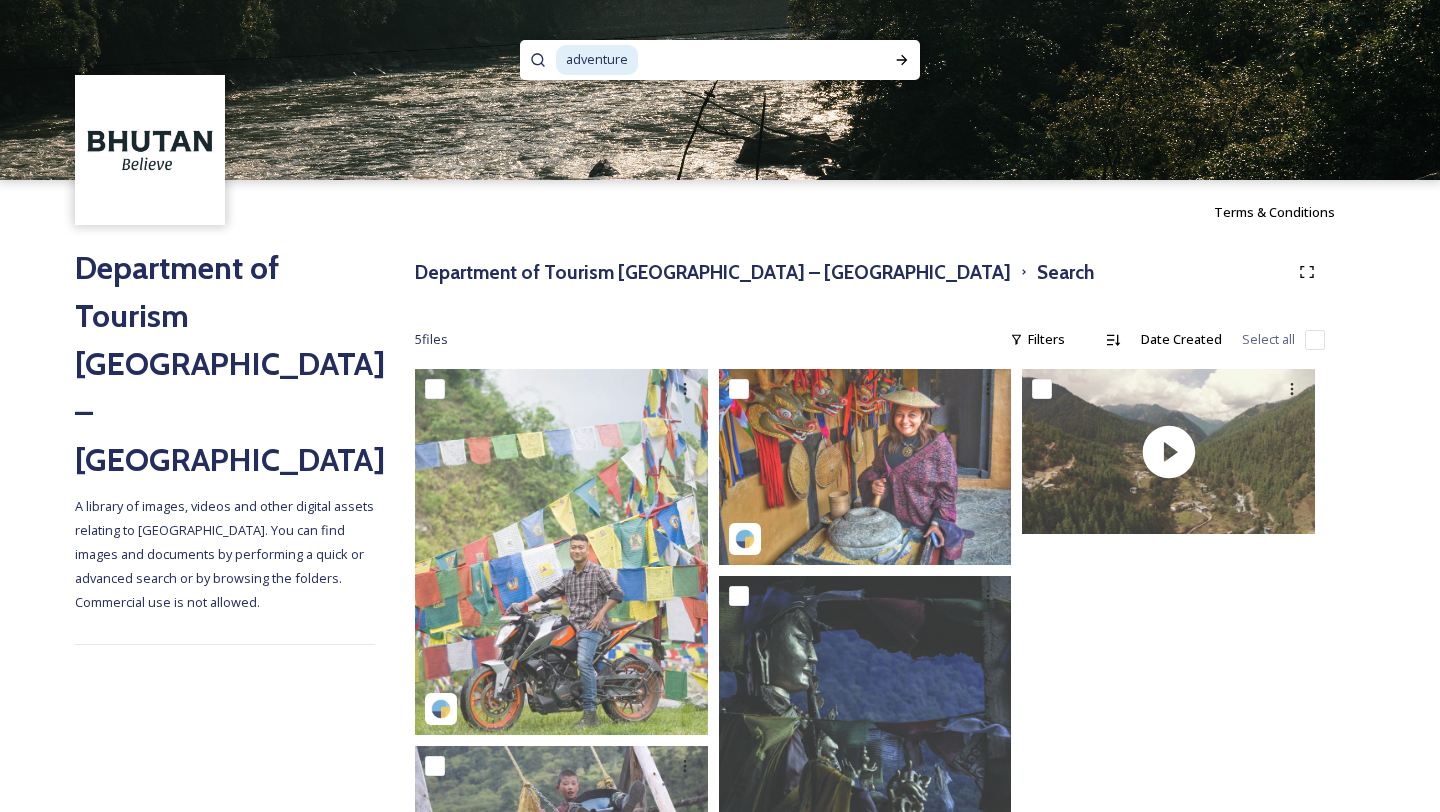 click on "adventure" at bounding box center [597, 59] 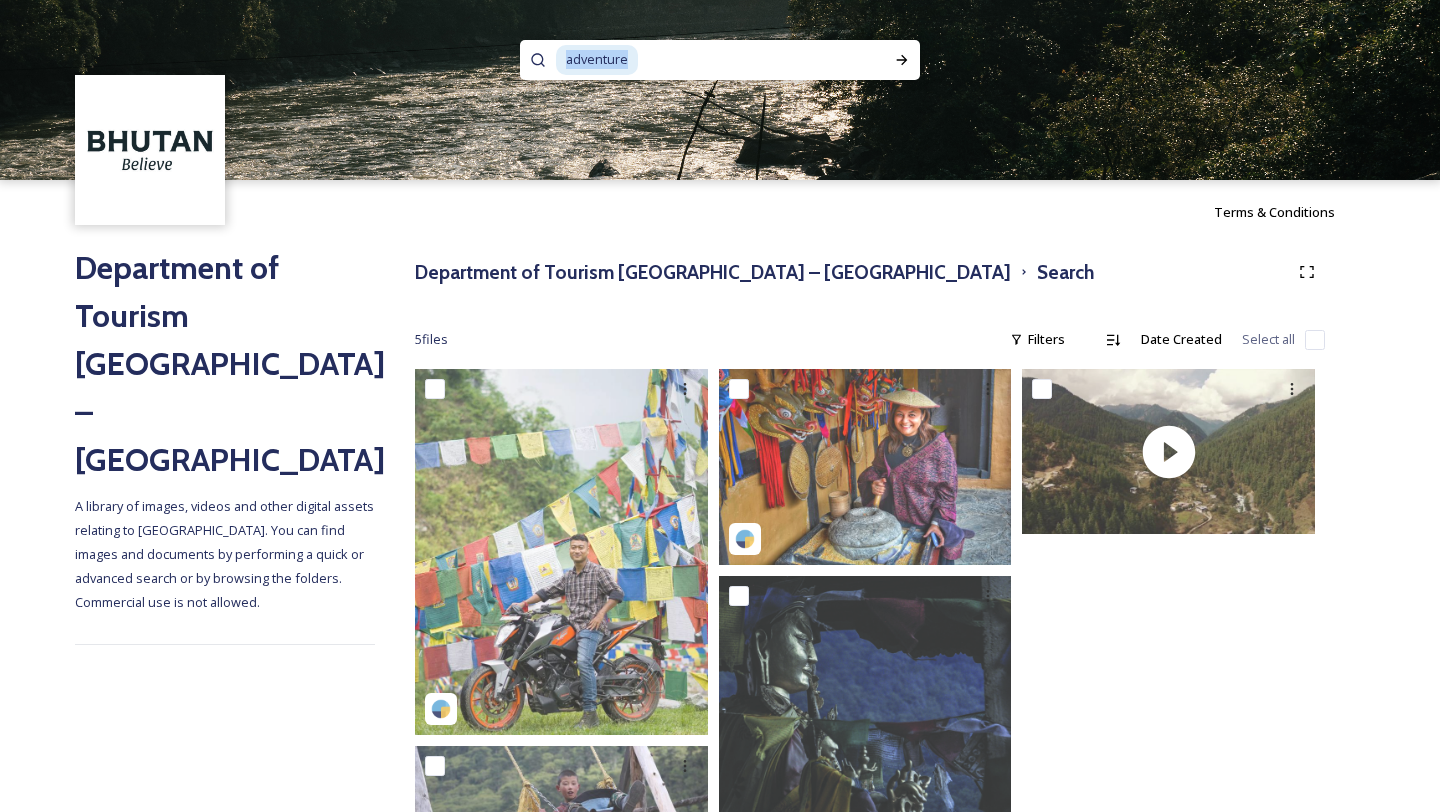 click on "adventure" at bounding box center [597, 59] 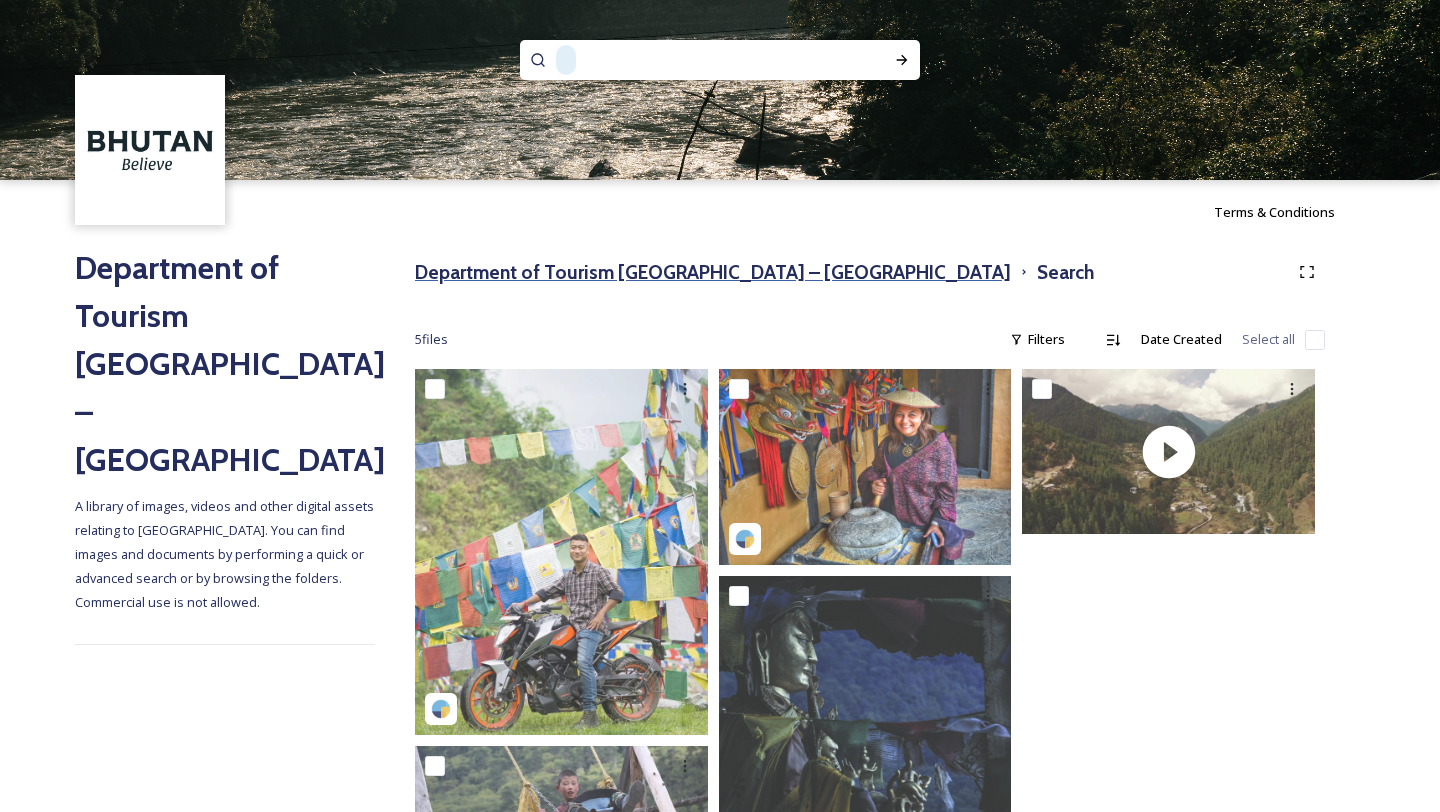 click on "Department of Tourism [GEOGRAPHIC_DATA] – [GEOGRAPHIC_DATA]" at bounding box center [713, 272] 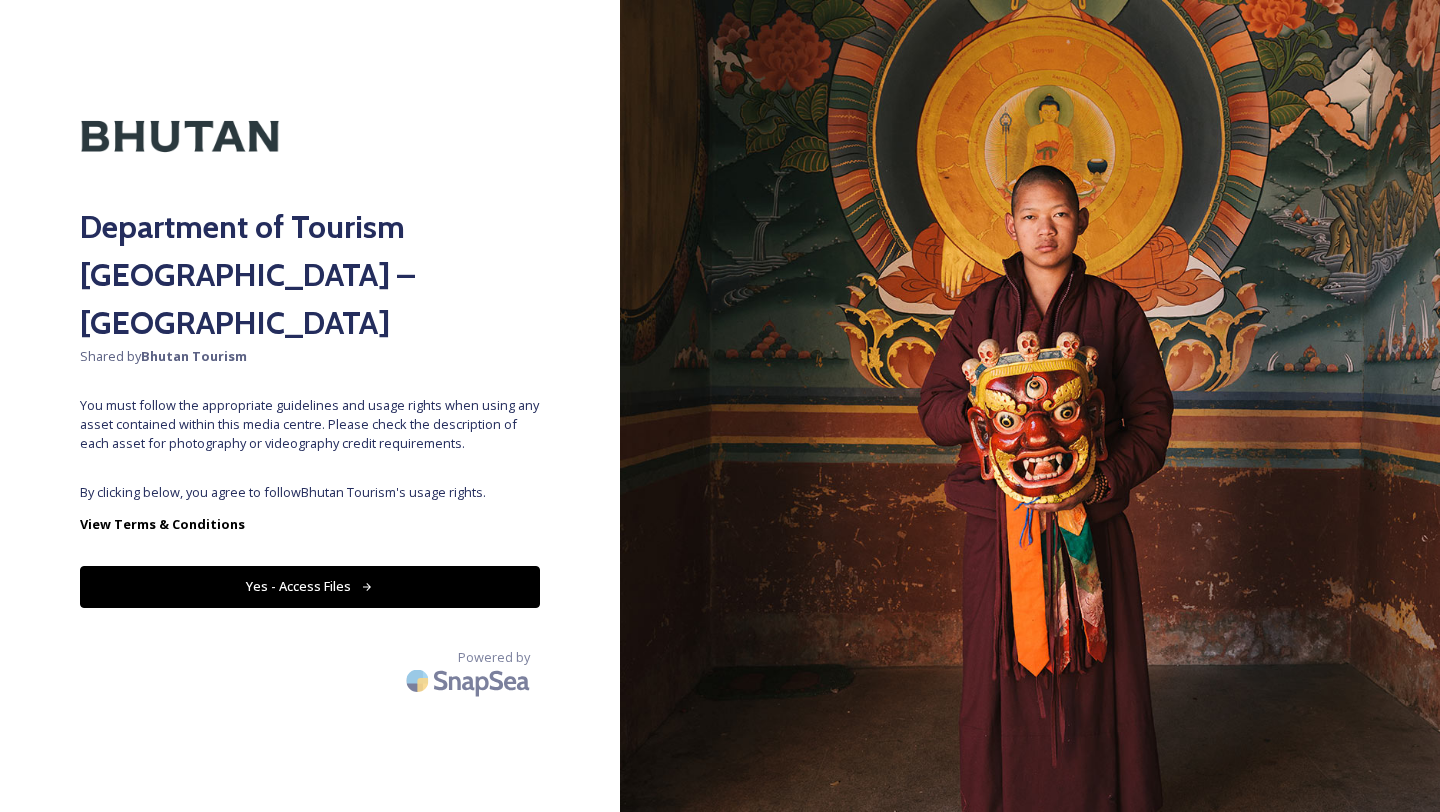 click on "Yes - Access Files" at bounding box center [310, 586] 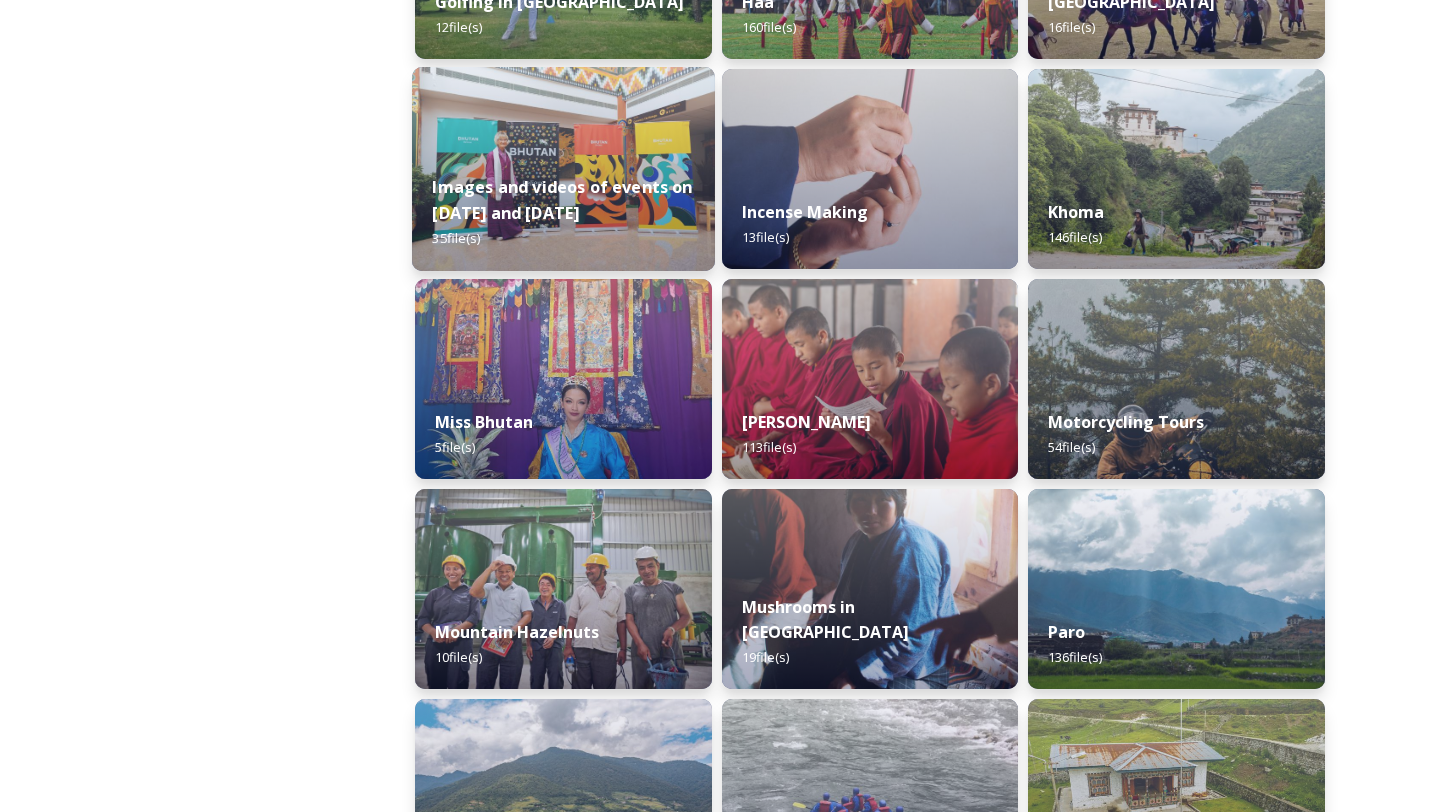 scroll, scrollTop: 1304, scrollLeft: 0, axis: vertical 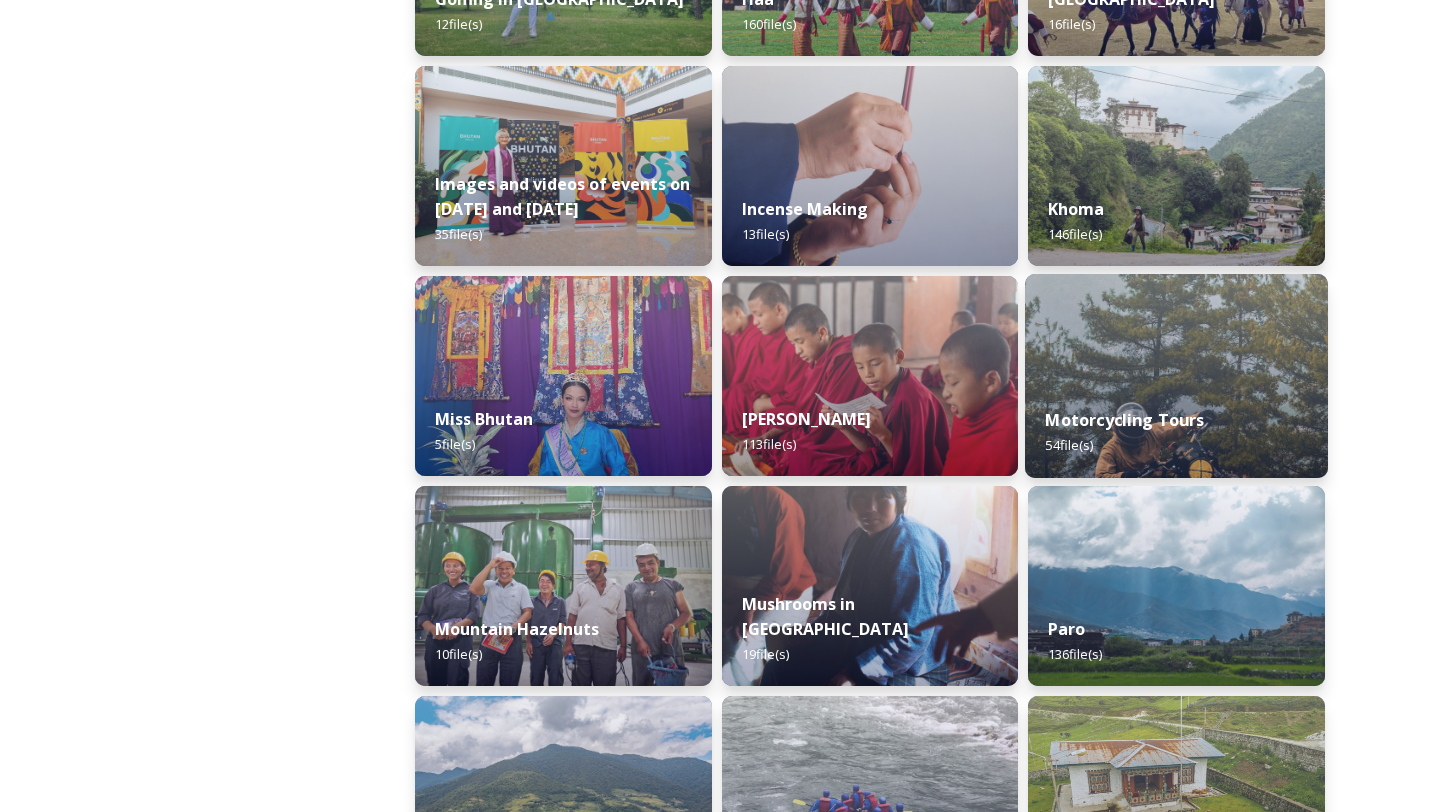 click on "Motorcycling Tours 54  file(s)" at bounding box center (1176, 432) 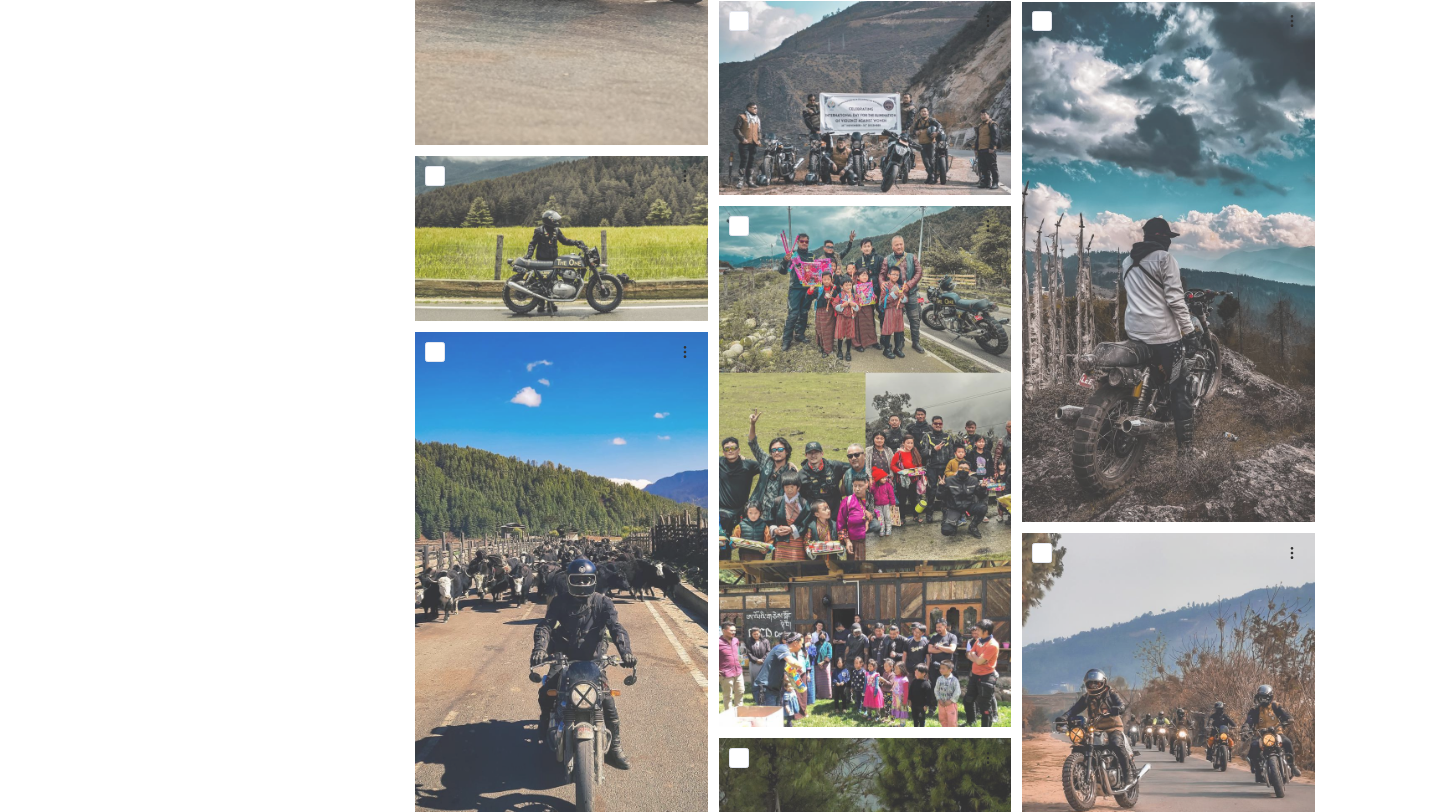 scroll, scrollTop: 0, scrollLeft: 0, axis: both 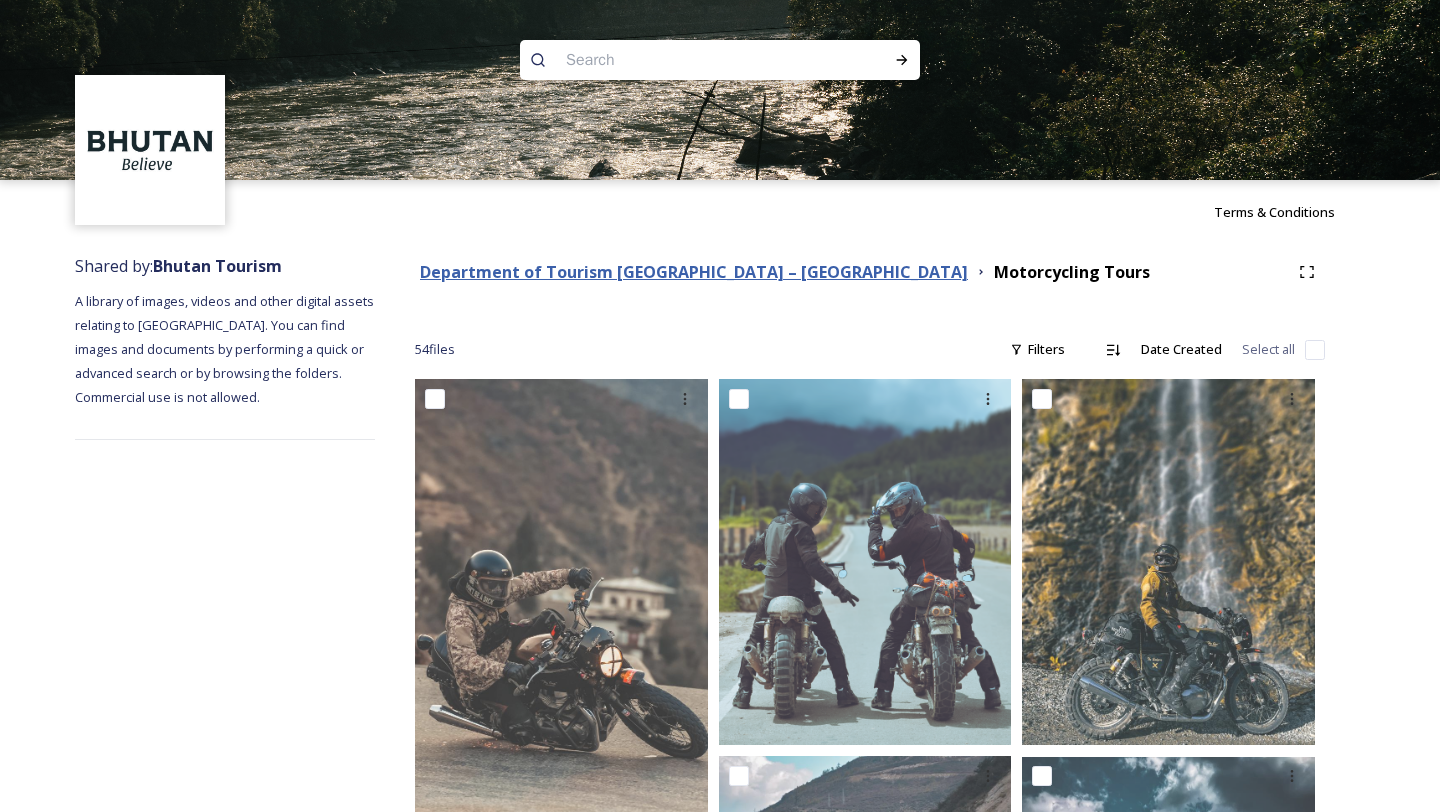 click on "Department of Tourism [GEOGRAPHIC_DATA] – [GEOGRAPHIC_DATA]" at bounding box center [694, 272] 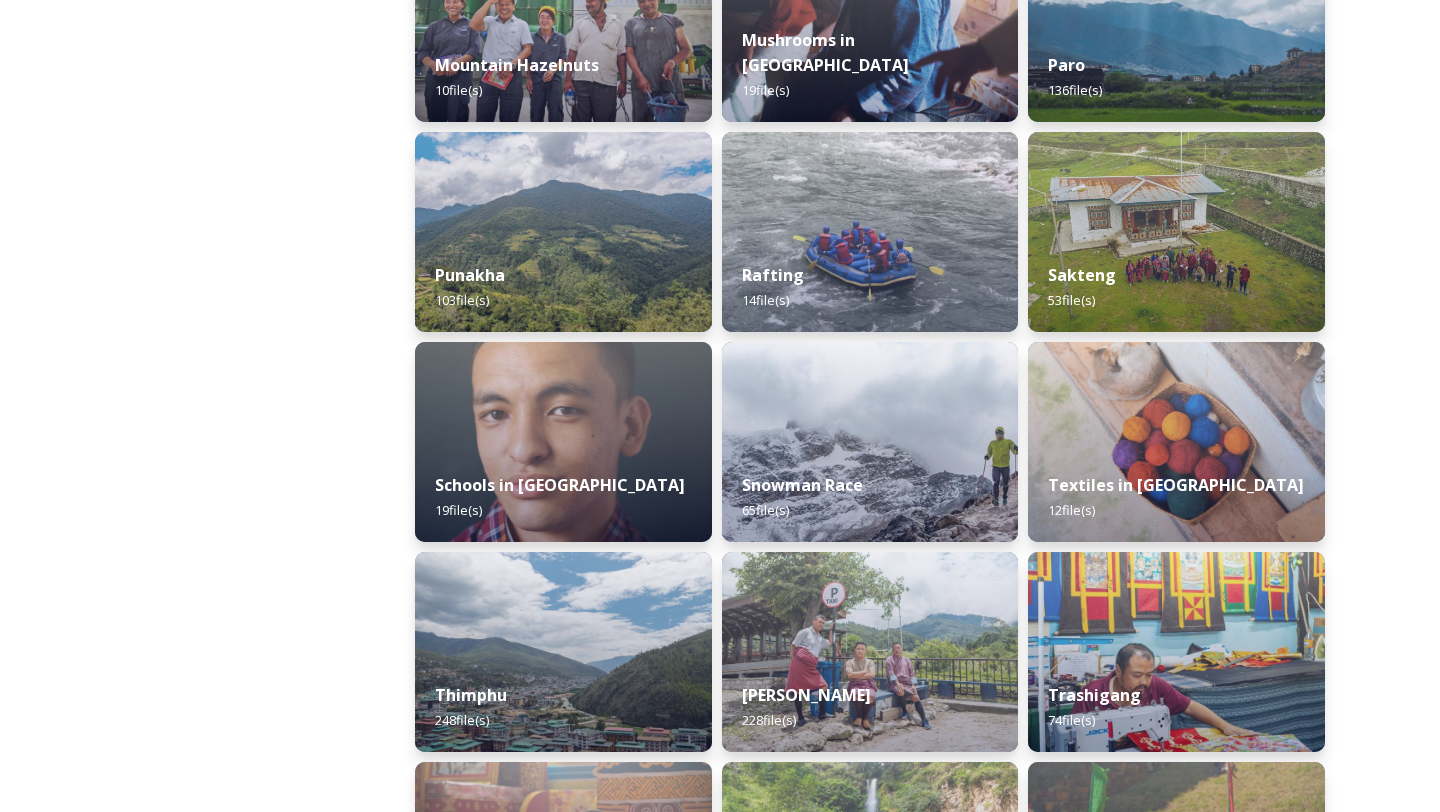 scroll, scrollTop: 1871, scrollLeft: 0, axis: vertical 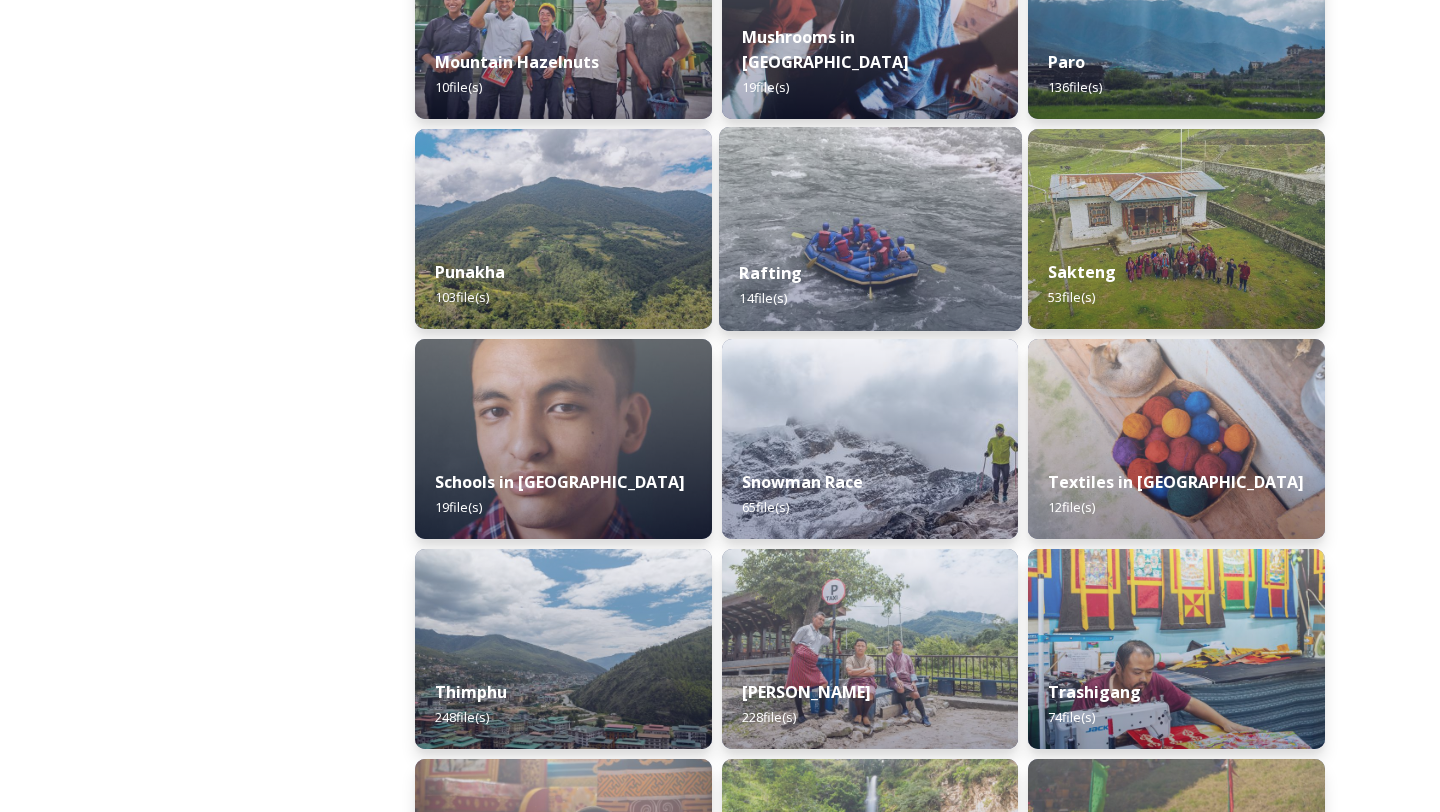 click on "Rafting 14  file(s)" at bounding box center [870, 285] 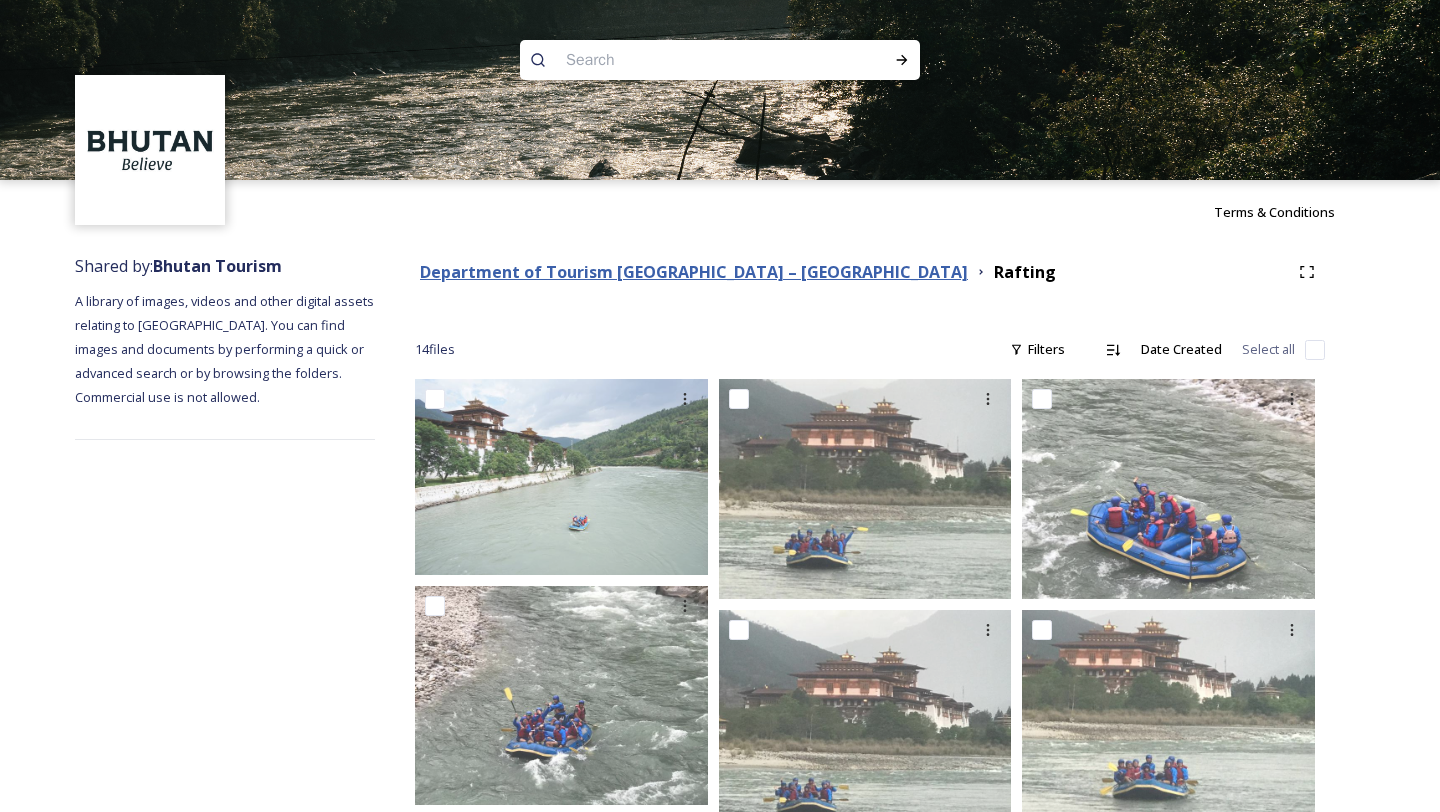 click on "Department of Tourism [GEOGRAPHIC_DATA] – [GEOGRAPHIC_DATA]" at bounding box center (694, 272) 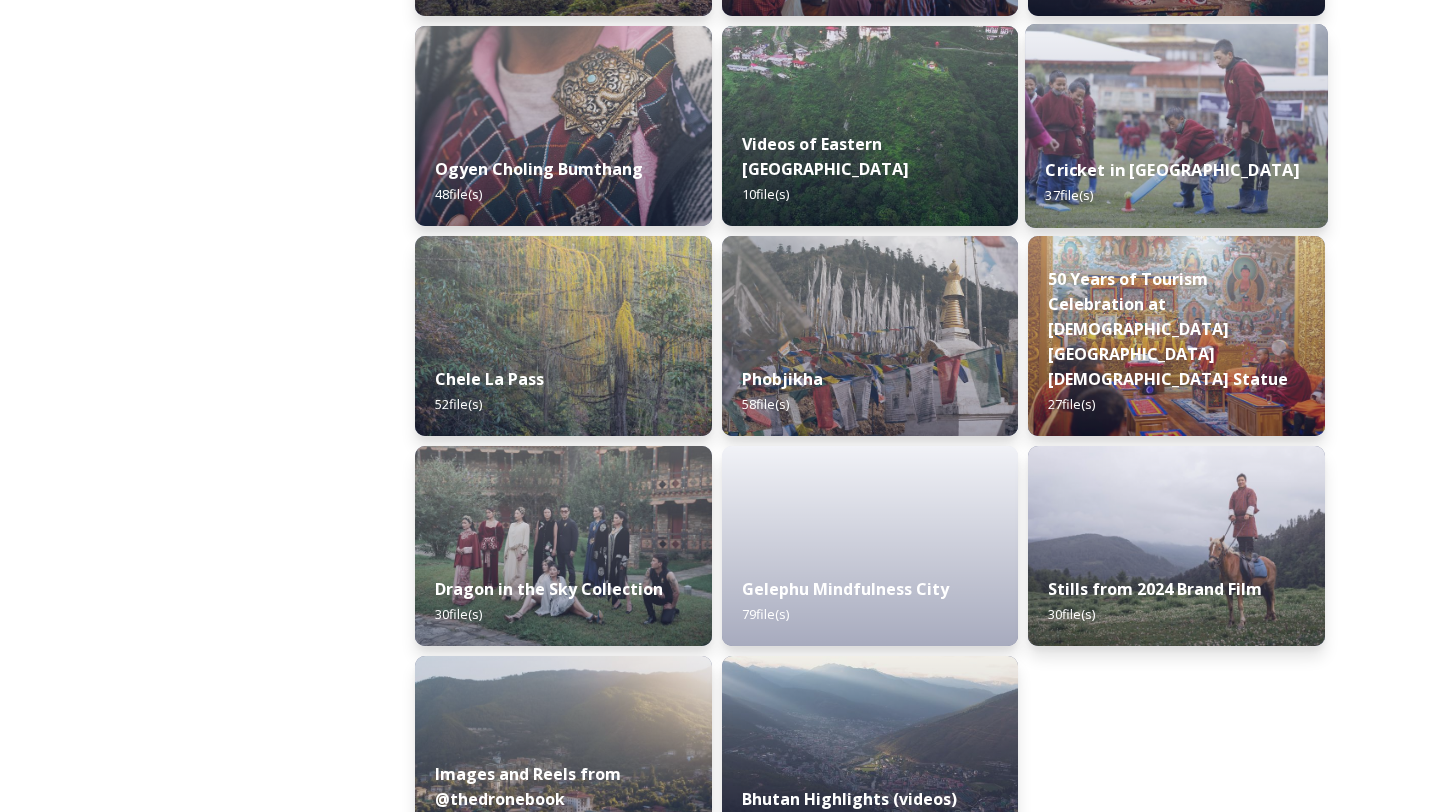 scroll, scrollTop: 3298, scrollLeft: 0, axis: vertical 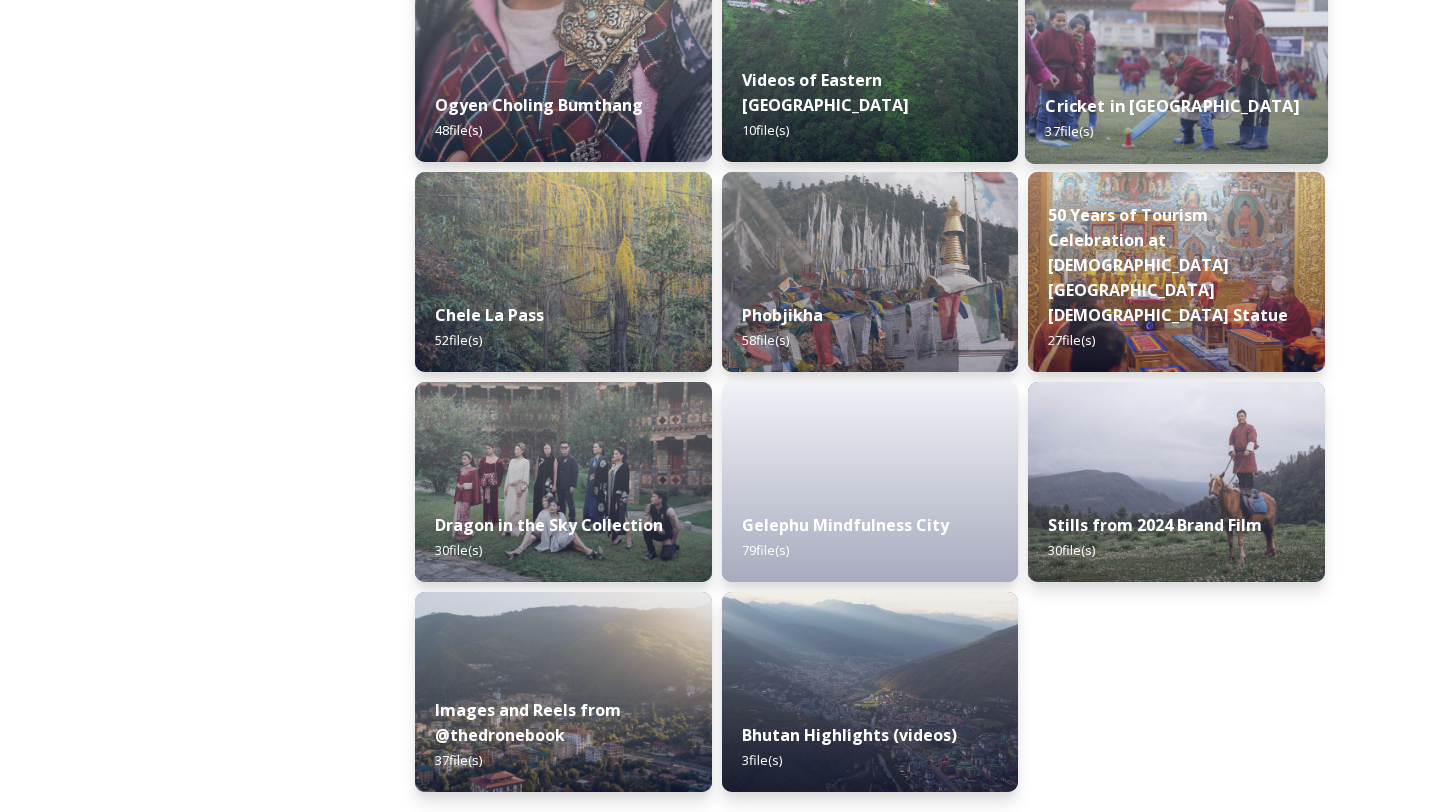 click on "Stills from 2024 Brand Film  30  file(s)" at bounding box center [1176, 537] 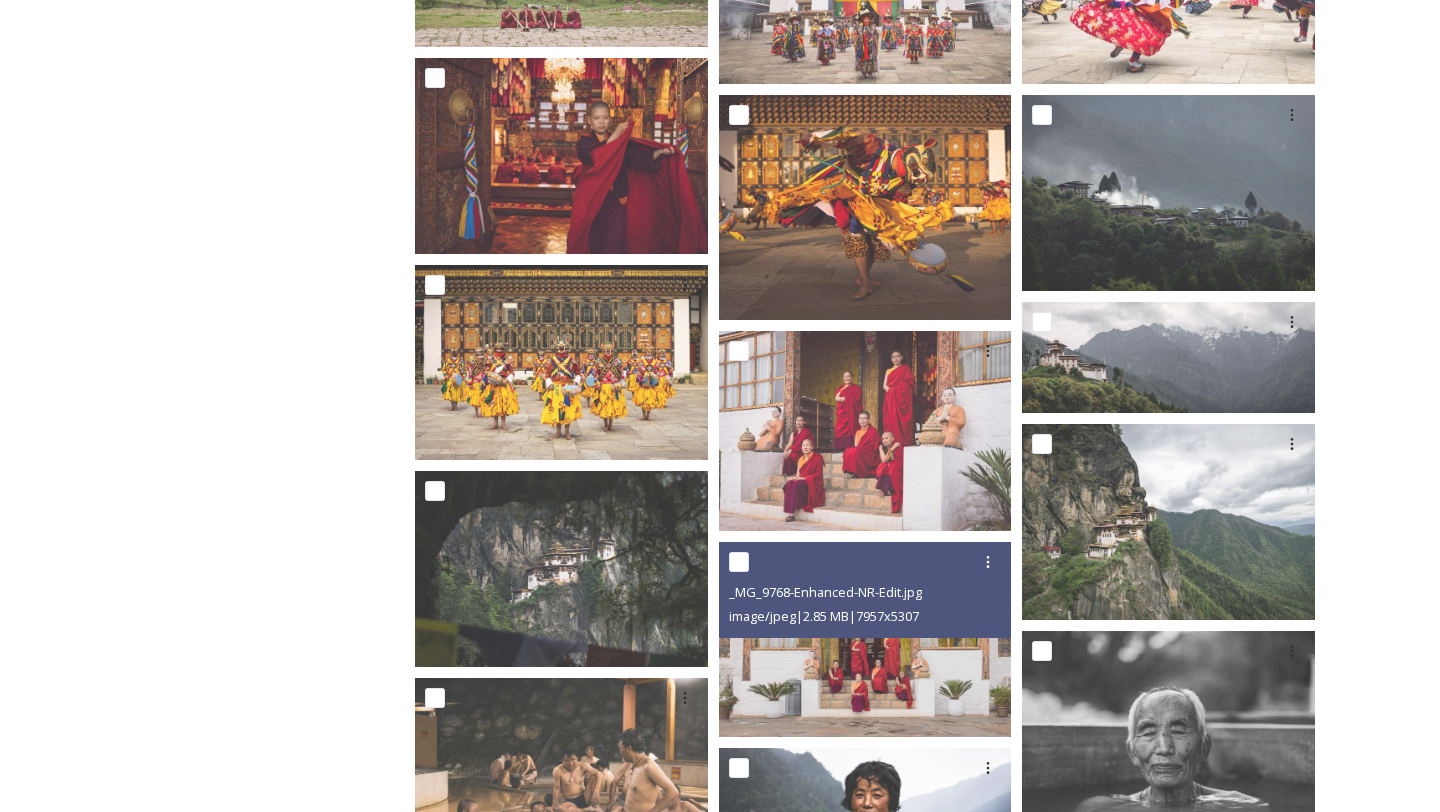 scroll, scrollTop: 1565, scrollLeft: 0, axis: vertical 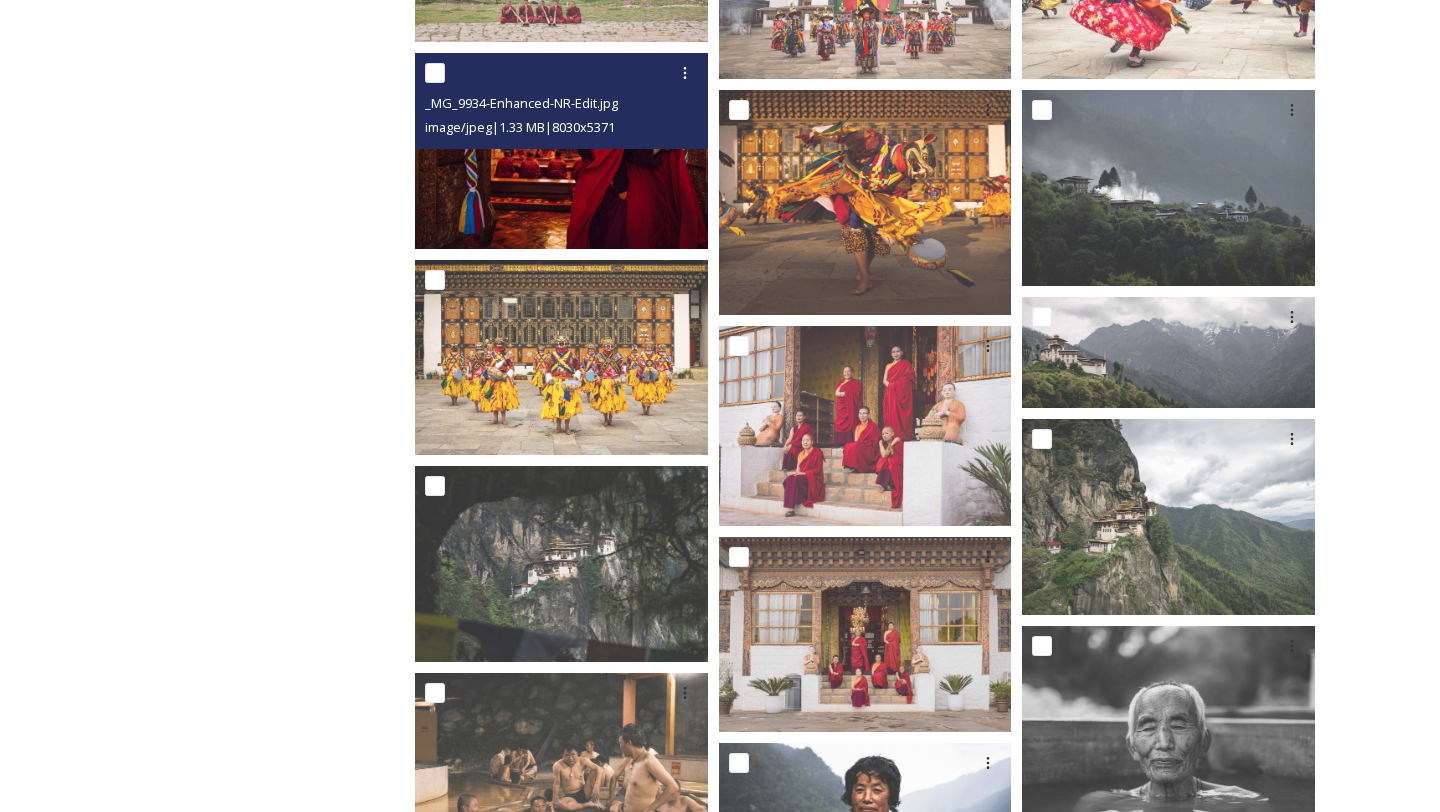 click at bounding box center (561, 151) 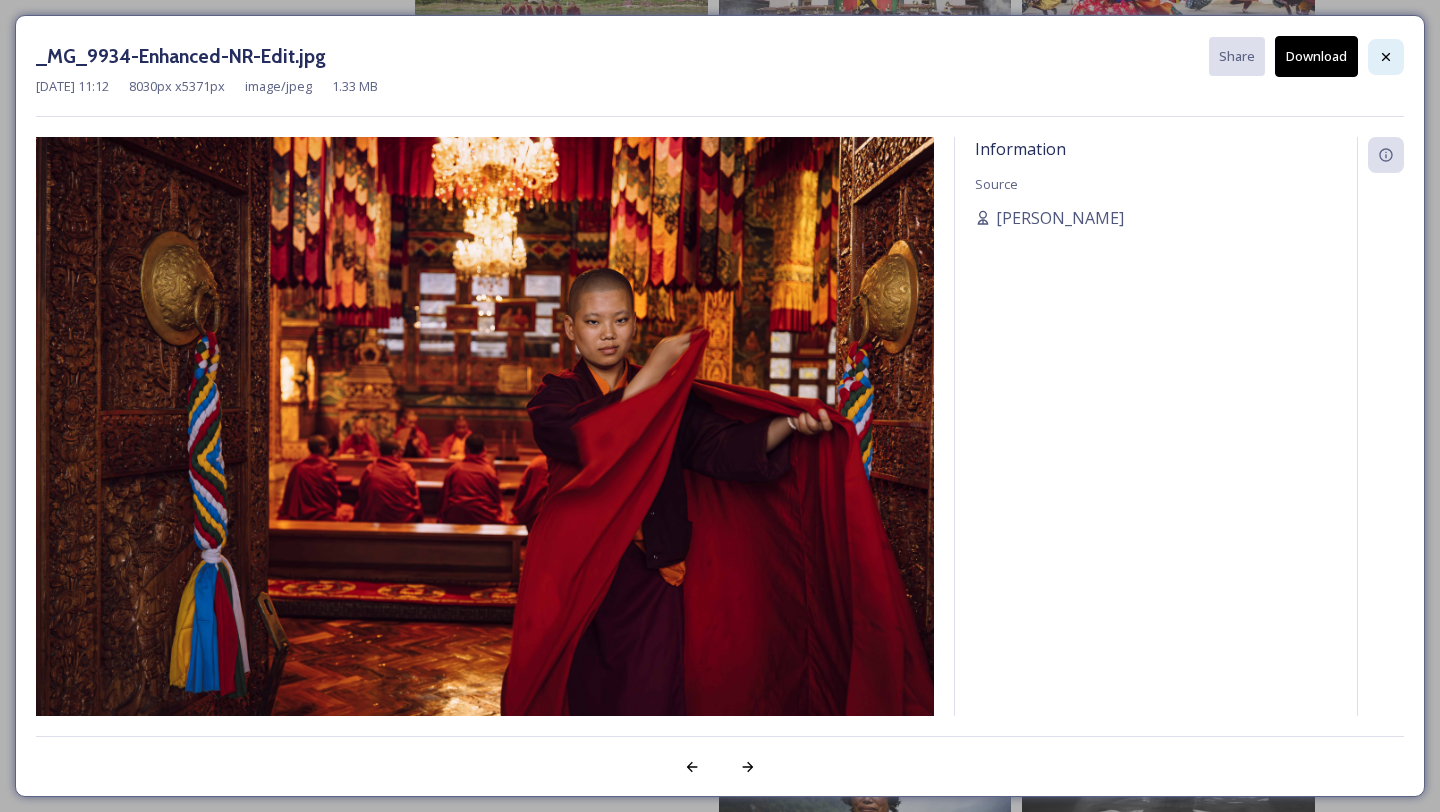 click at bounding box center (1386, 57) 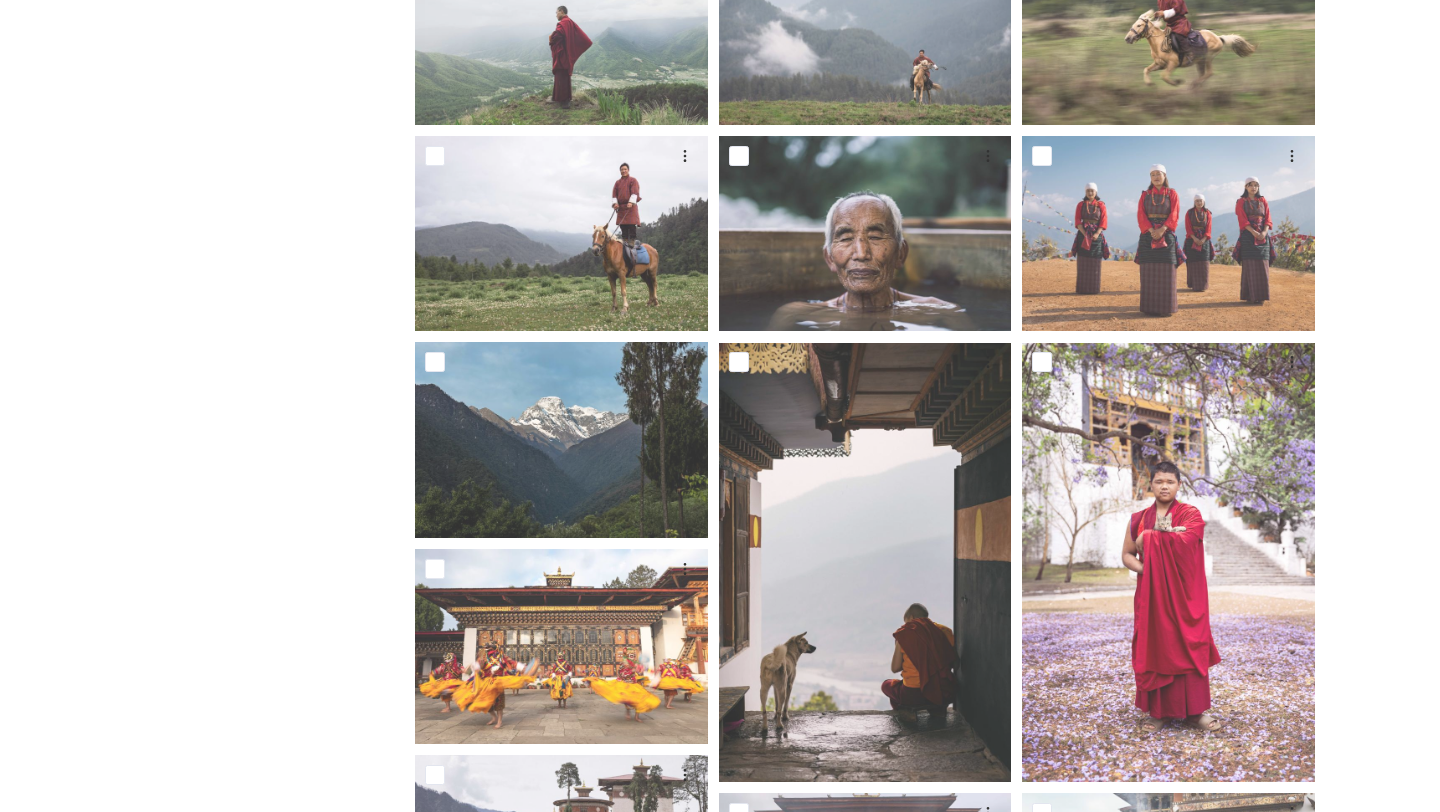 scroll, scrollTop: 0, scrollLeft: 0, axis: both 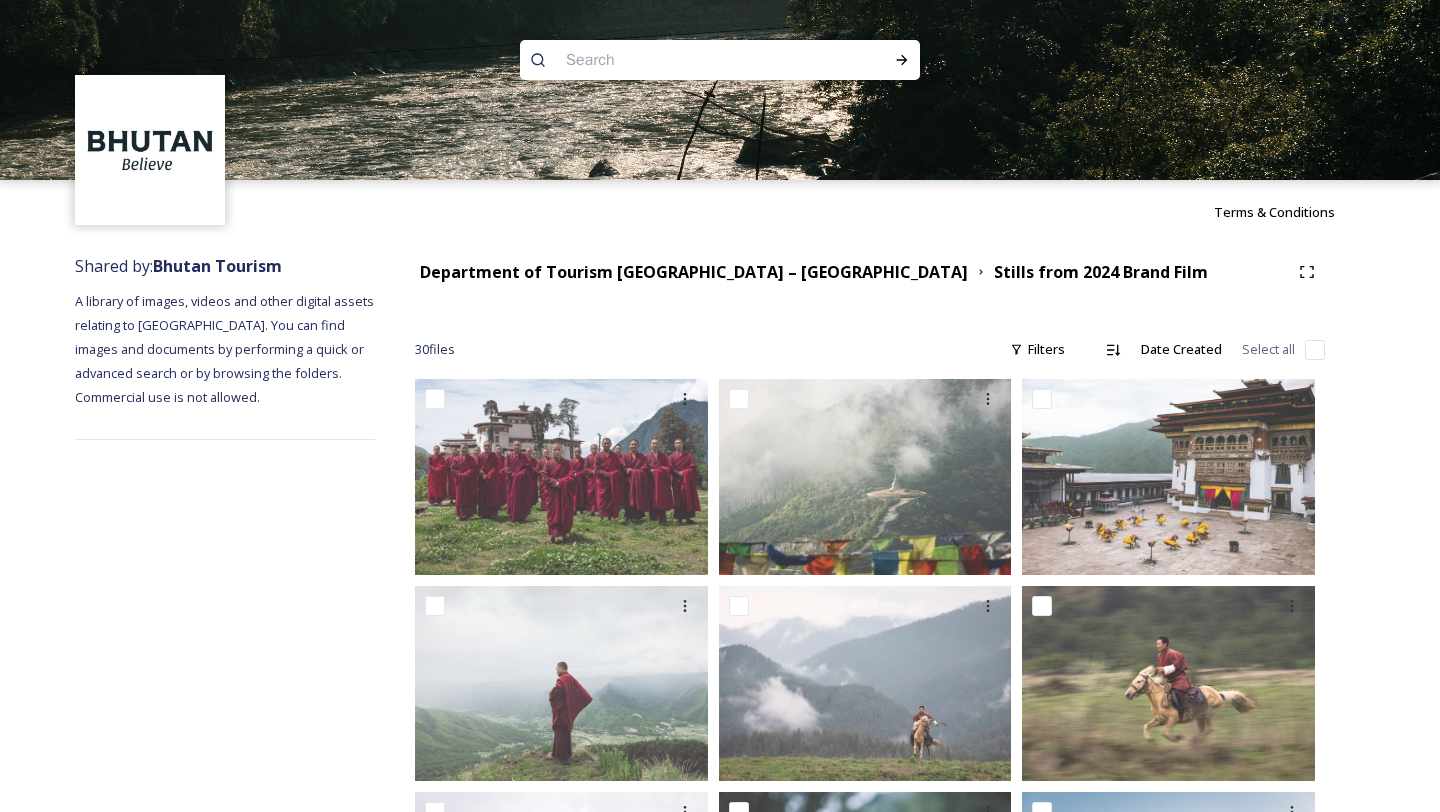 click at bounding box center (681, 60) 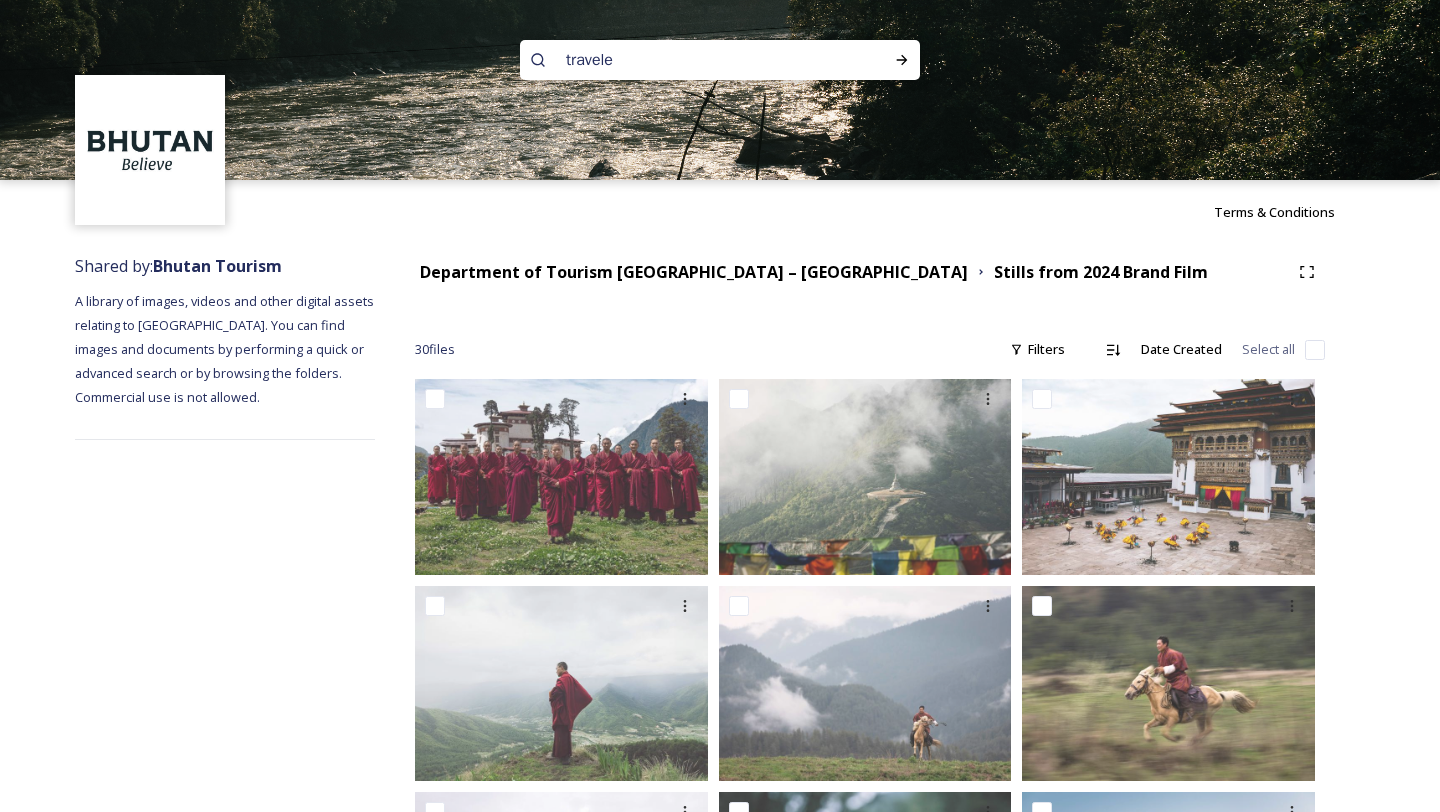 type on "traveler" 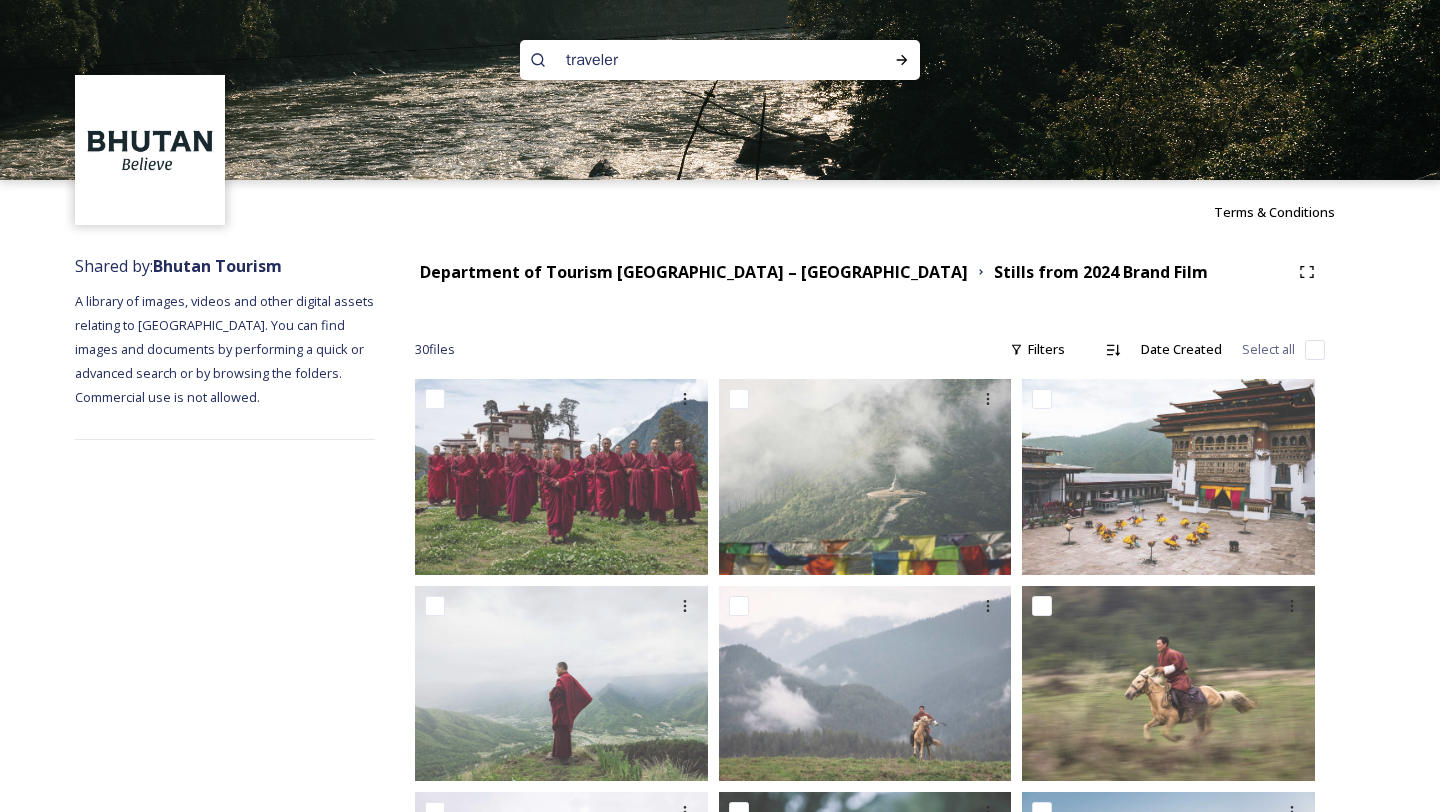 type 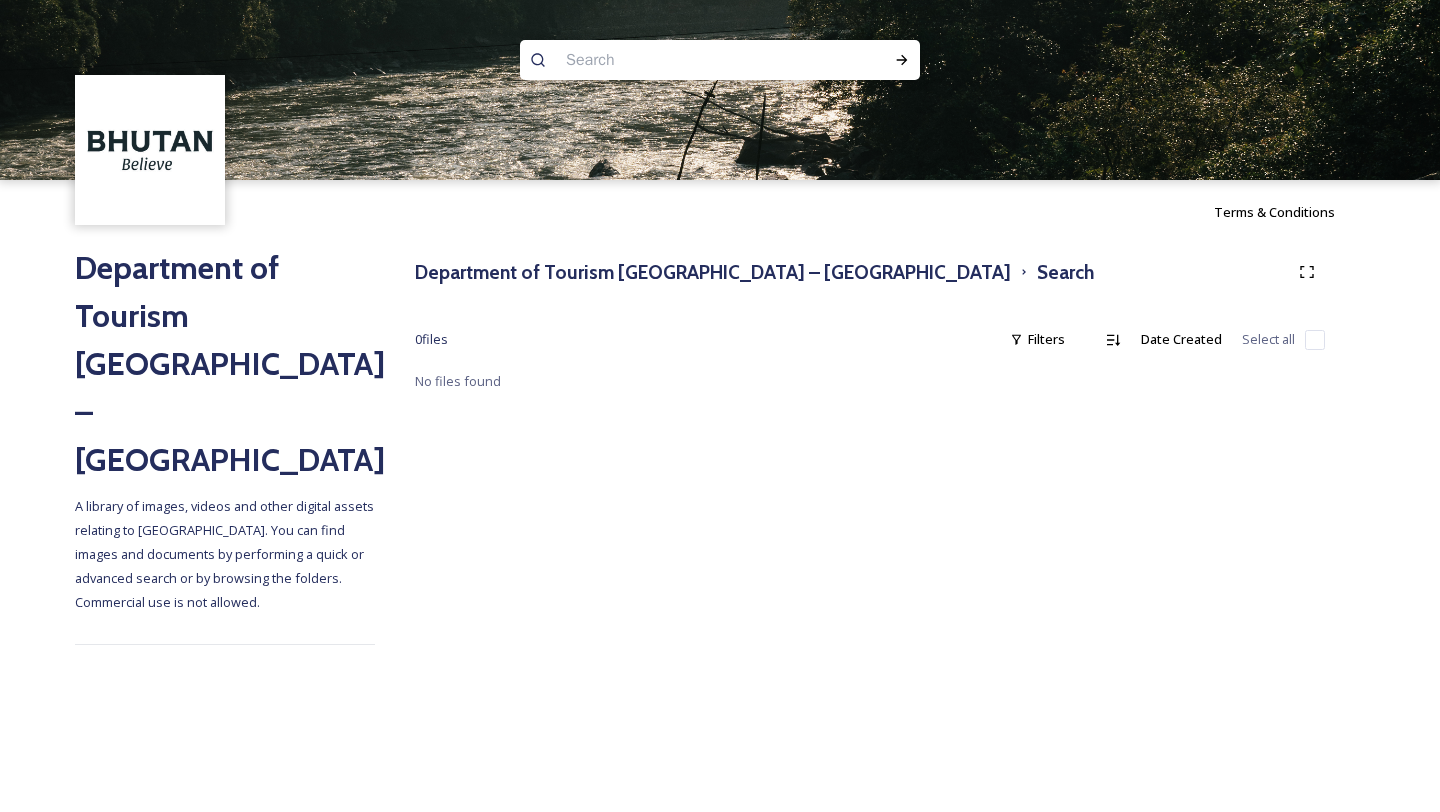 click at bounding box center [681, 60] 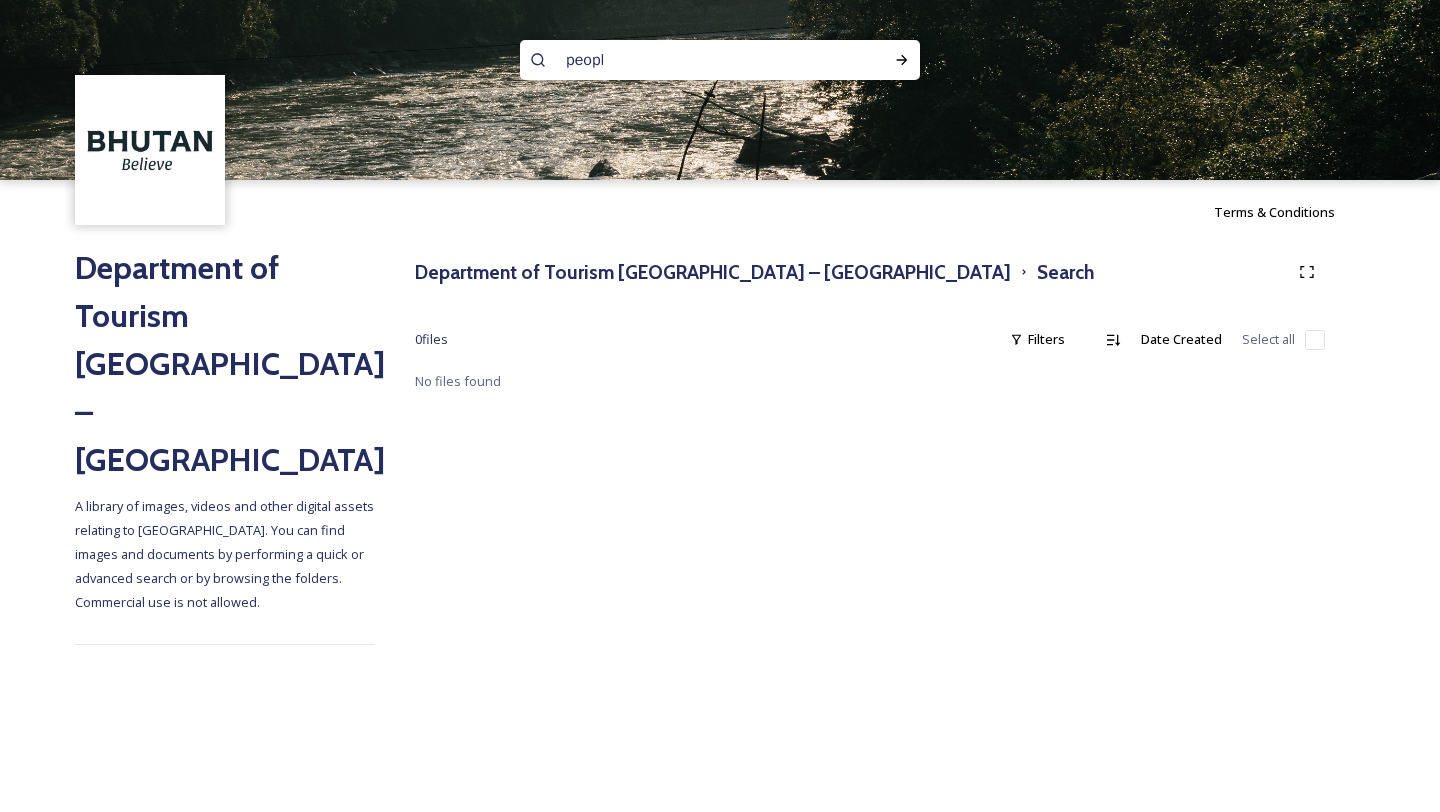 type on "people" 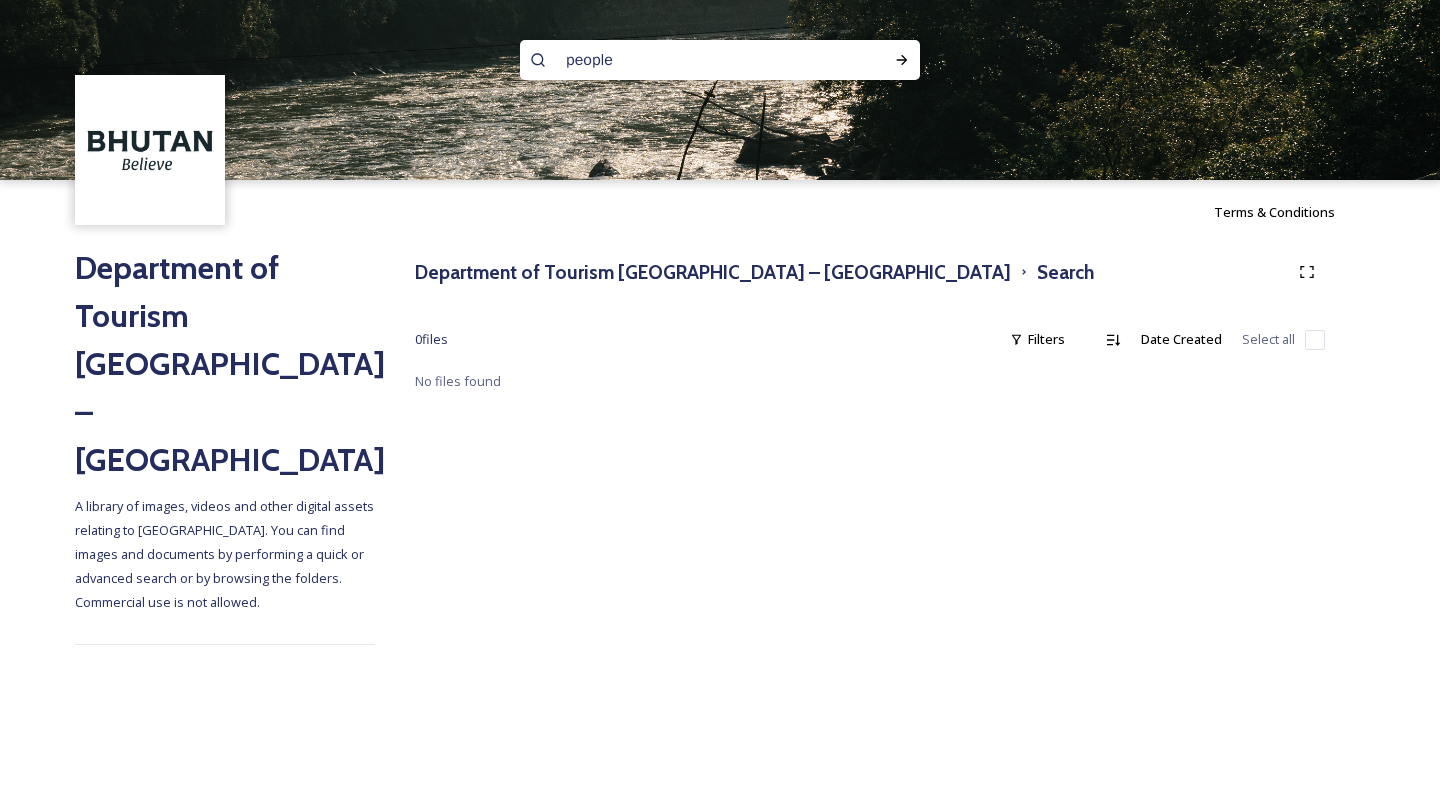 type 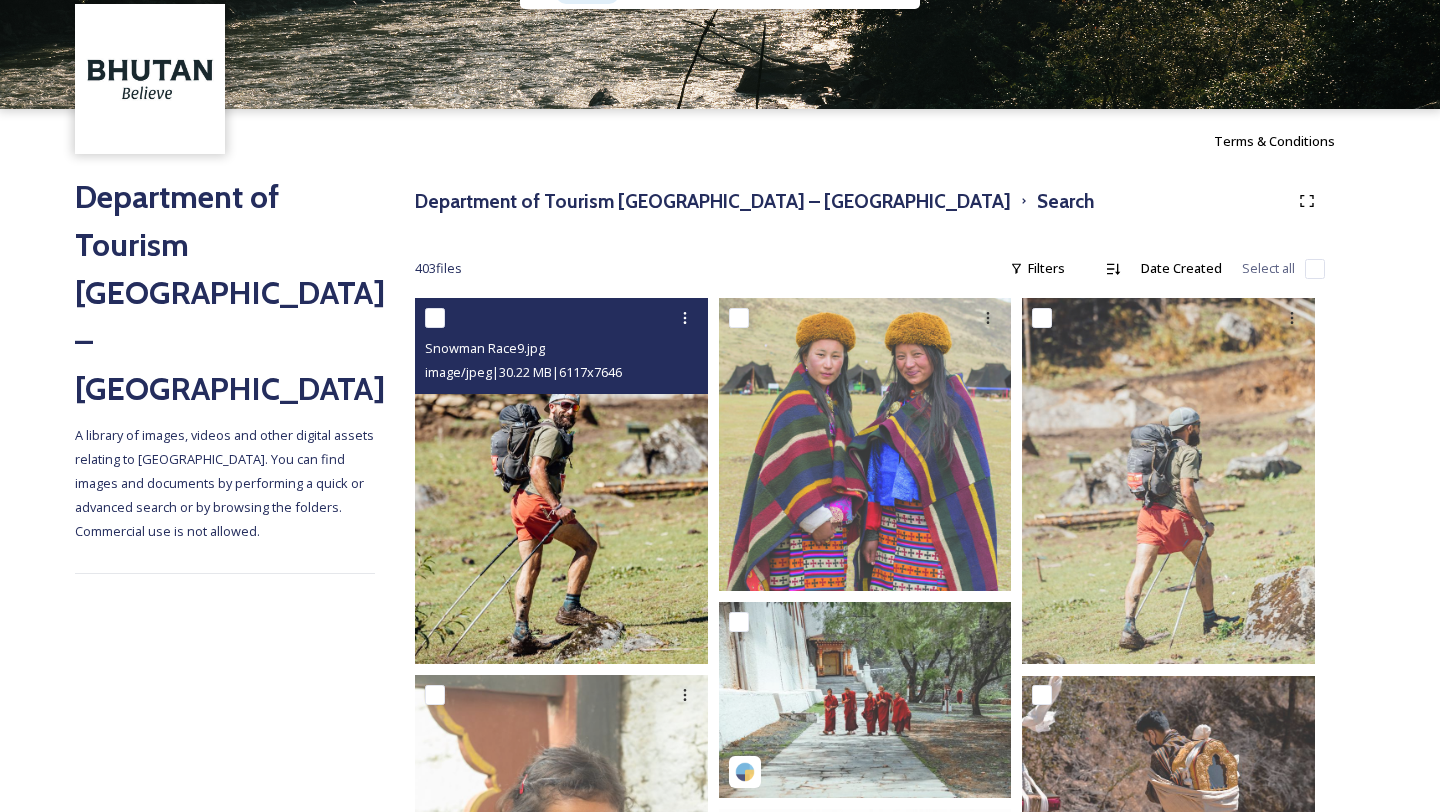 scroll, scrollTop: 75, scrollLeft: 0, axis: vertical 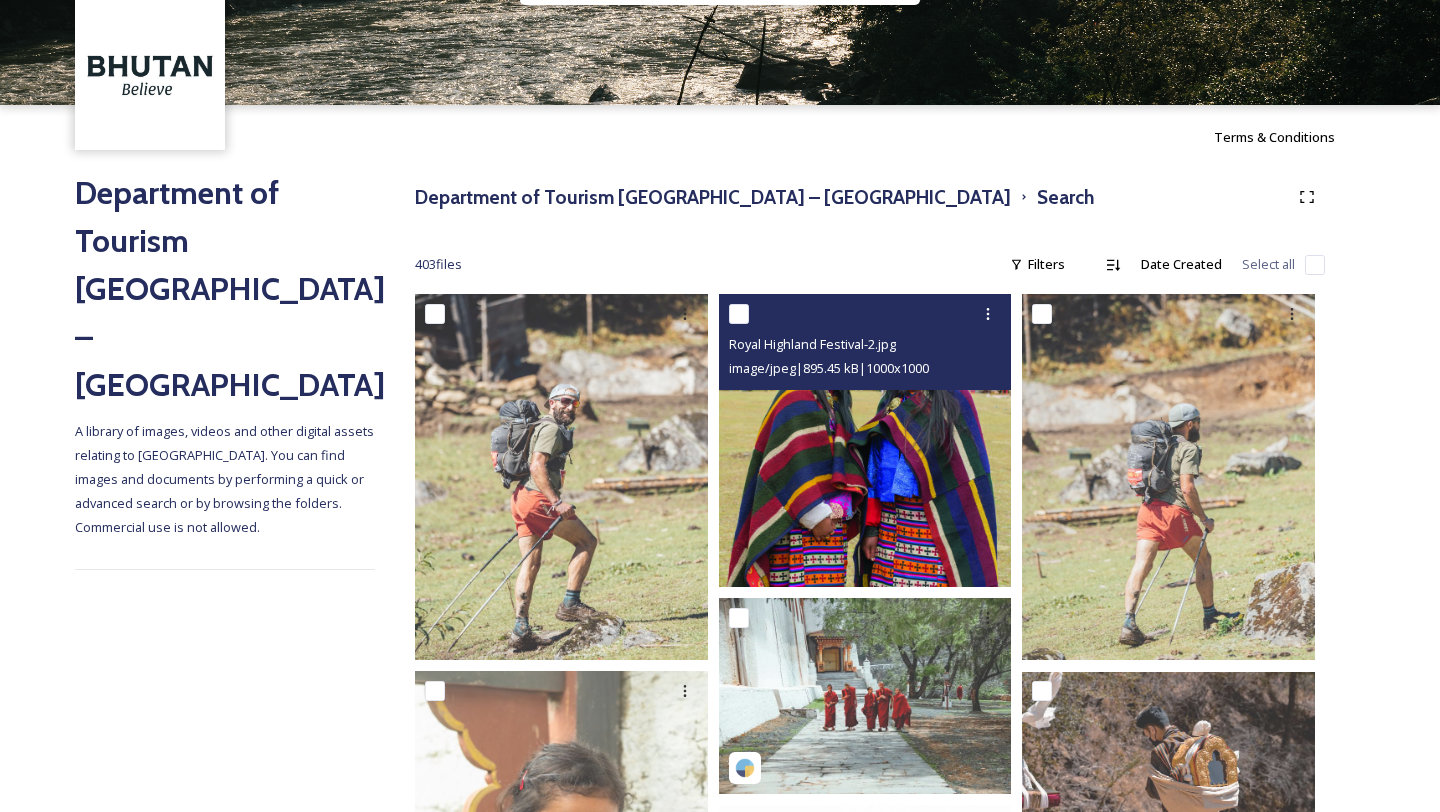 click at bounding box center [865, 440] 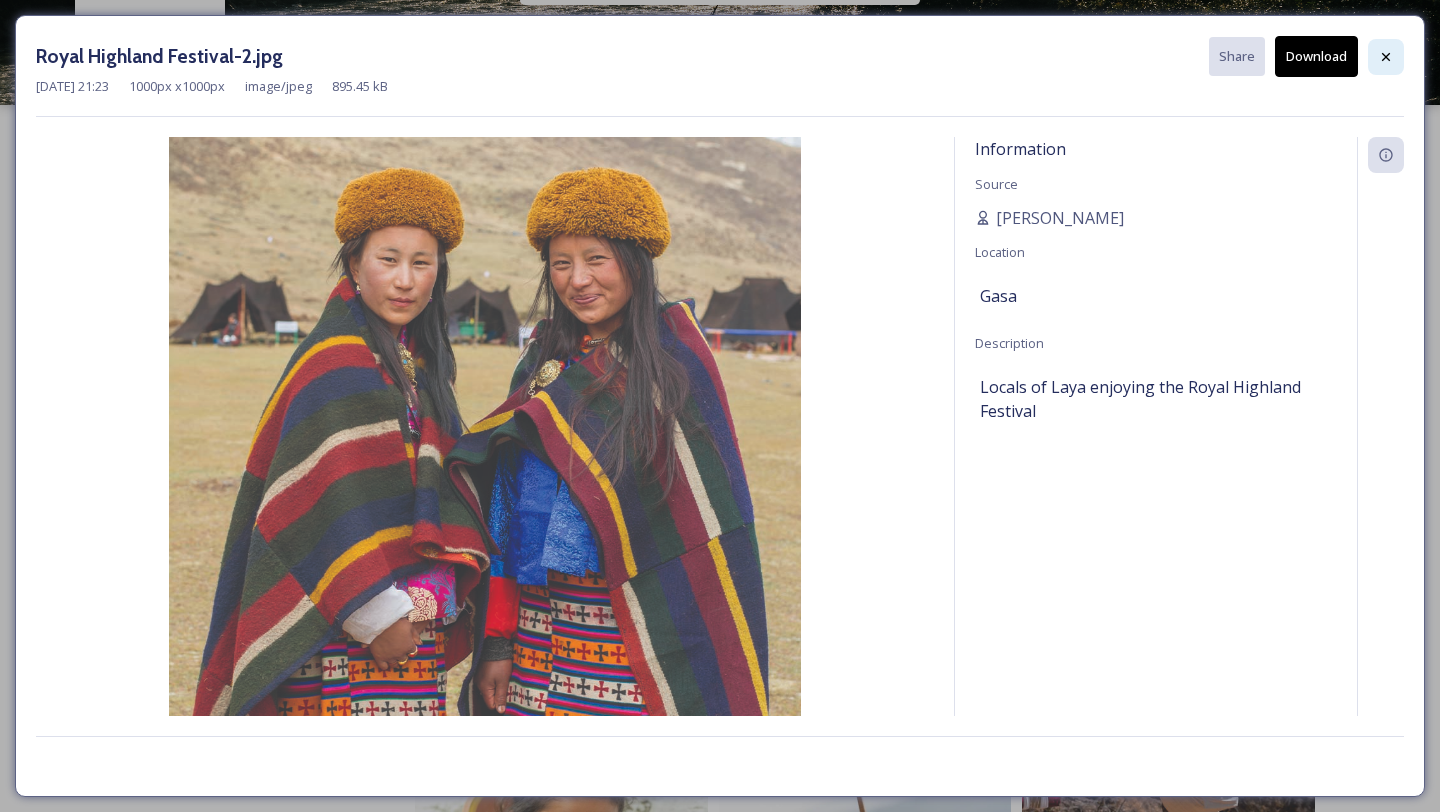 click at bounding box center [1386, 57] 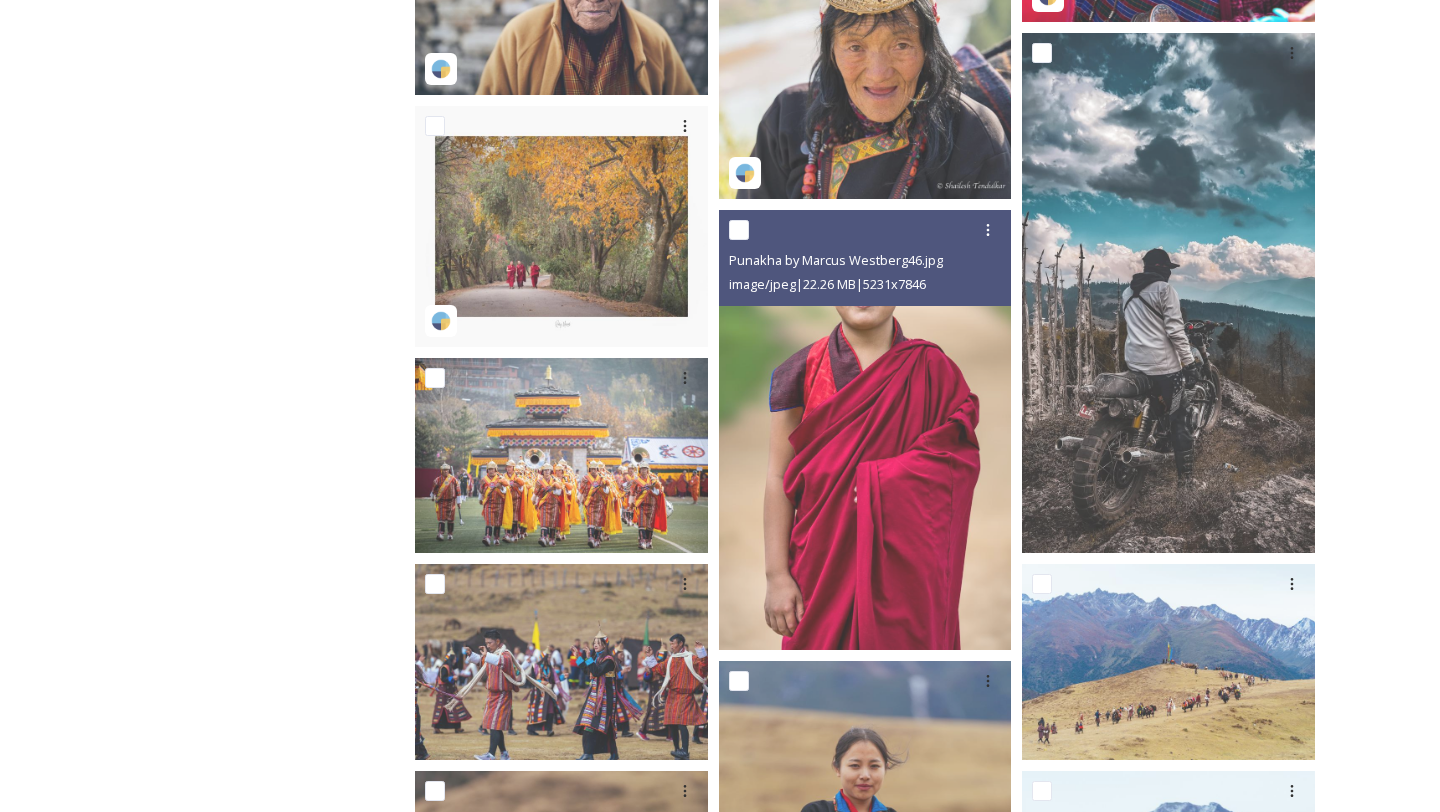 scroll, scrollTop: 1422, scrollLeft: 0, axis: vertical 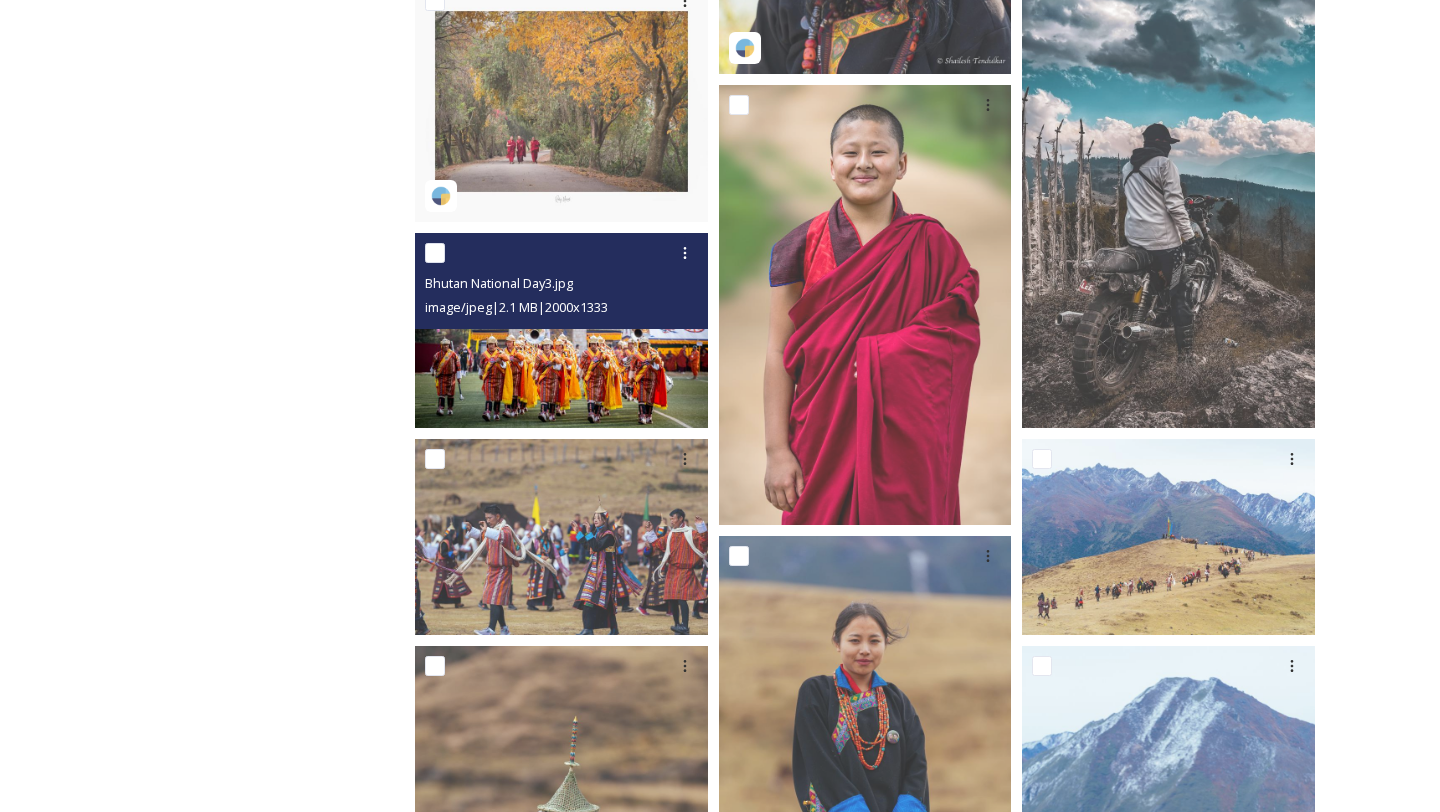 click at bounding box center [561, 330] 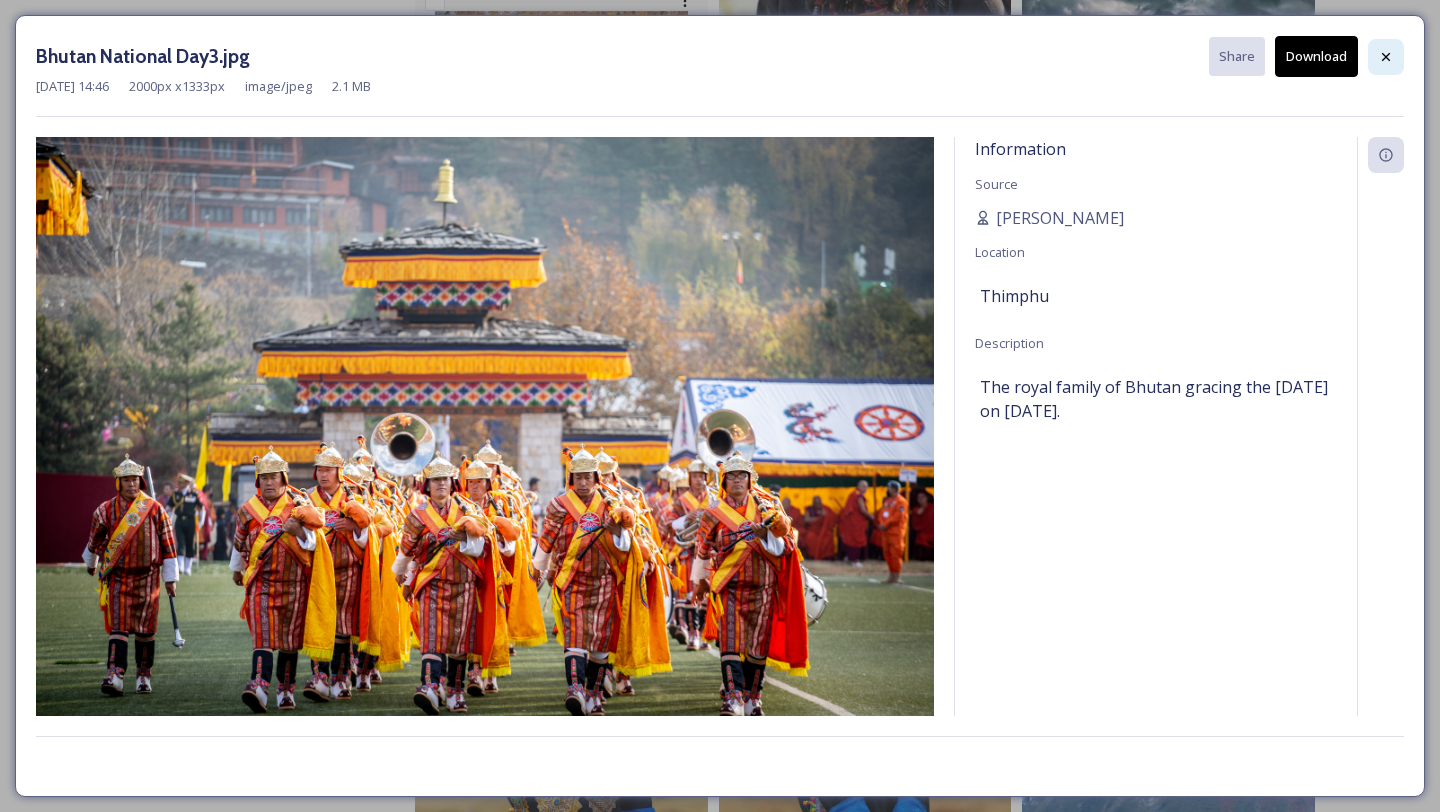 click 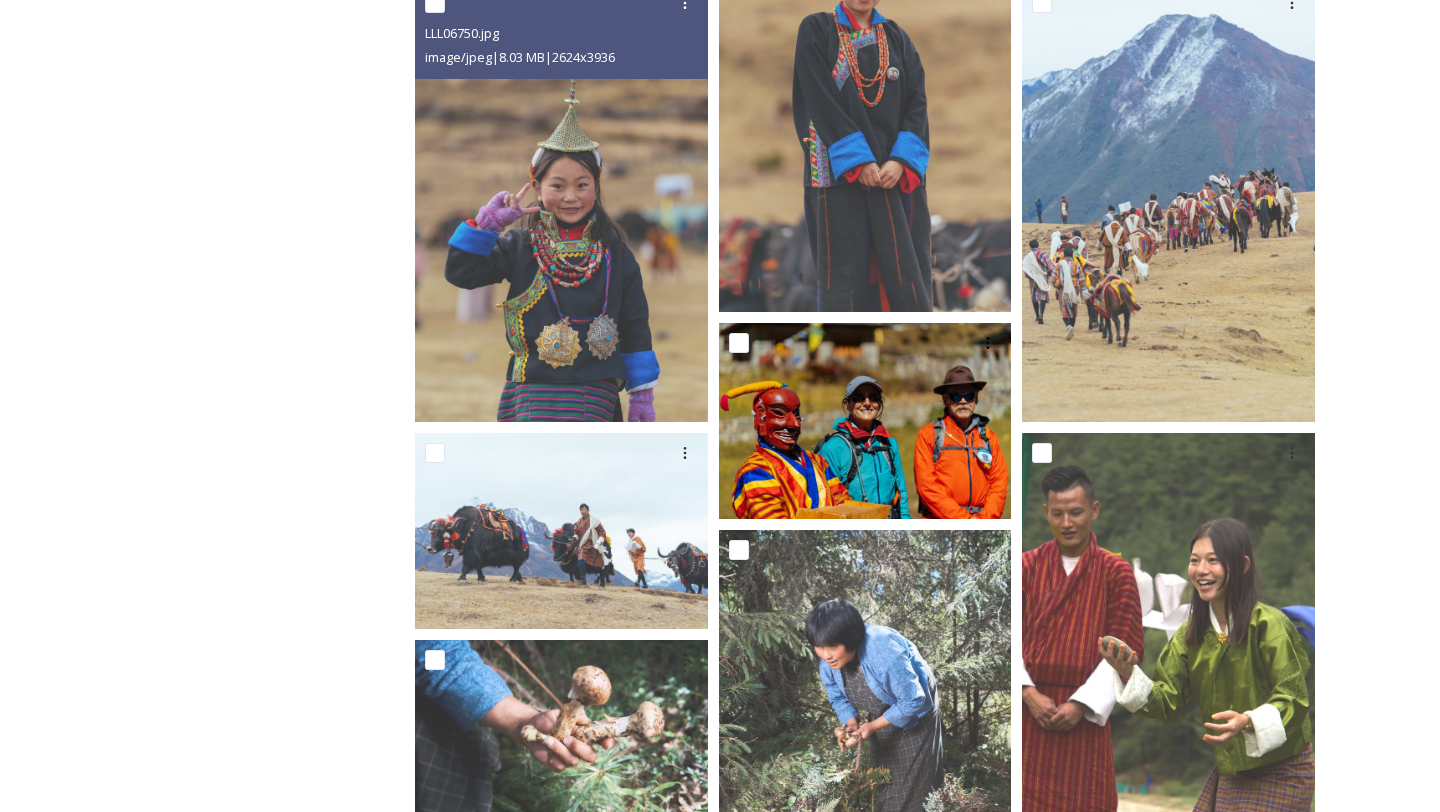 scroll, scrollTop: 2099, scrollLeft: 0, axis: vertical 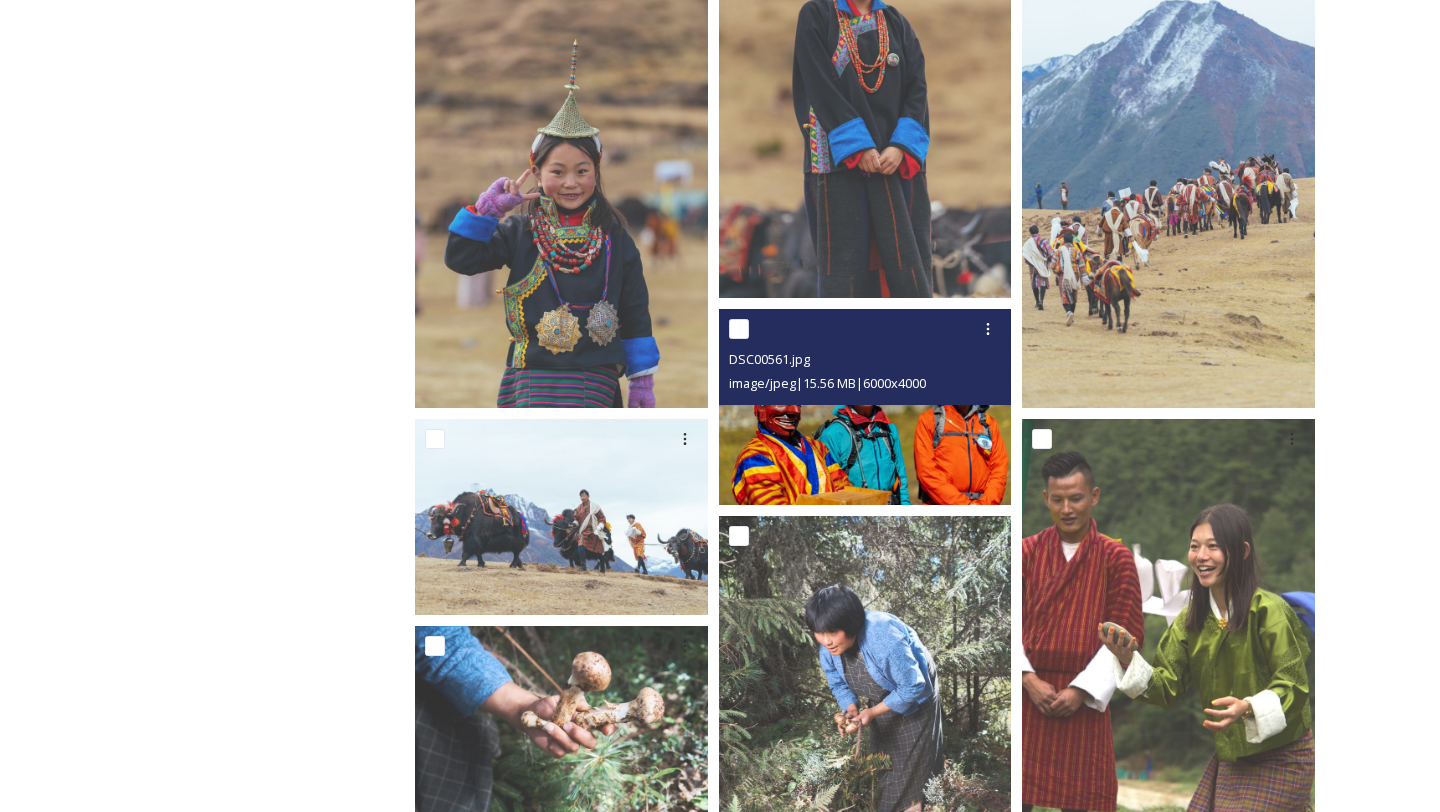 click at bounding box center [865, 406] 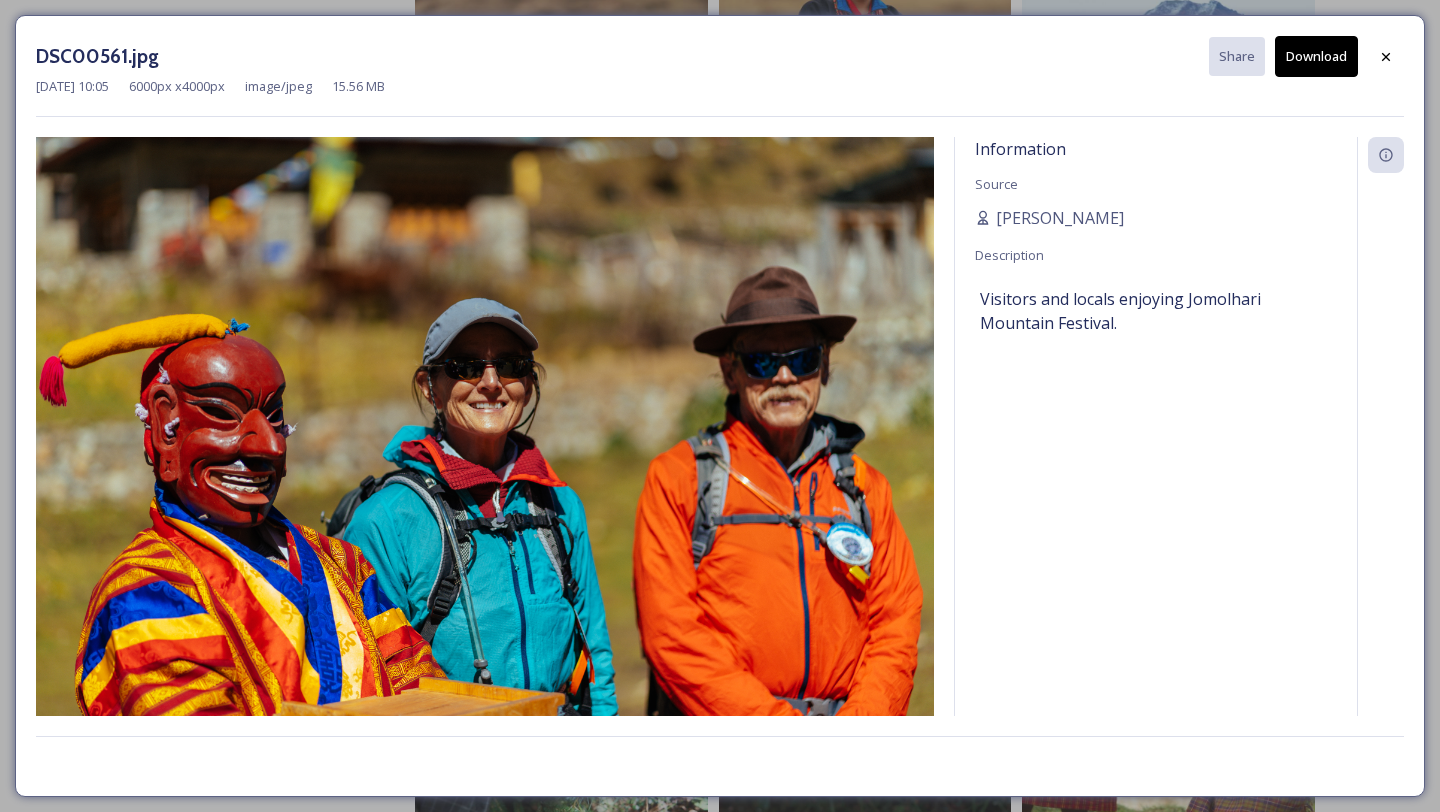 click on "Download" at bounding box center [1316, 56] 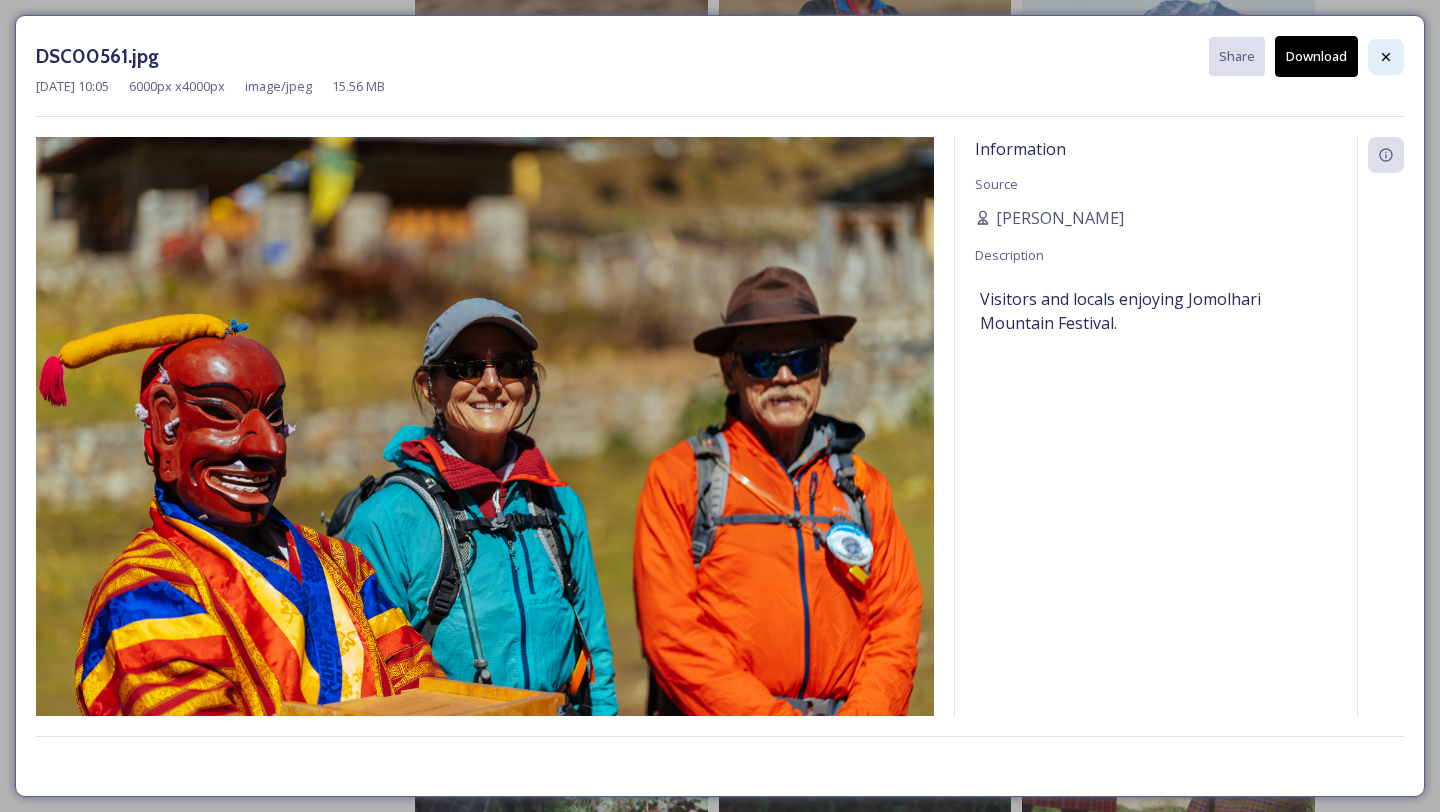 click 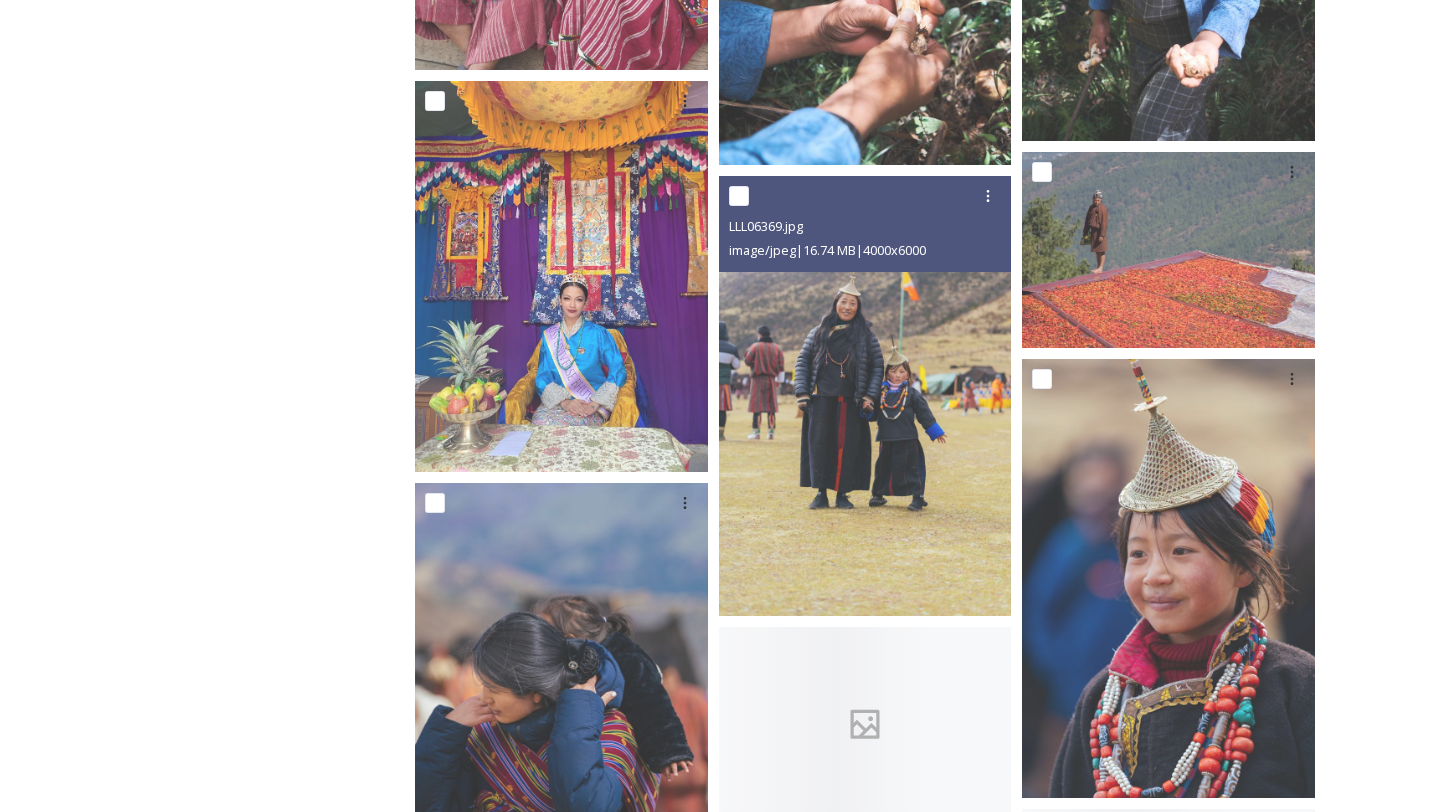 scroll, scrollTop: 3209, scrollLeft: 0, axis: vertical 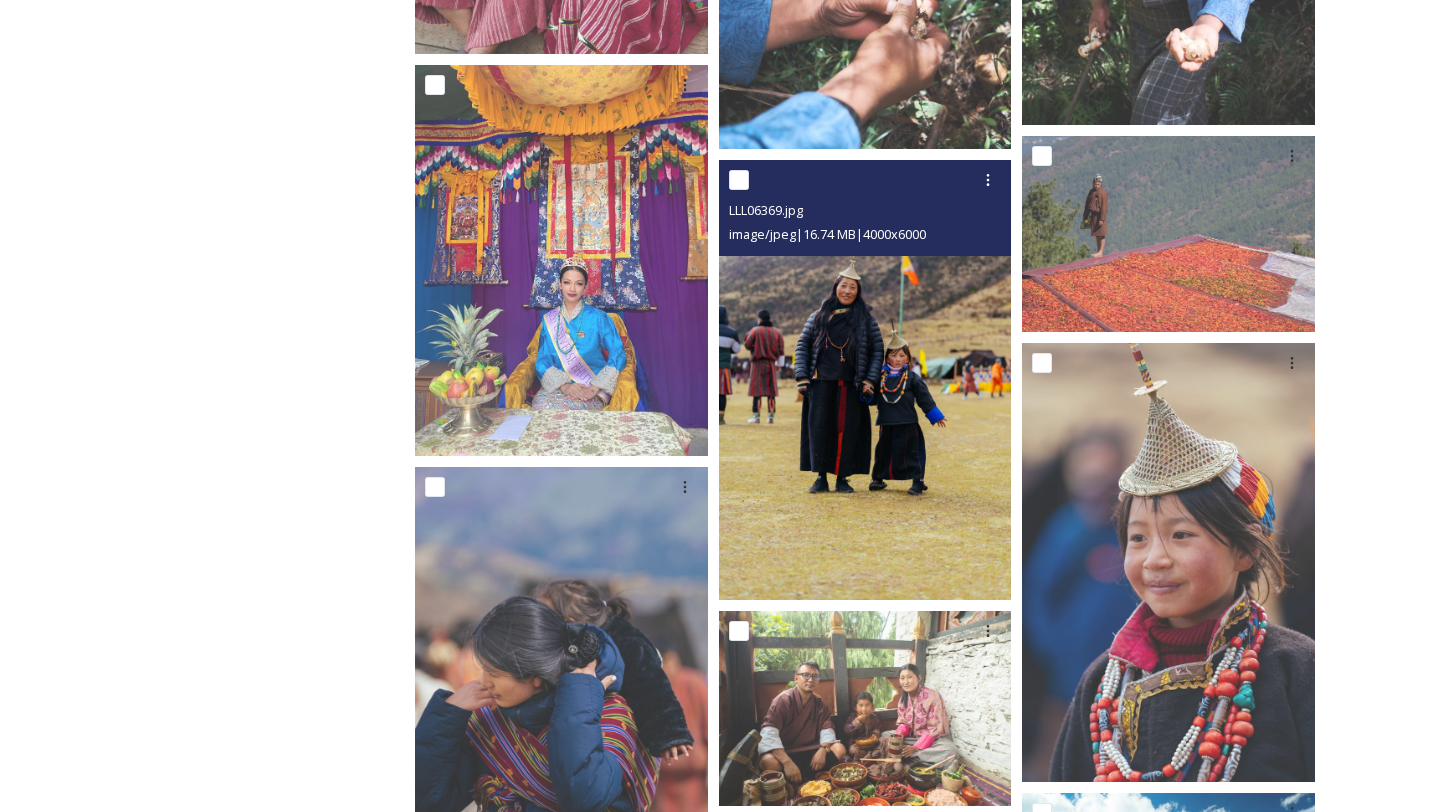 click at bounding box center [865, 380] 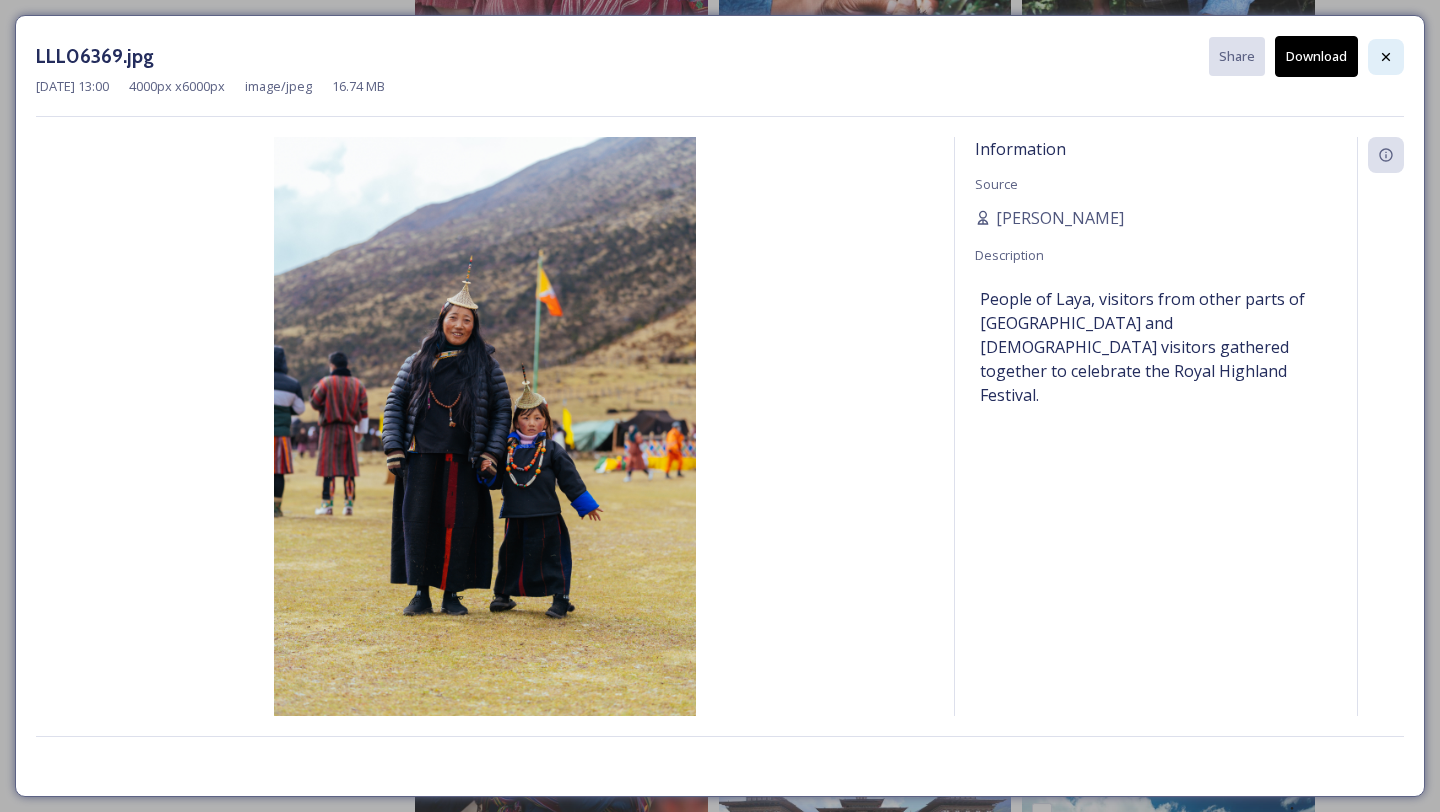 click at bounding box center (1386, 57) 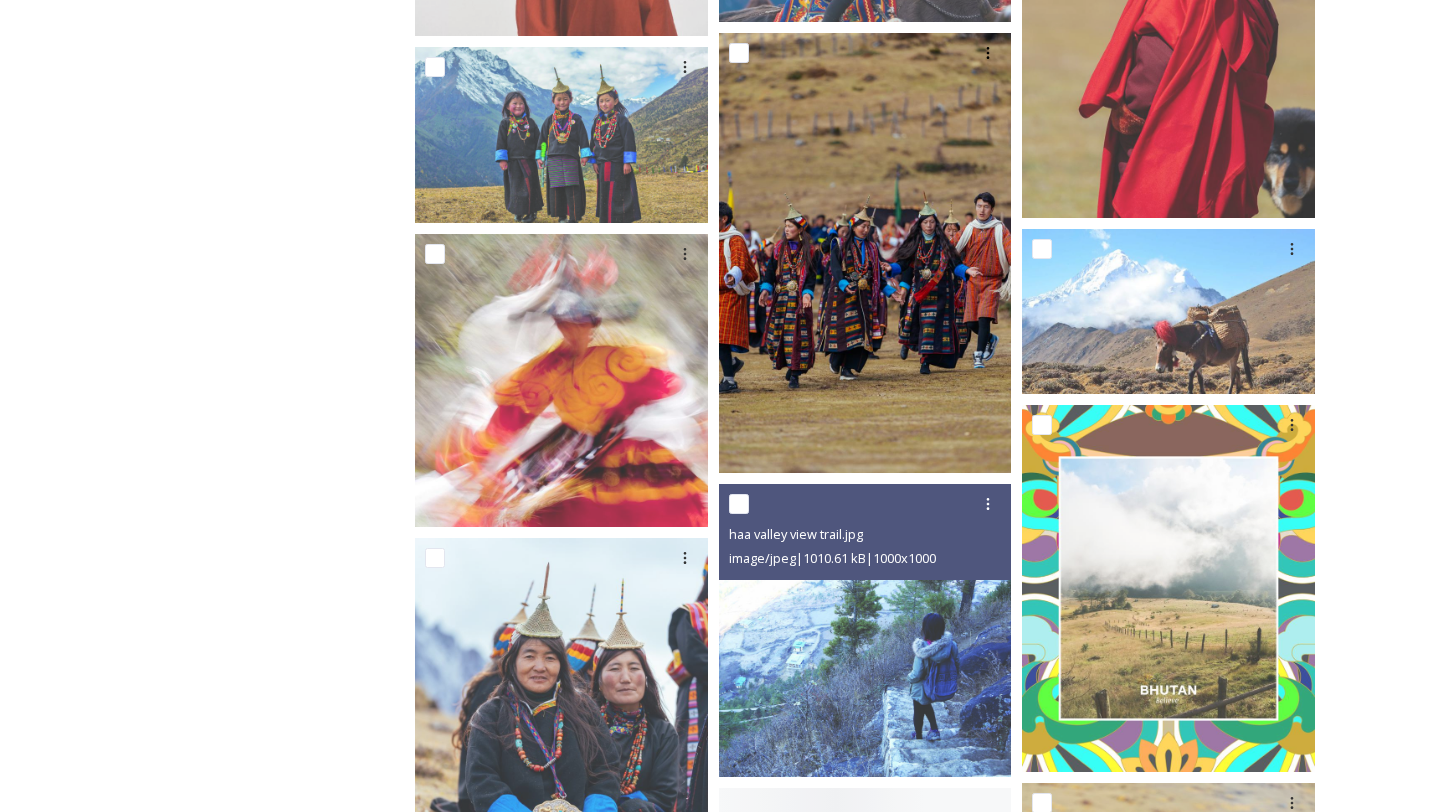 scroll, scrollTop: 8789, scrollLeft: 0, axis: vertical 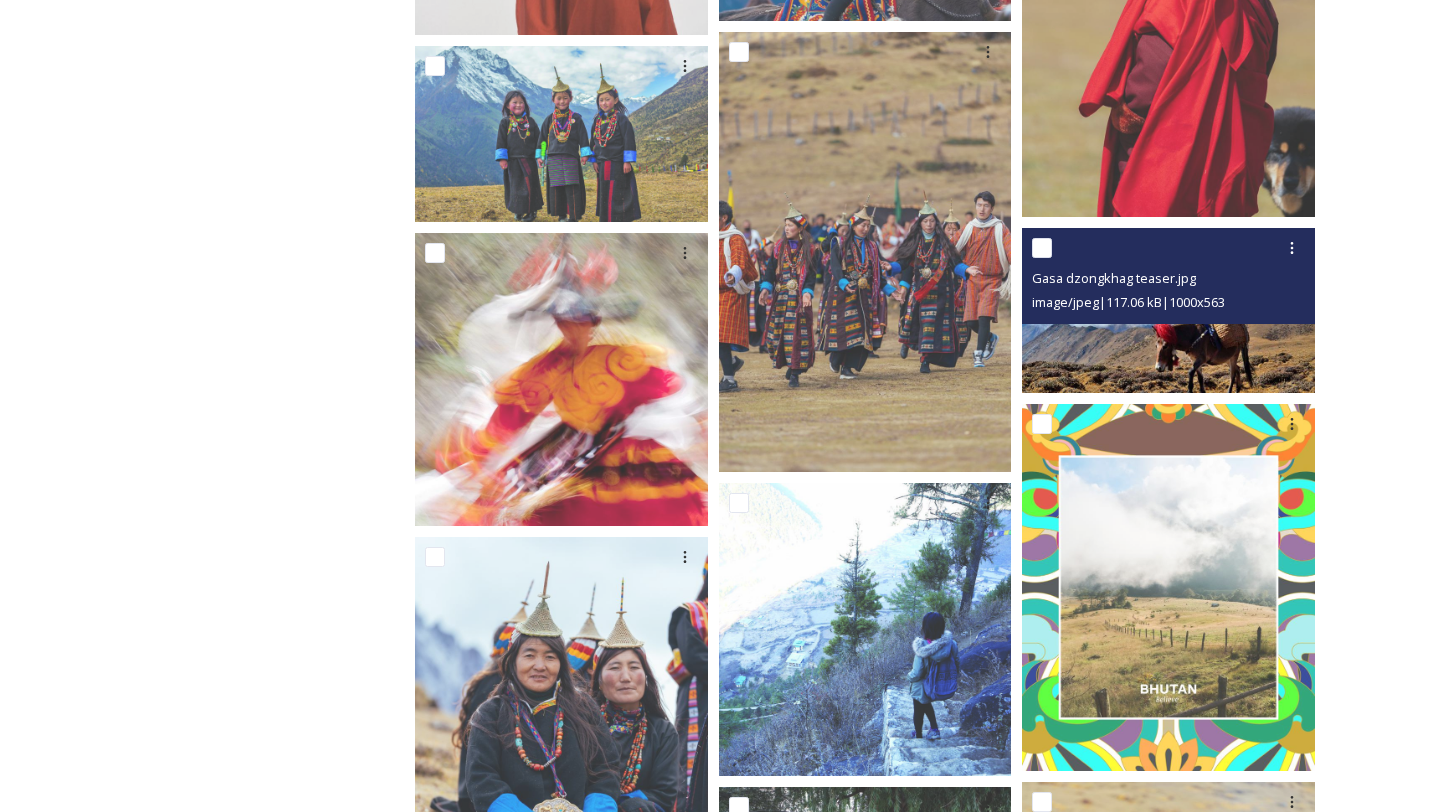 click at bounding box center (1168, 310) 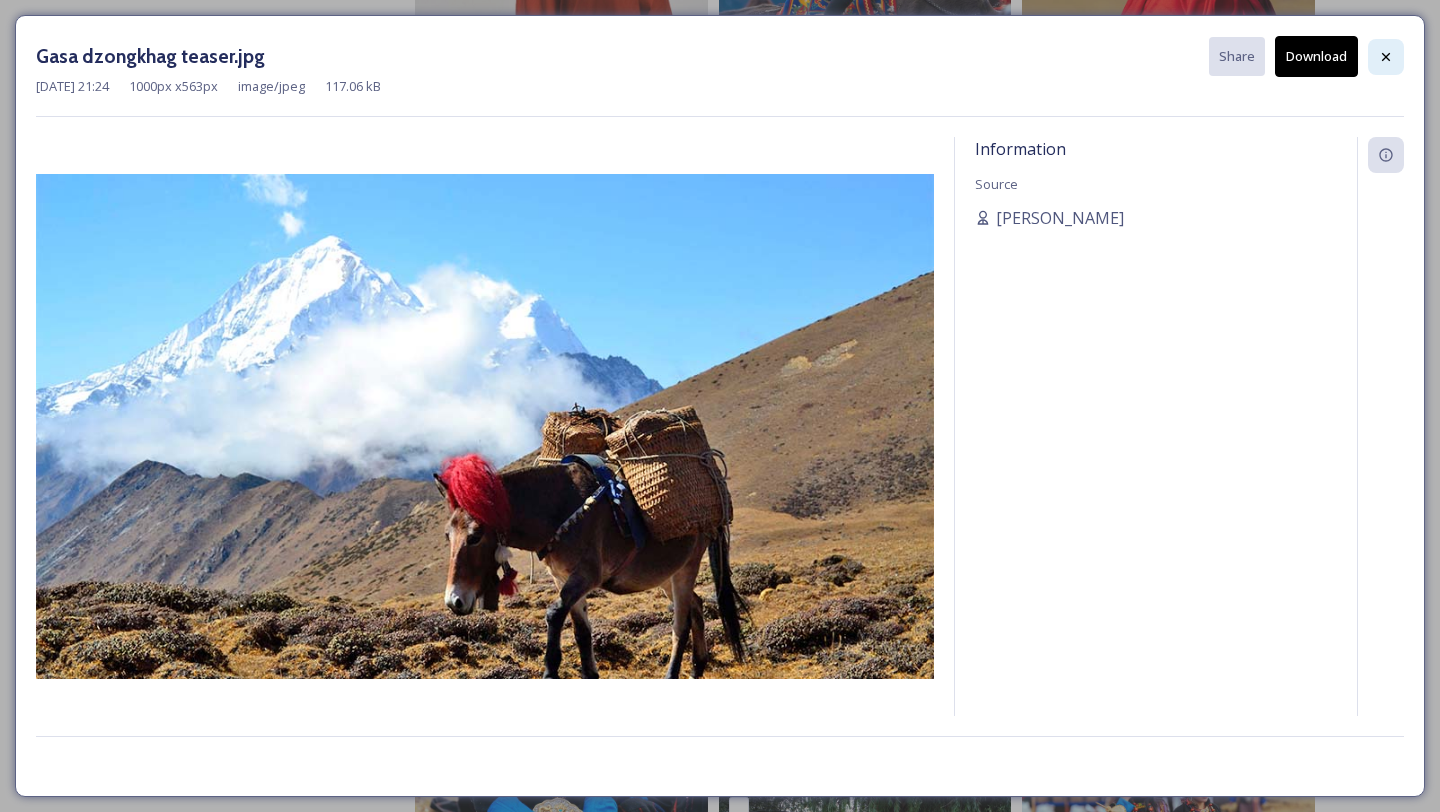 click 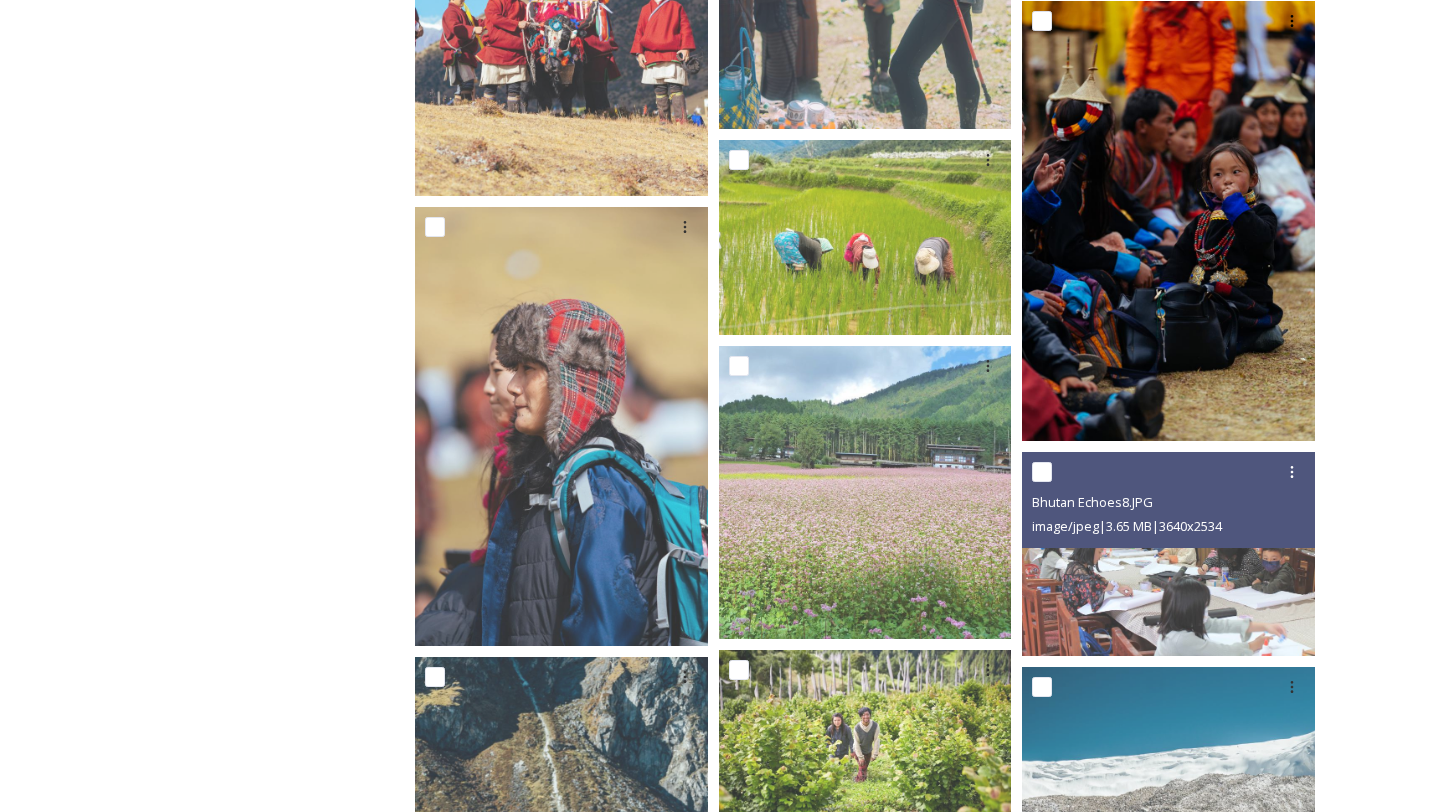 scroll, scrollTop: 10019, scrollLeft: 0, axis: vertical 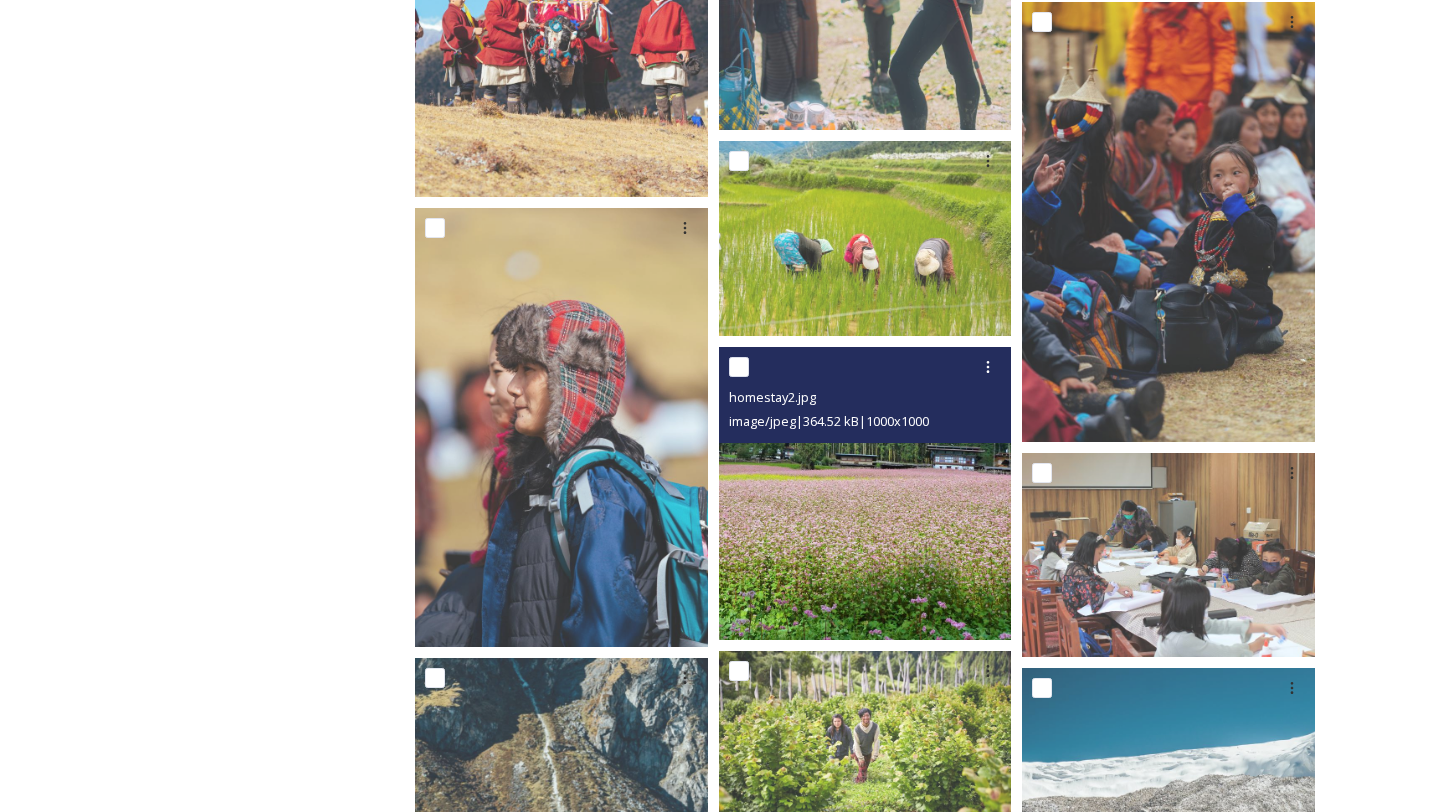 click at bounding box center [865, 493] 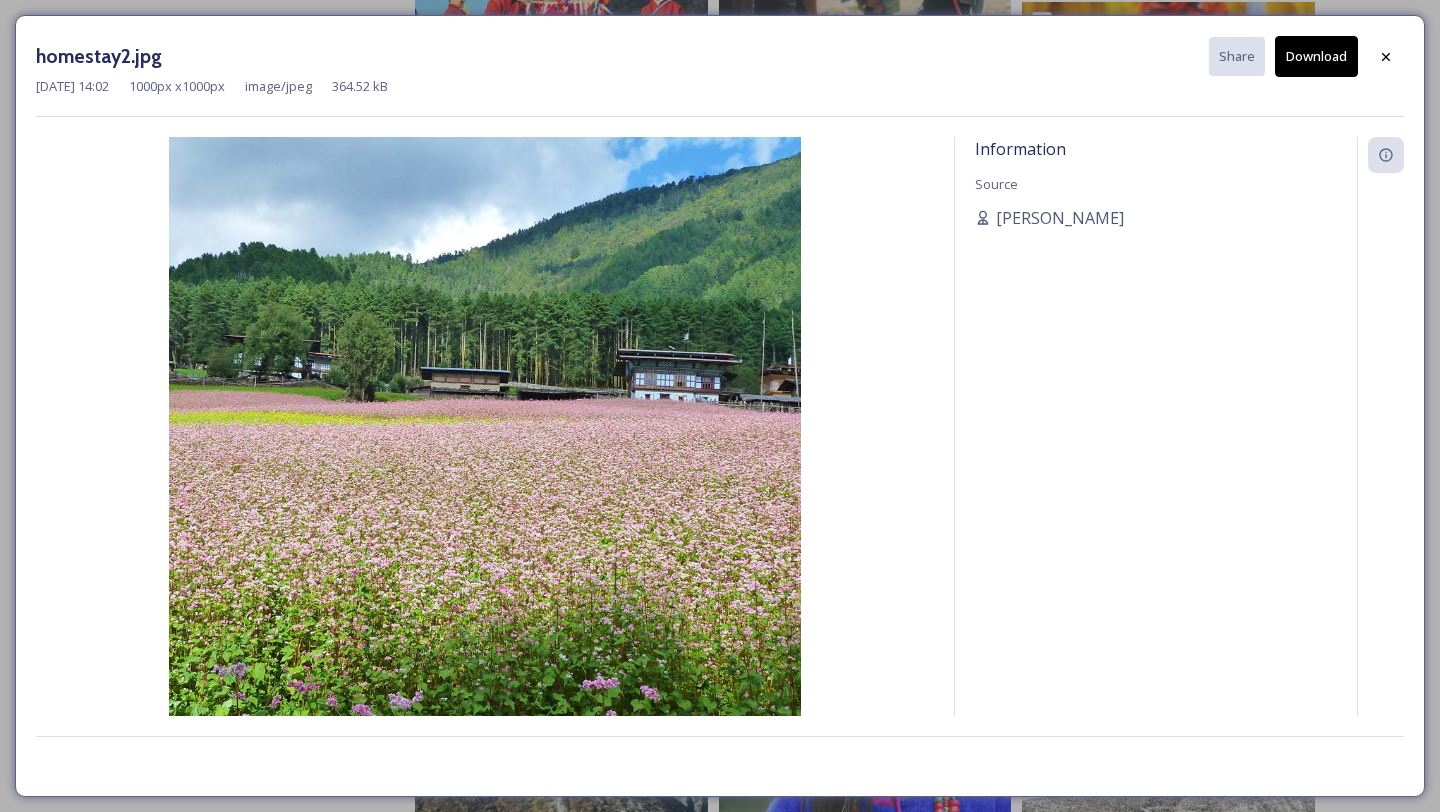 click on "Download" at bounding box center [1316, 56] 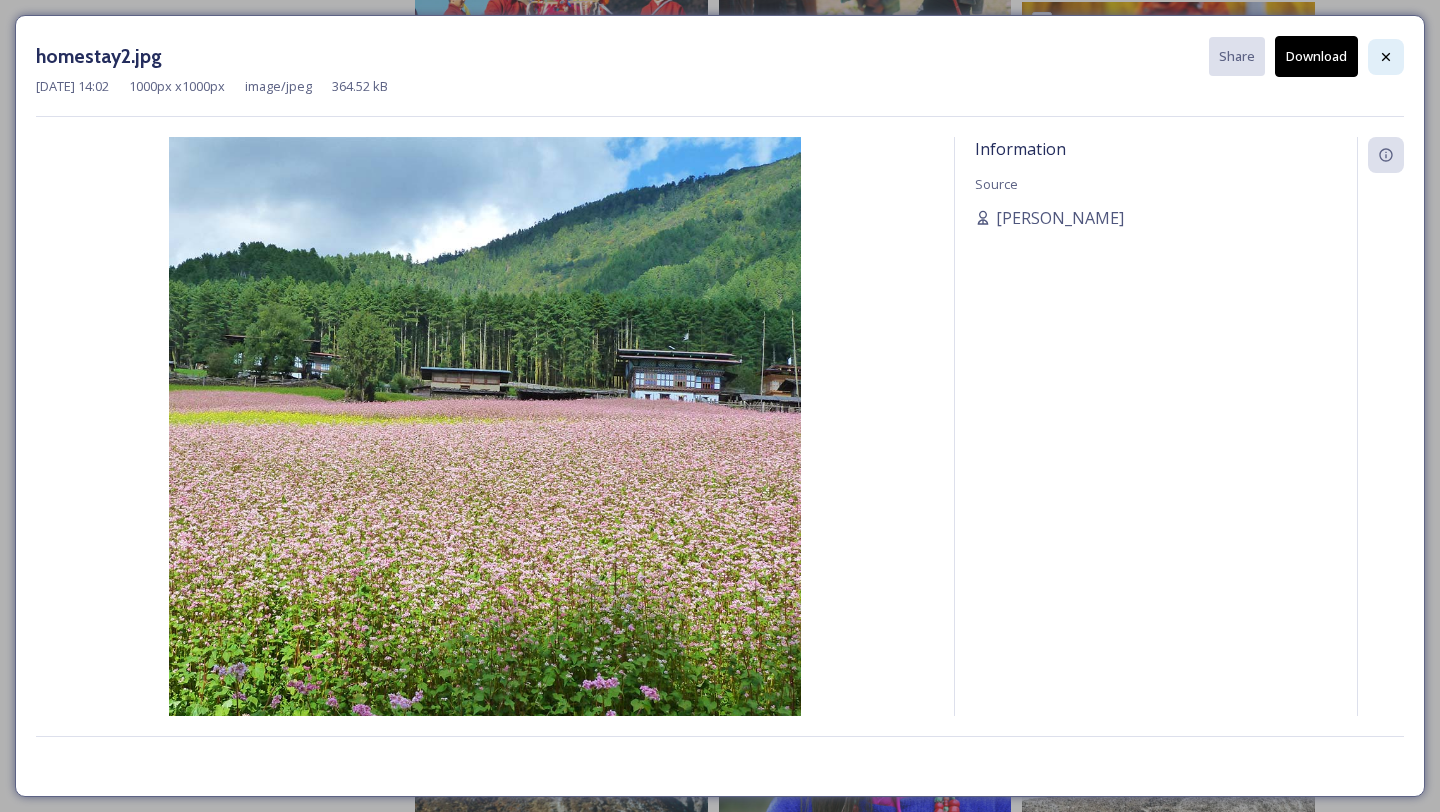 click at bounding box center (1386, 57) 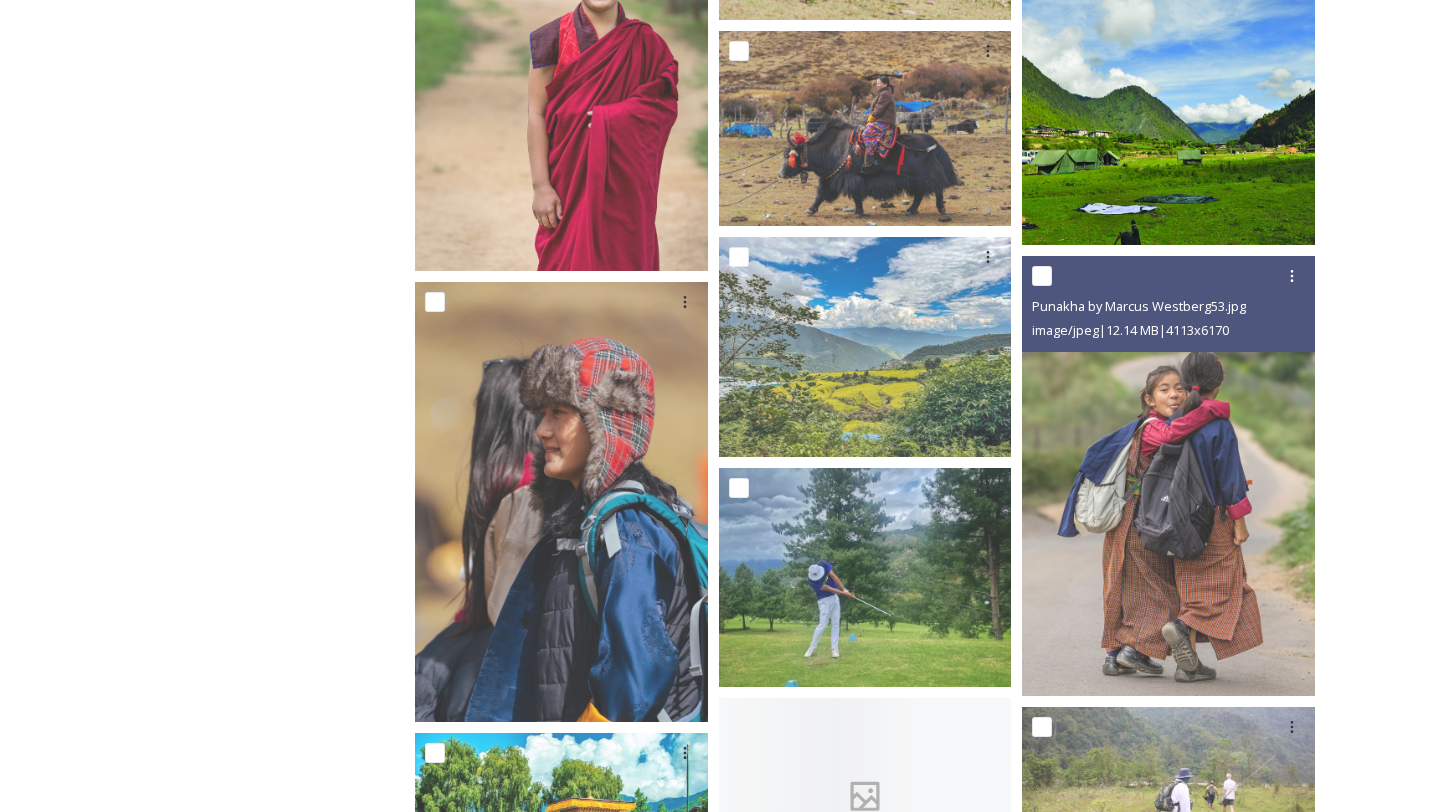 scroll, scrollTop: 12494, scrollLeft: 0, axis: vertical 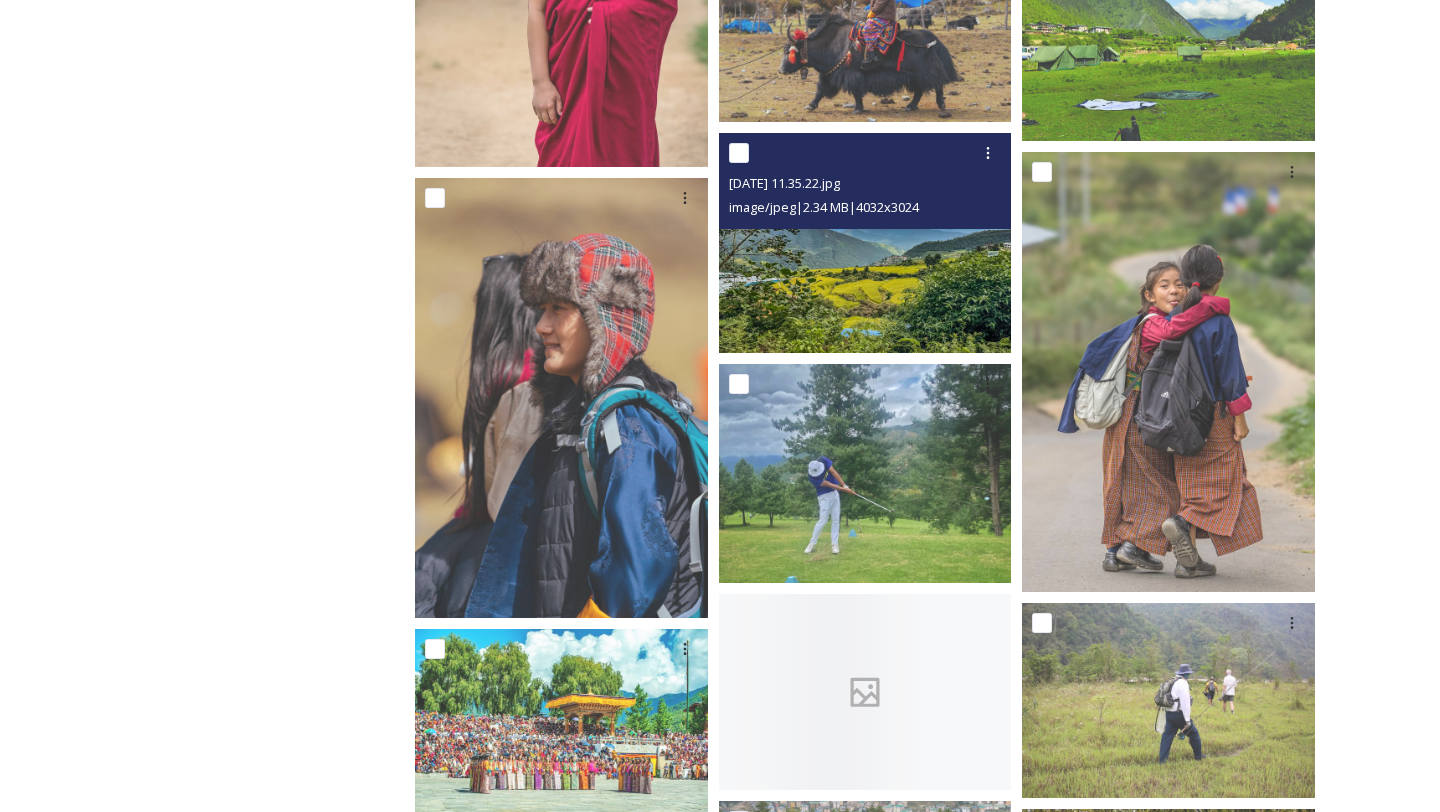 click at bounding box center (865, 243) 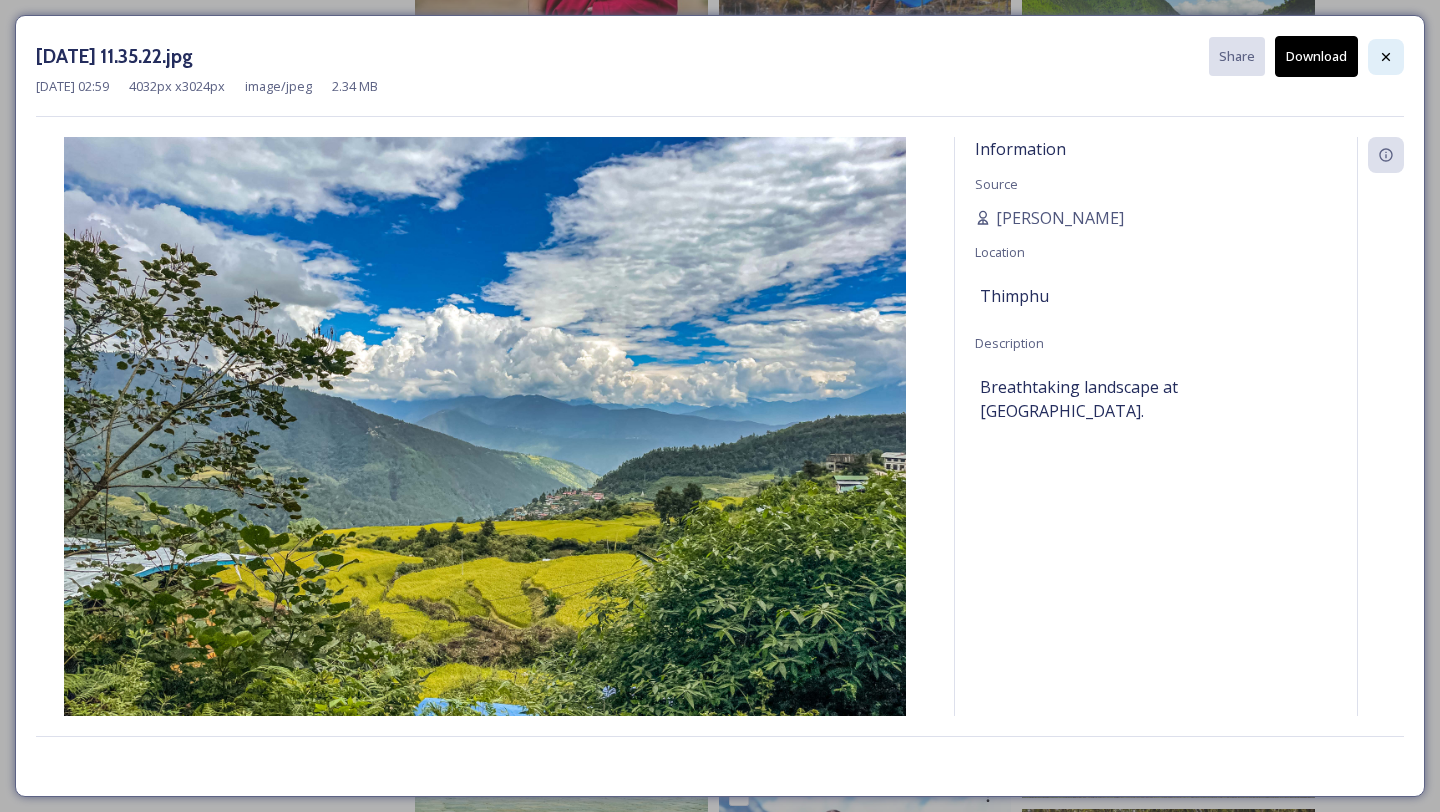 click 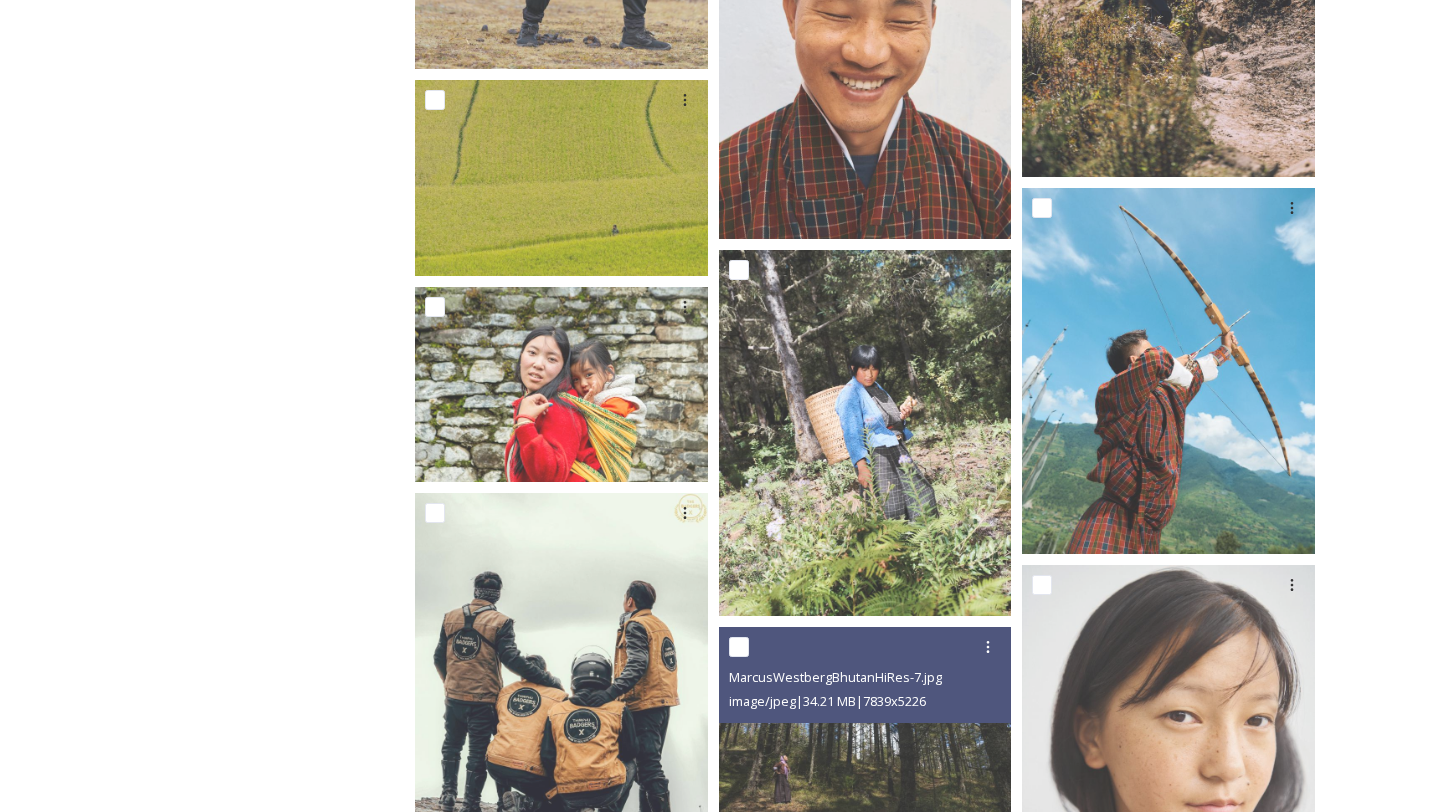 scroll, scrollTop: 19187, scrollLeft: 0, axis: vertical 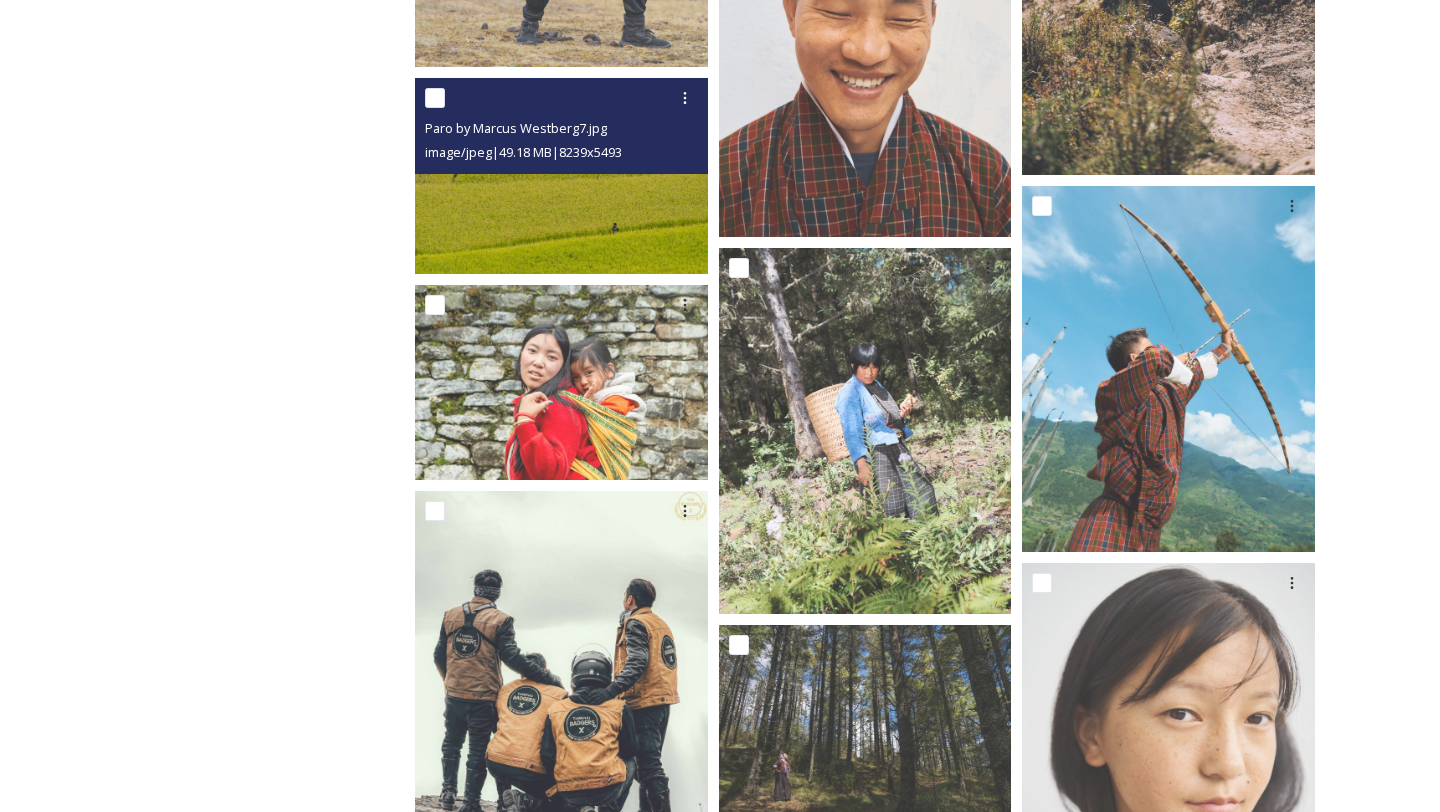 click at bounding box center (561, 175) 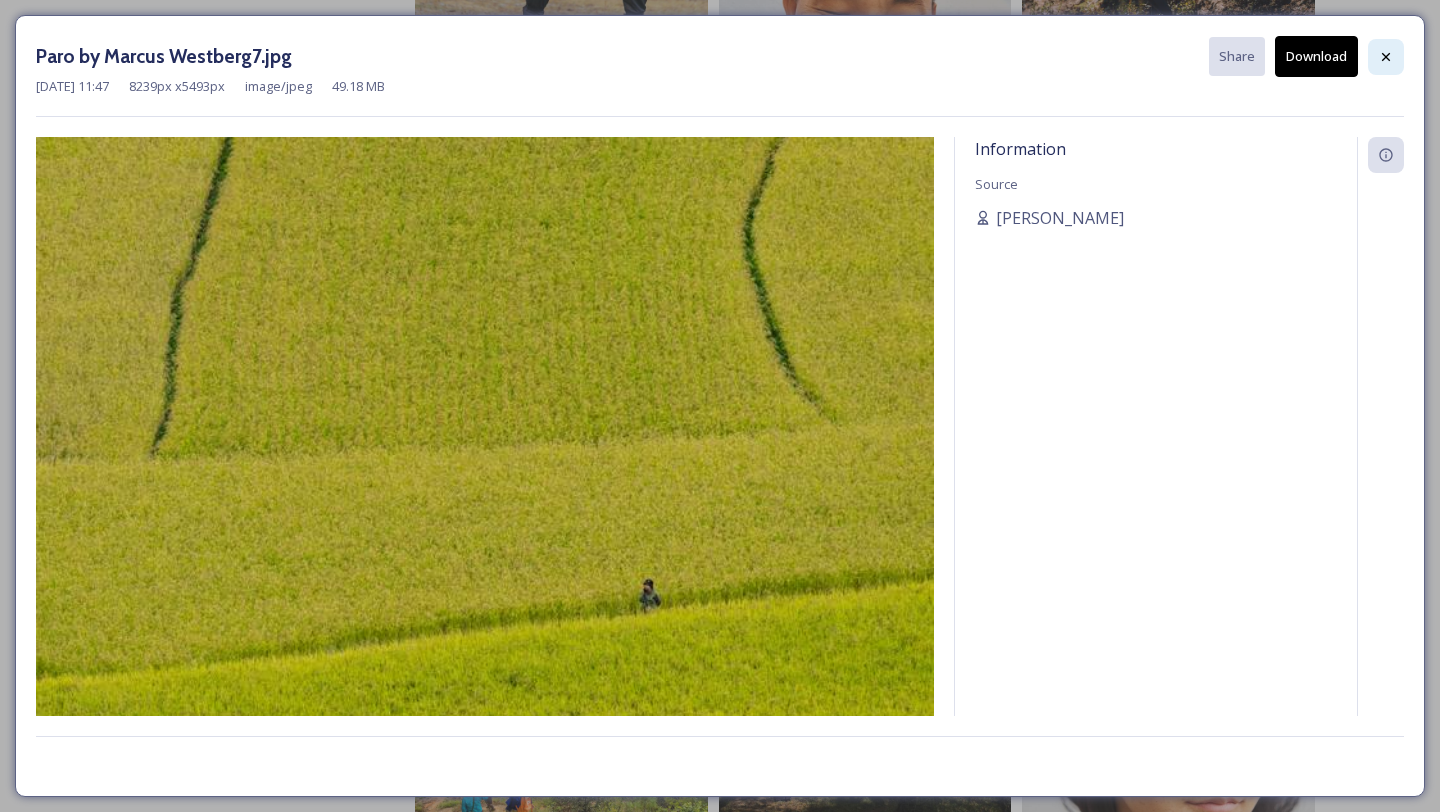 click at bounding box center [1386, 57] 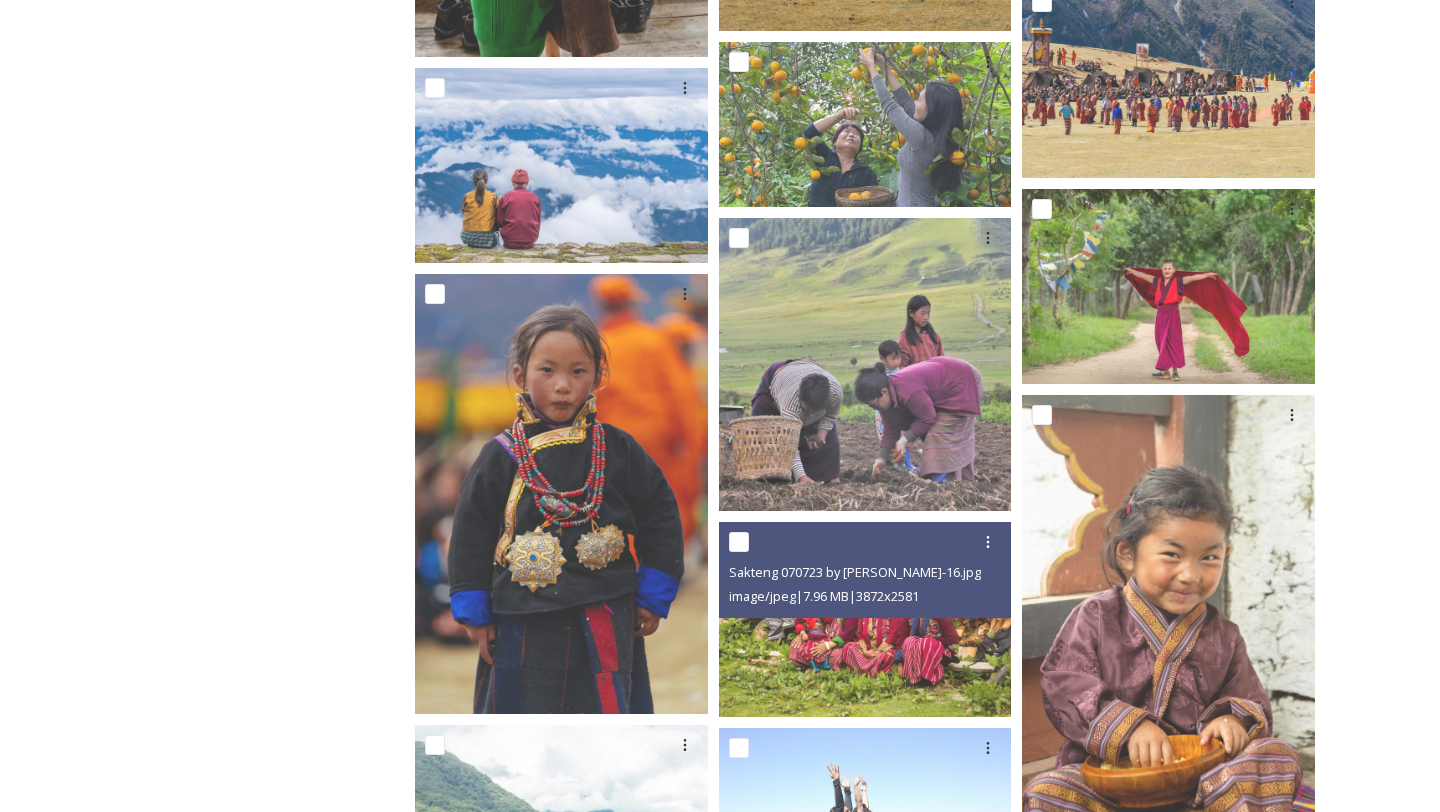 scroll, scrollTop: 21923, scrollLeft: 0, axis: vertical 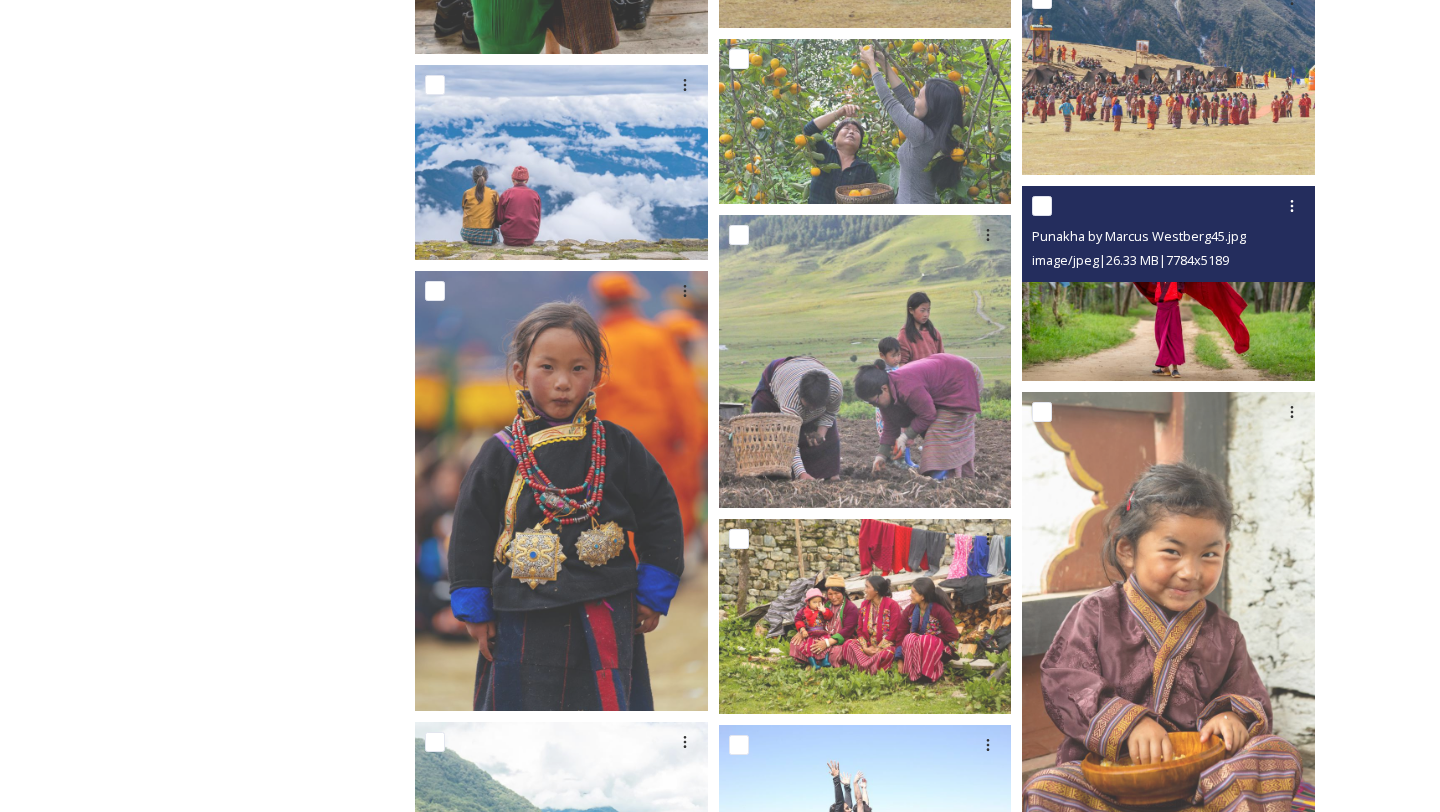 click at bounding box center [1168, 282] 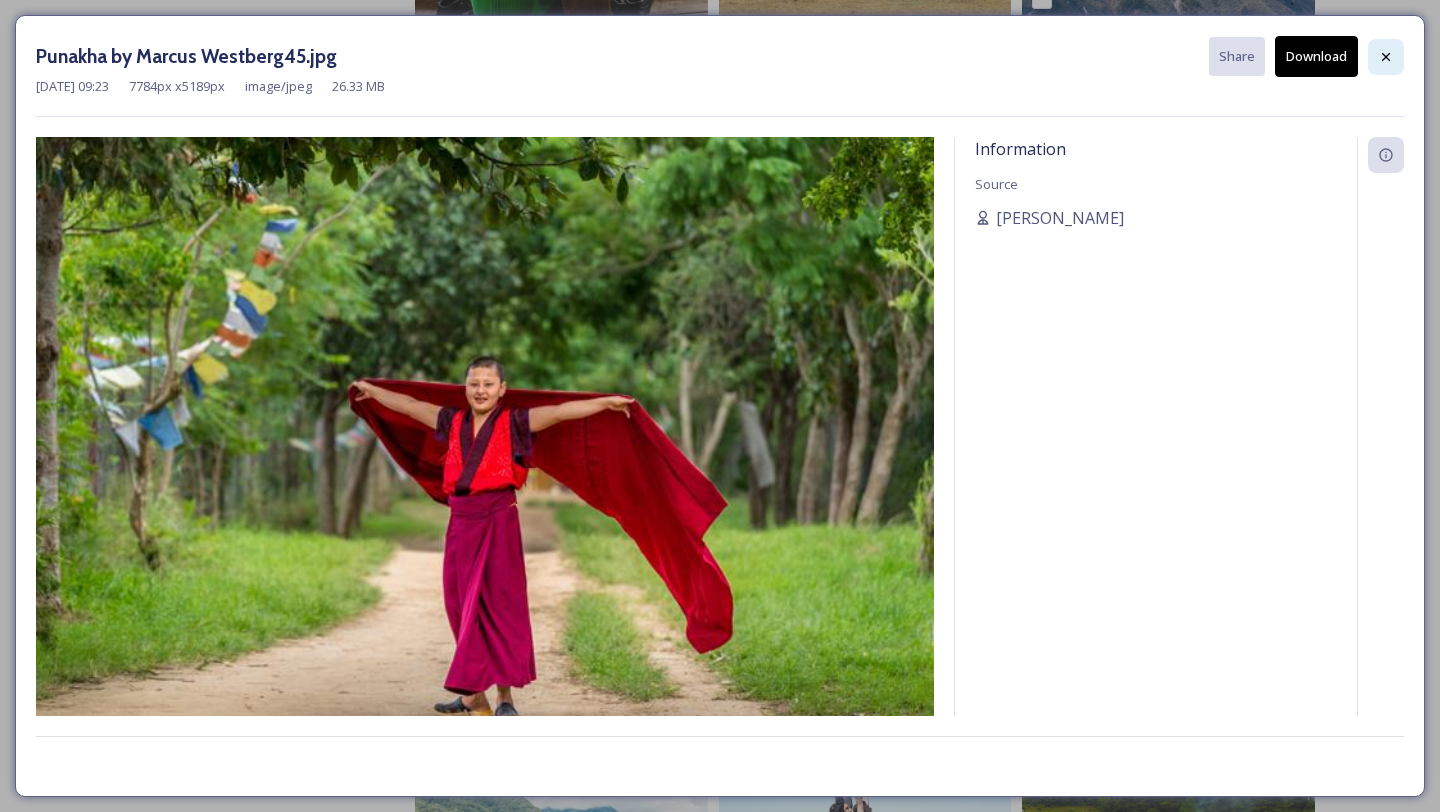 click at bounding box center [1386, 57] 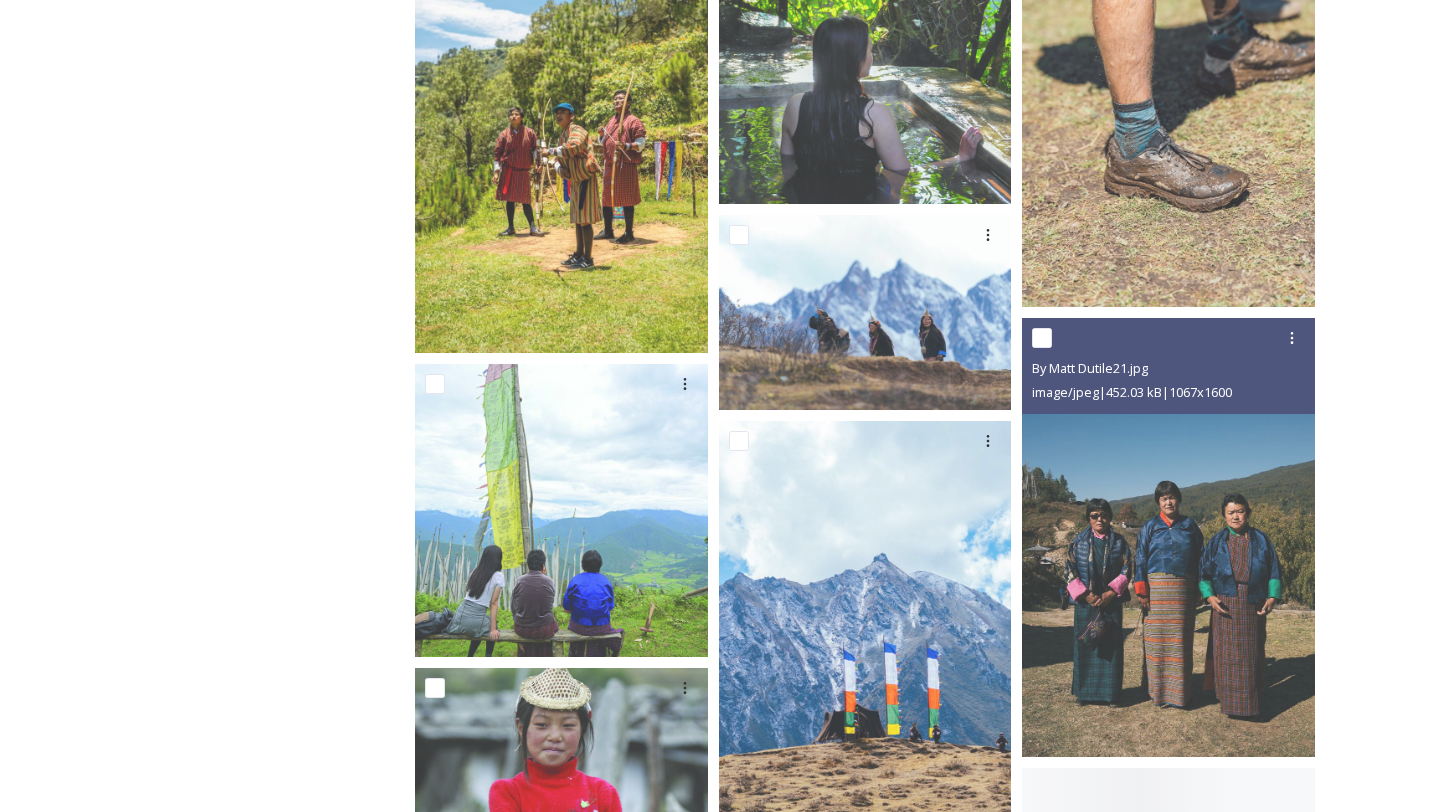 scroll, scrollTop: 27831, scrollLeft: 0, axis: vertical 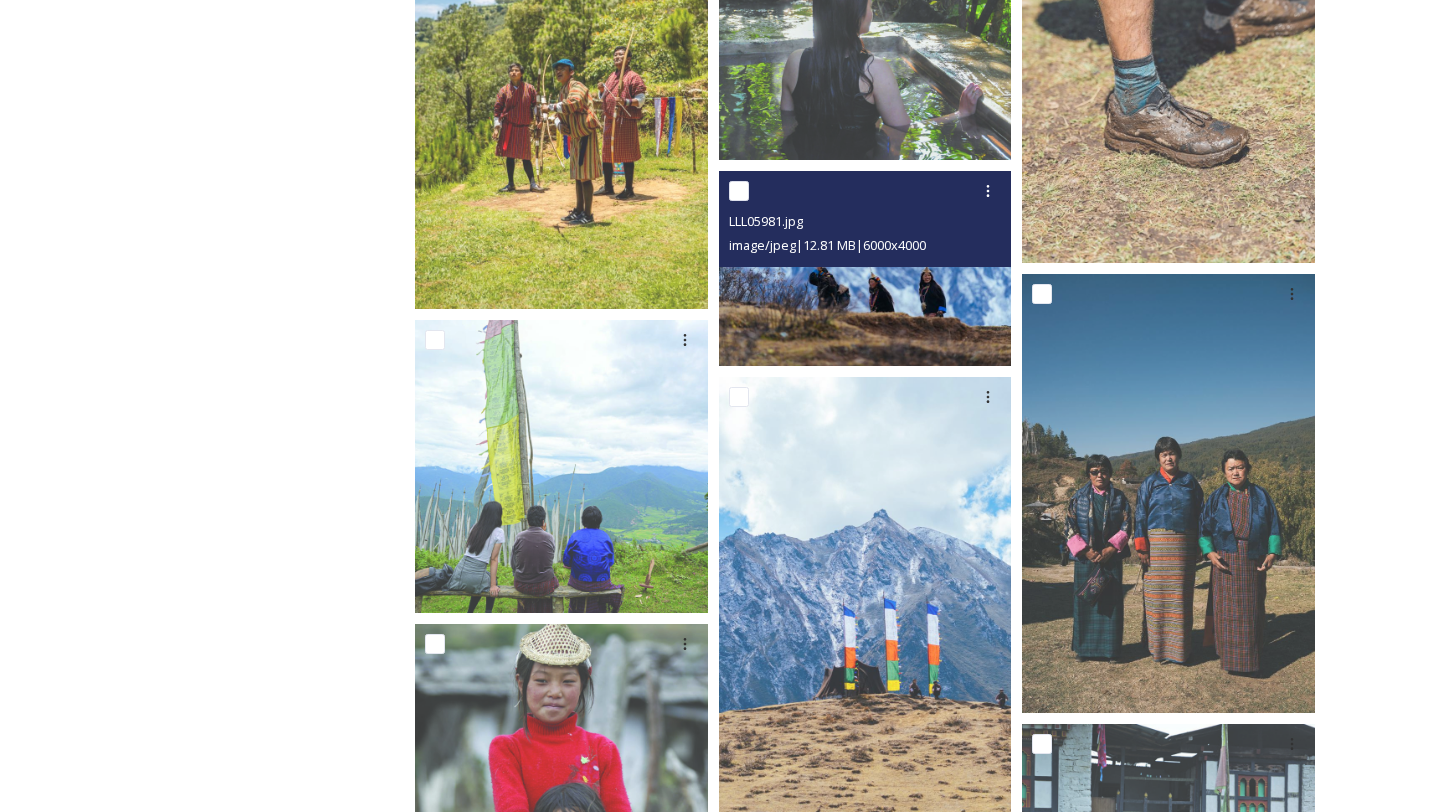 click at bounding box center [865, 268] 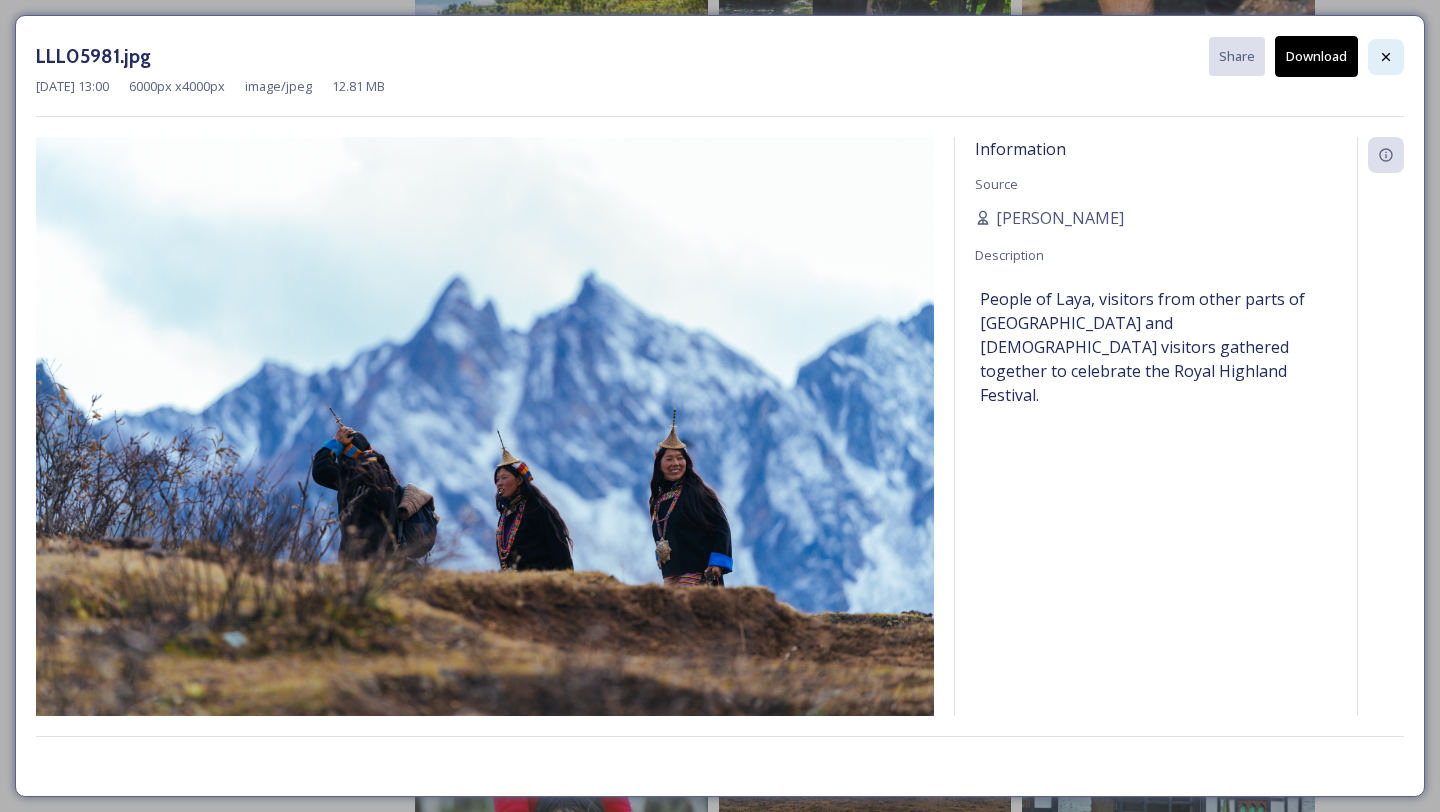 click at bounding box center [1386, 57] 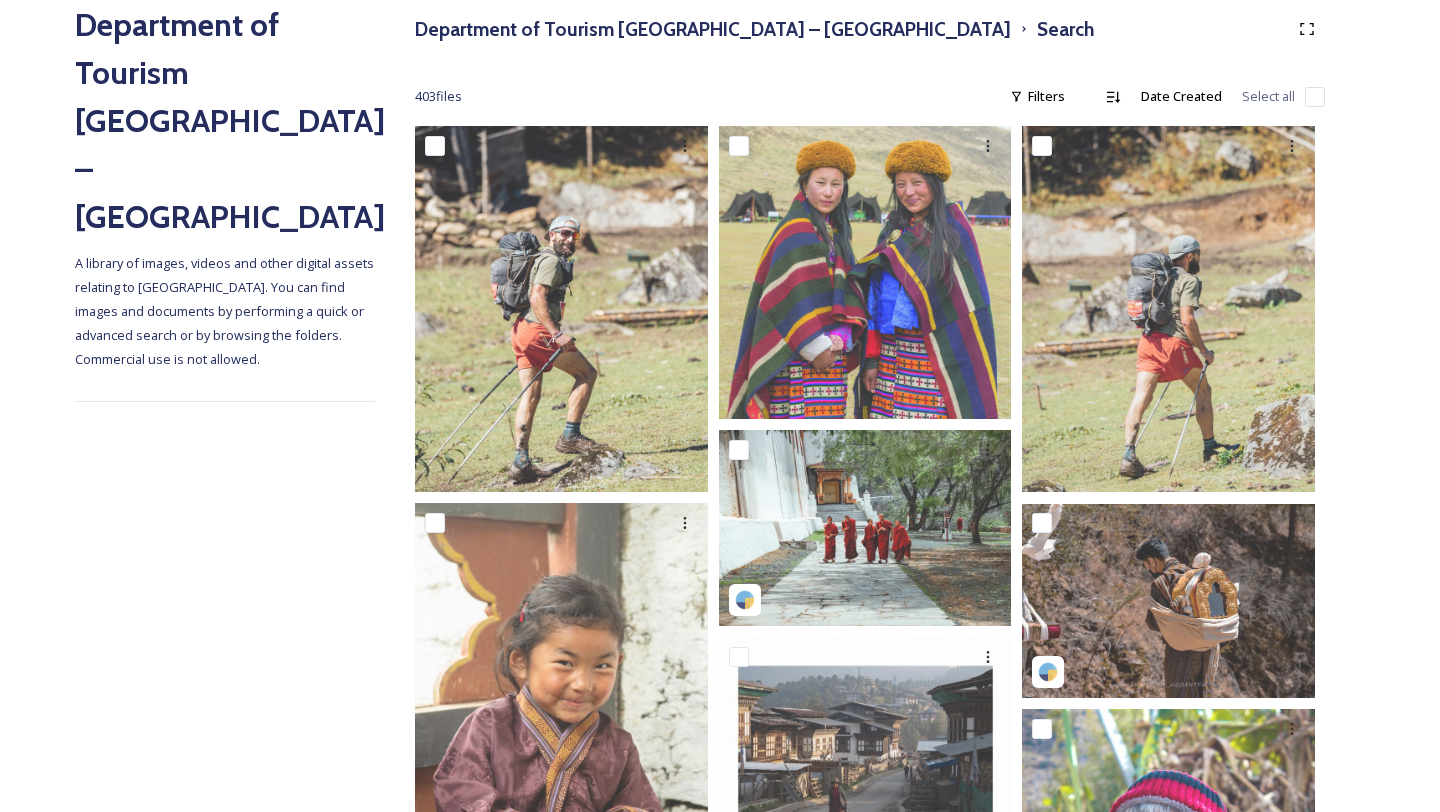 scroll, scrollTop: 0, scrollLeft: 0, axis: both 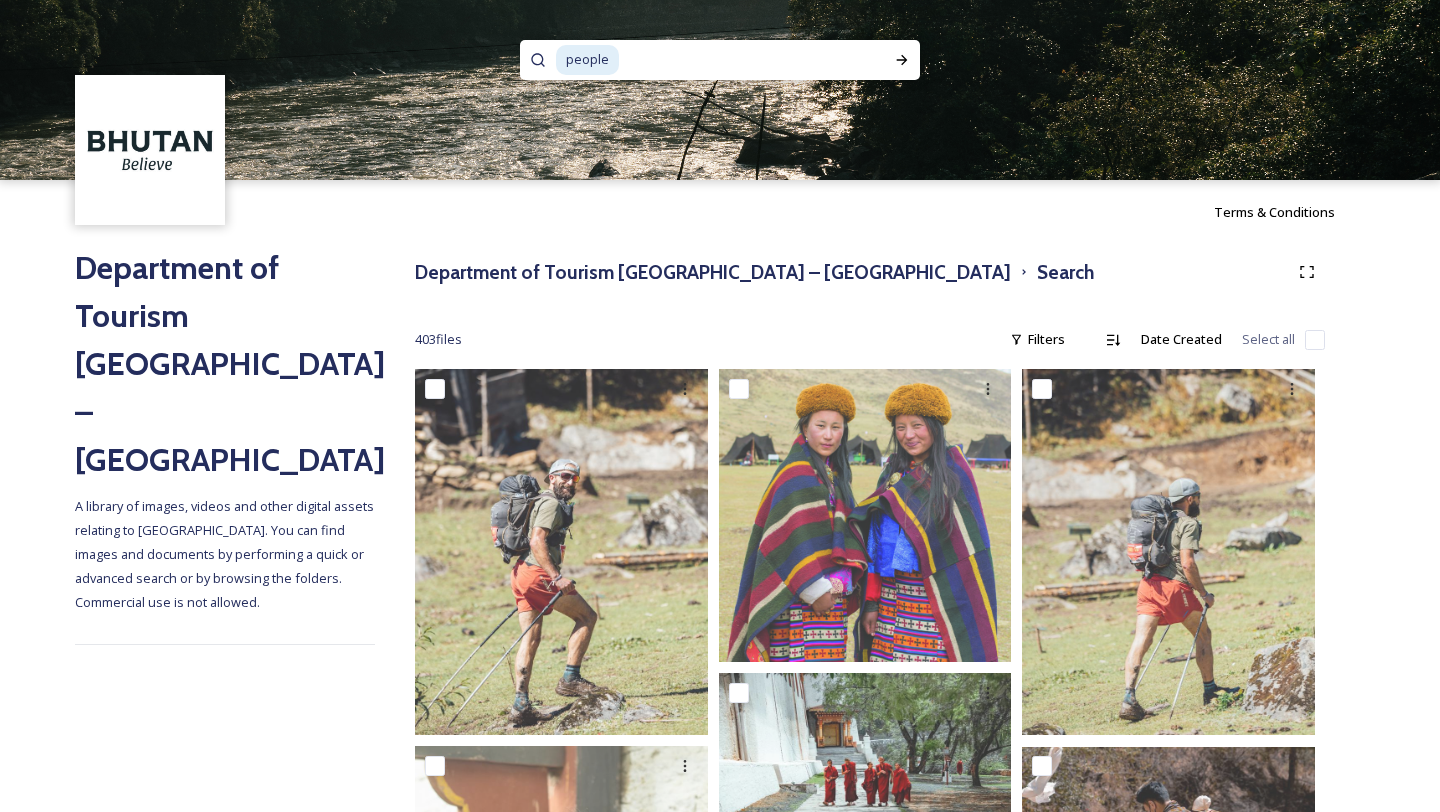 click on "people" at bounding box center [587, 59] 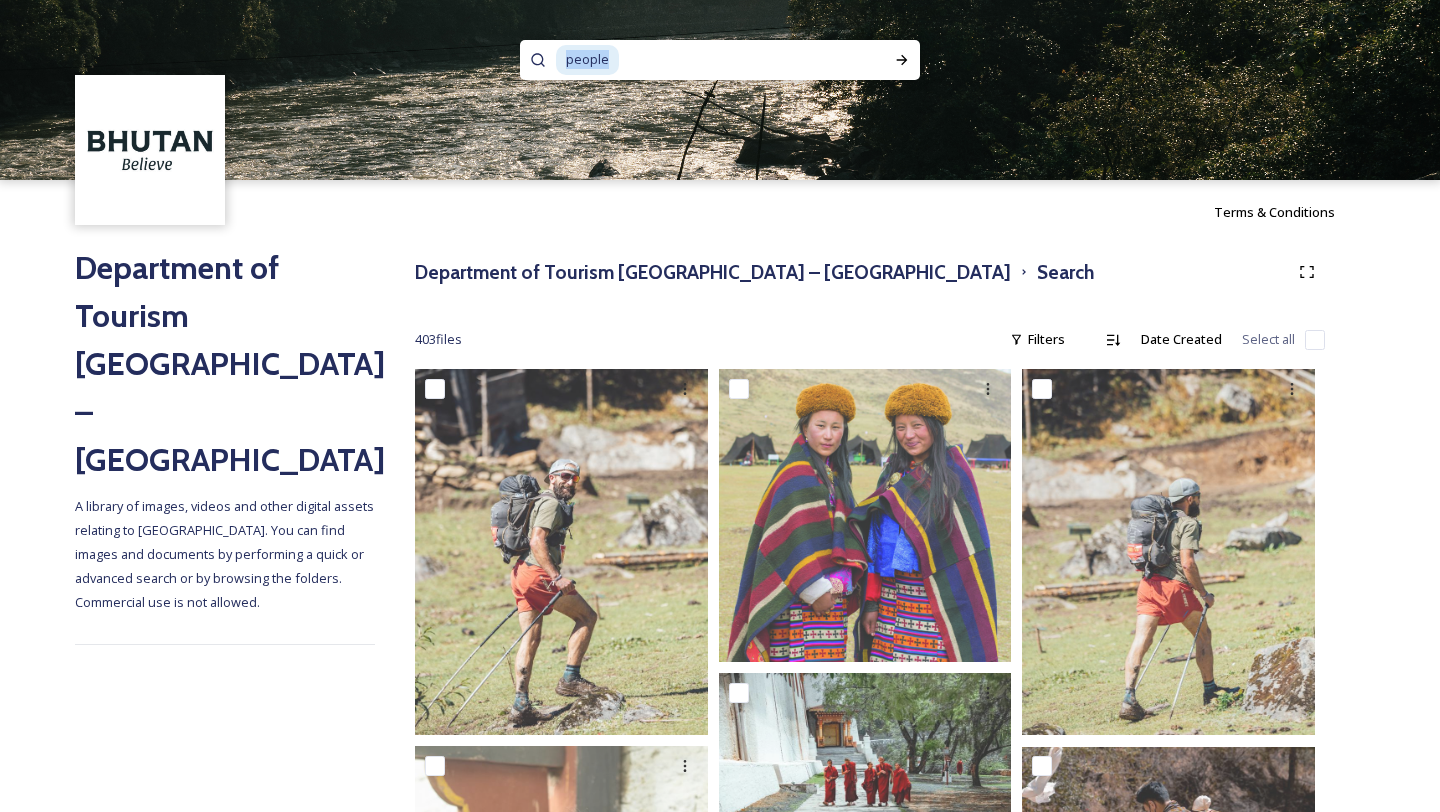 click on "people" at bounding box center [587, 59] 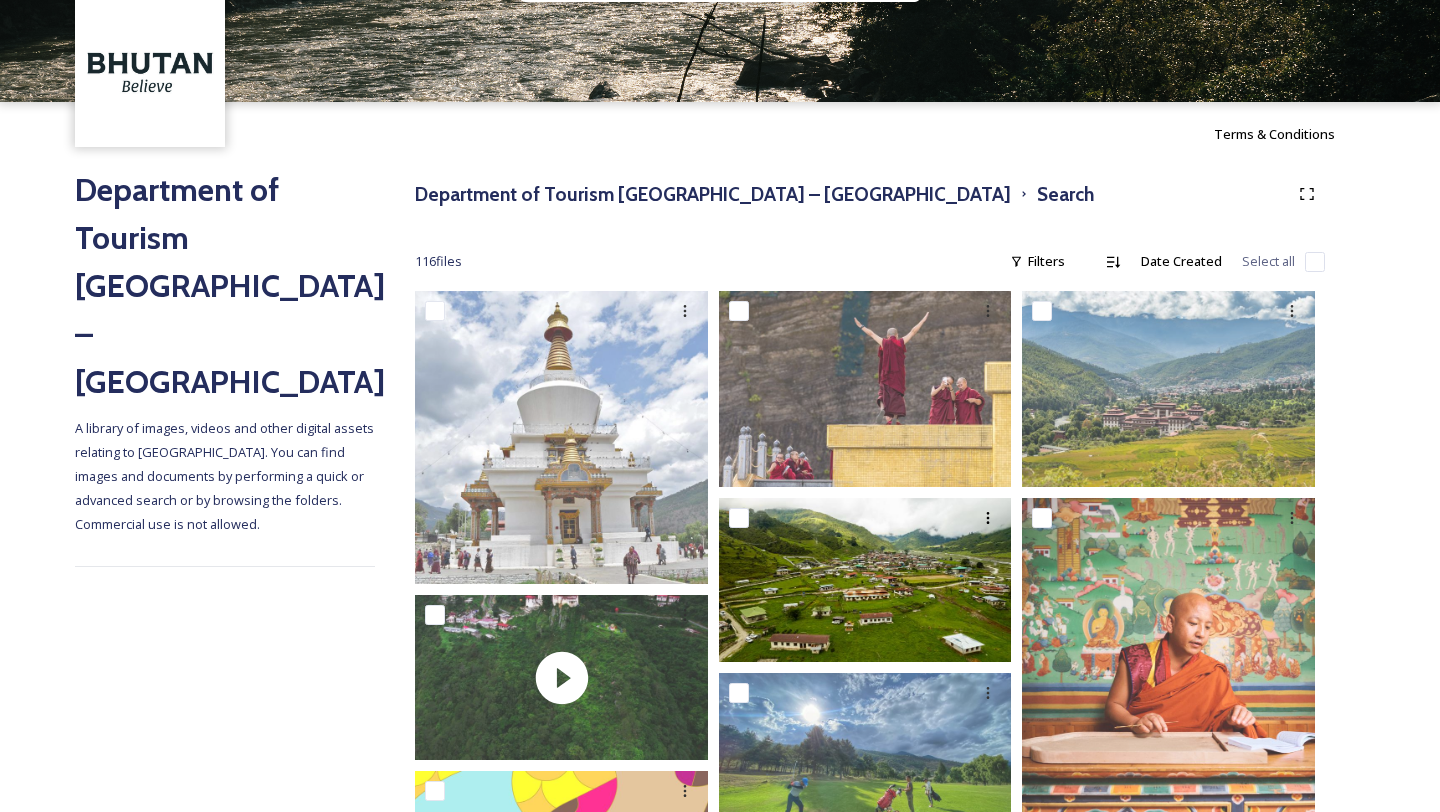 scroll, scrollTop: 83, scrollLeft: 0, axis: vertical 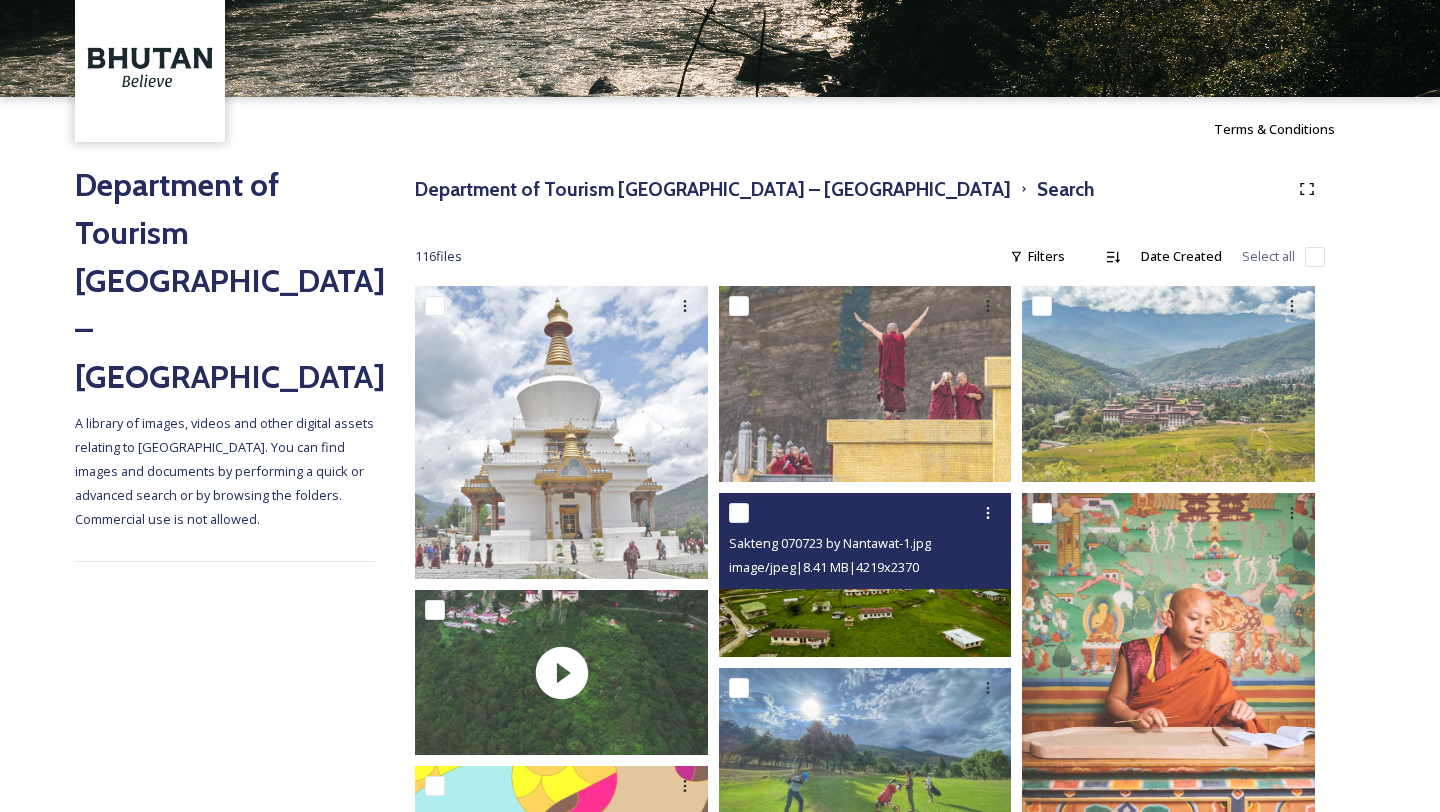 click at bounding box center (865, 575) 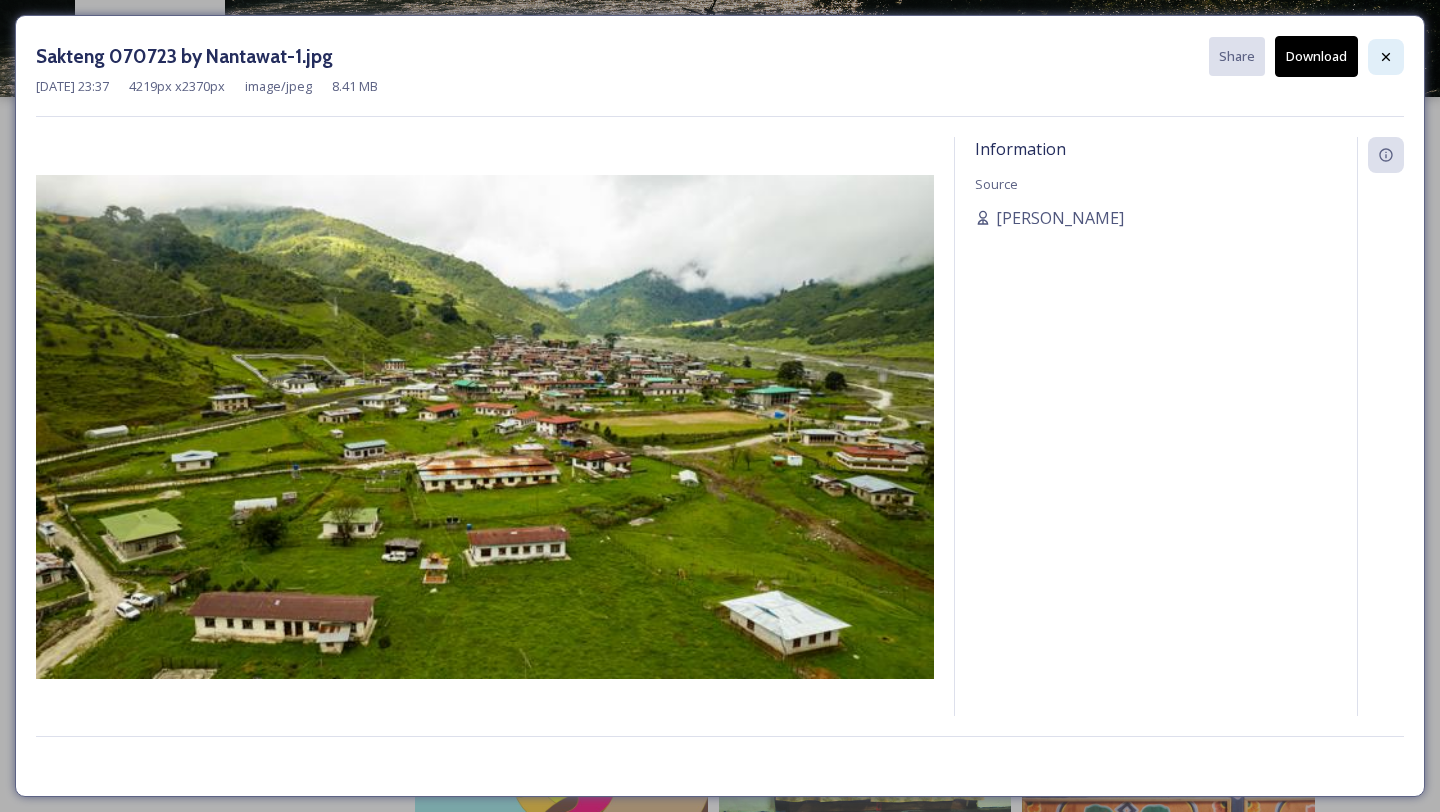 click at bounding box center (1386, 57) 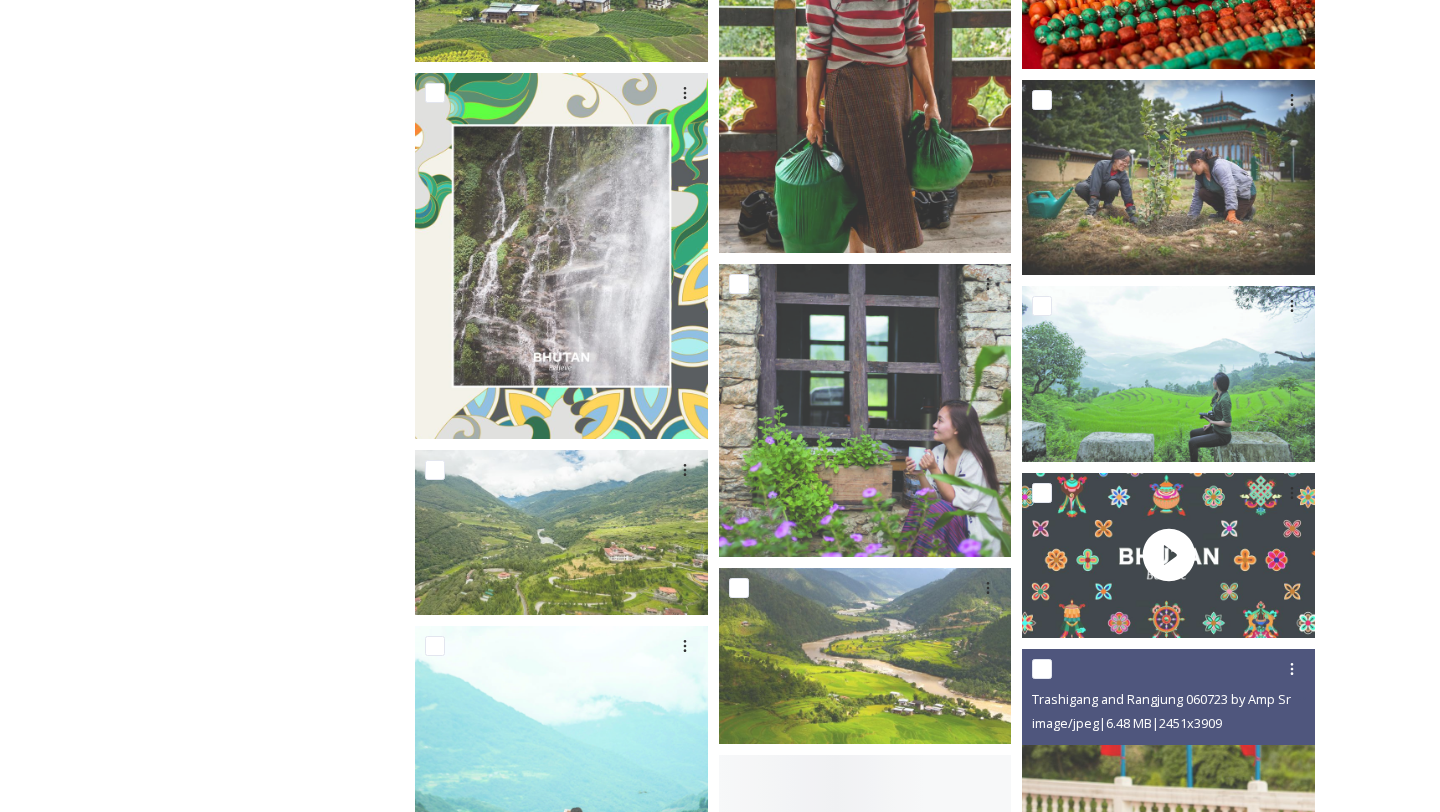 scroll, scrollTop: 4394, scrollLeft: 0, axis: vertical 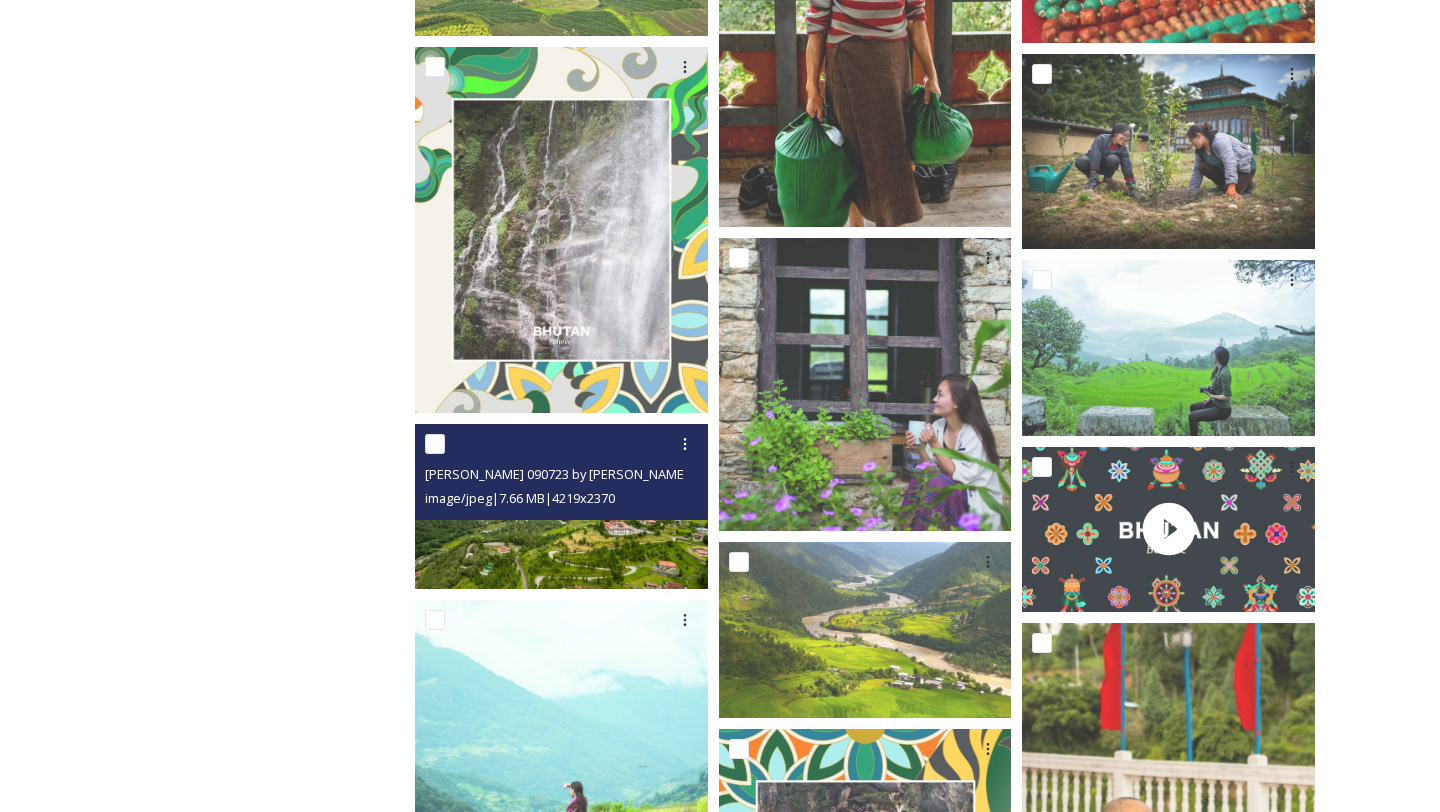 click at bounding box center (561, 506) 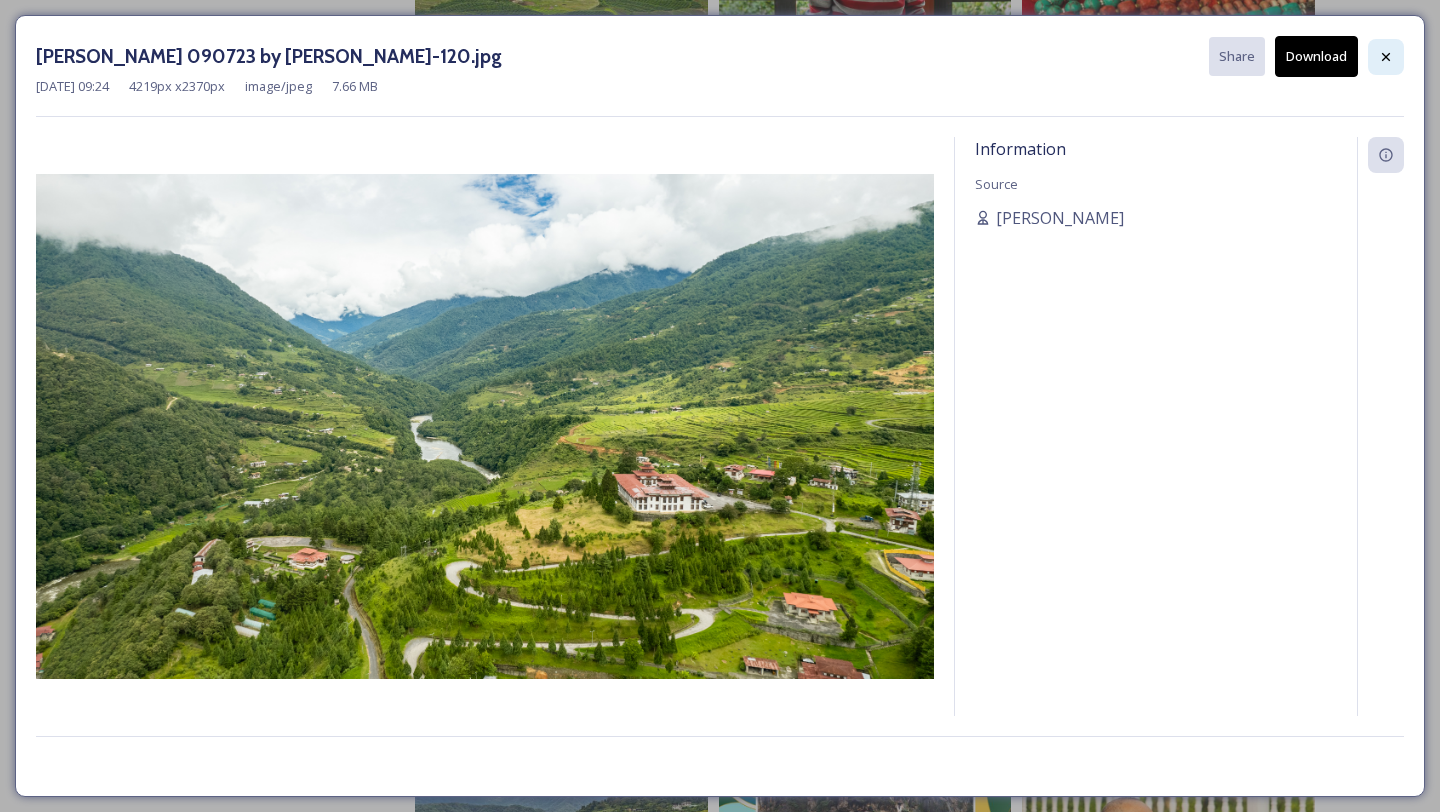 click 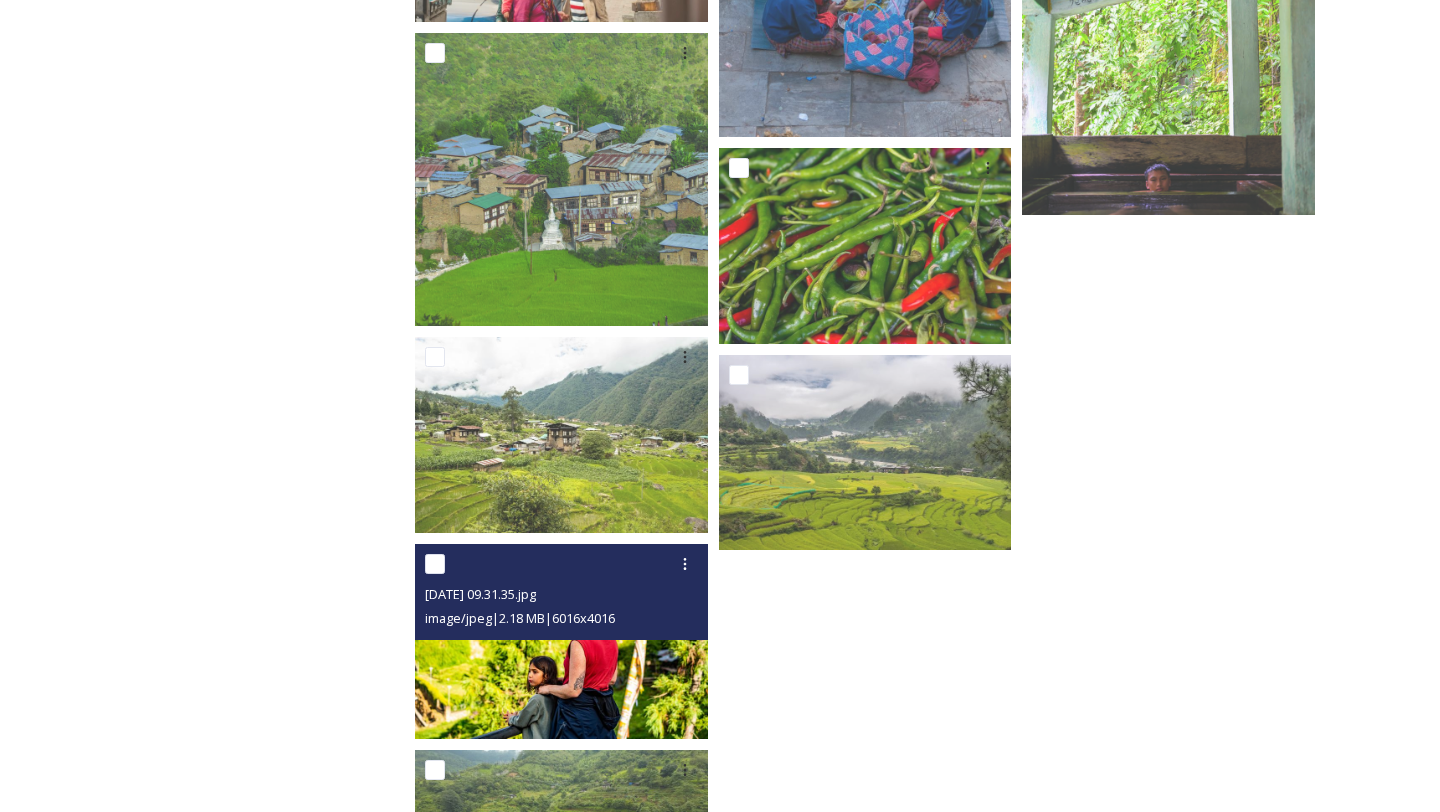scroll, scrollTop: 9921, scrollLeft: 0, axis: vertical 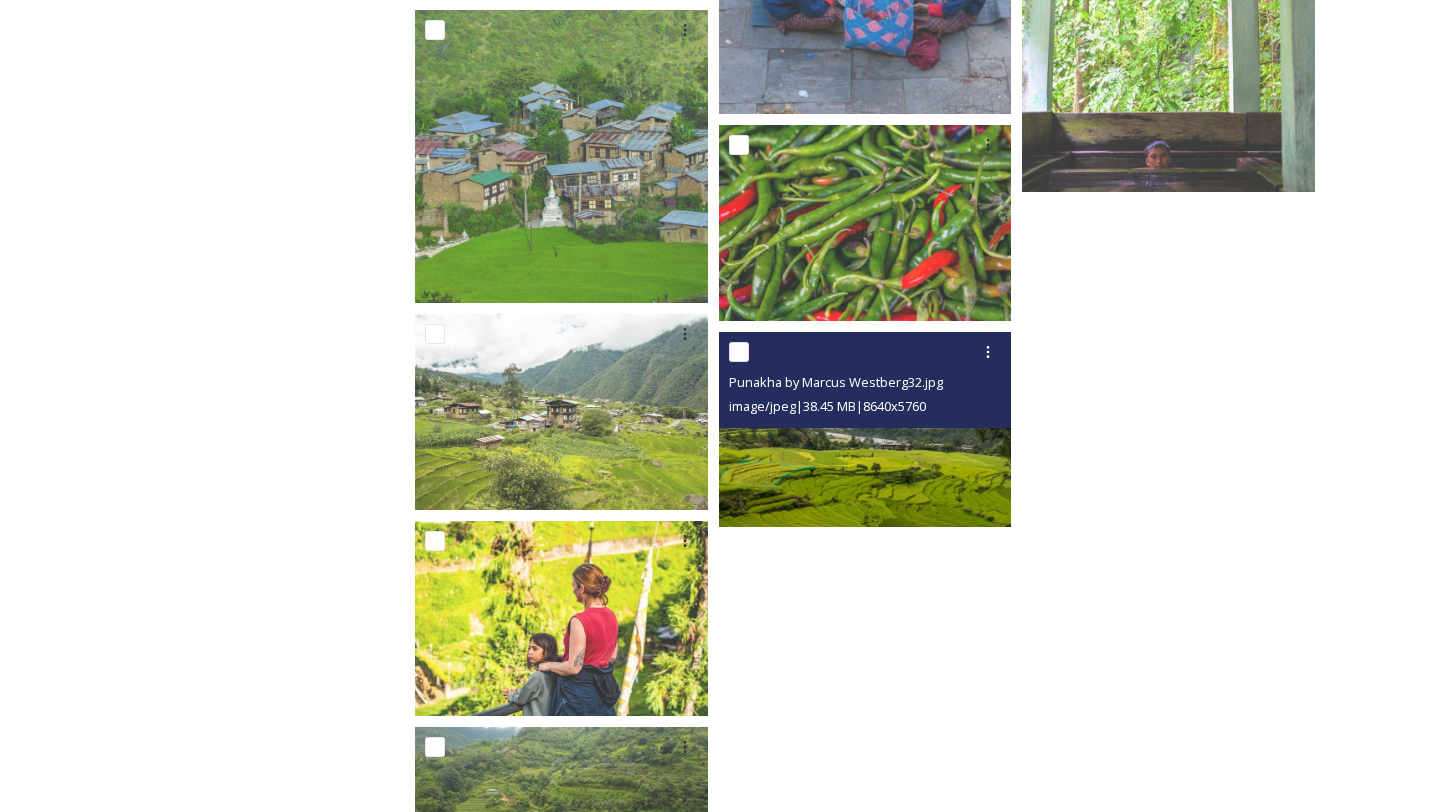 click at bounding box center (865, 428) 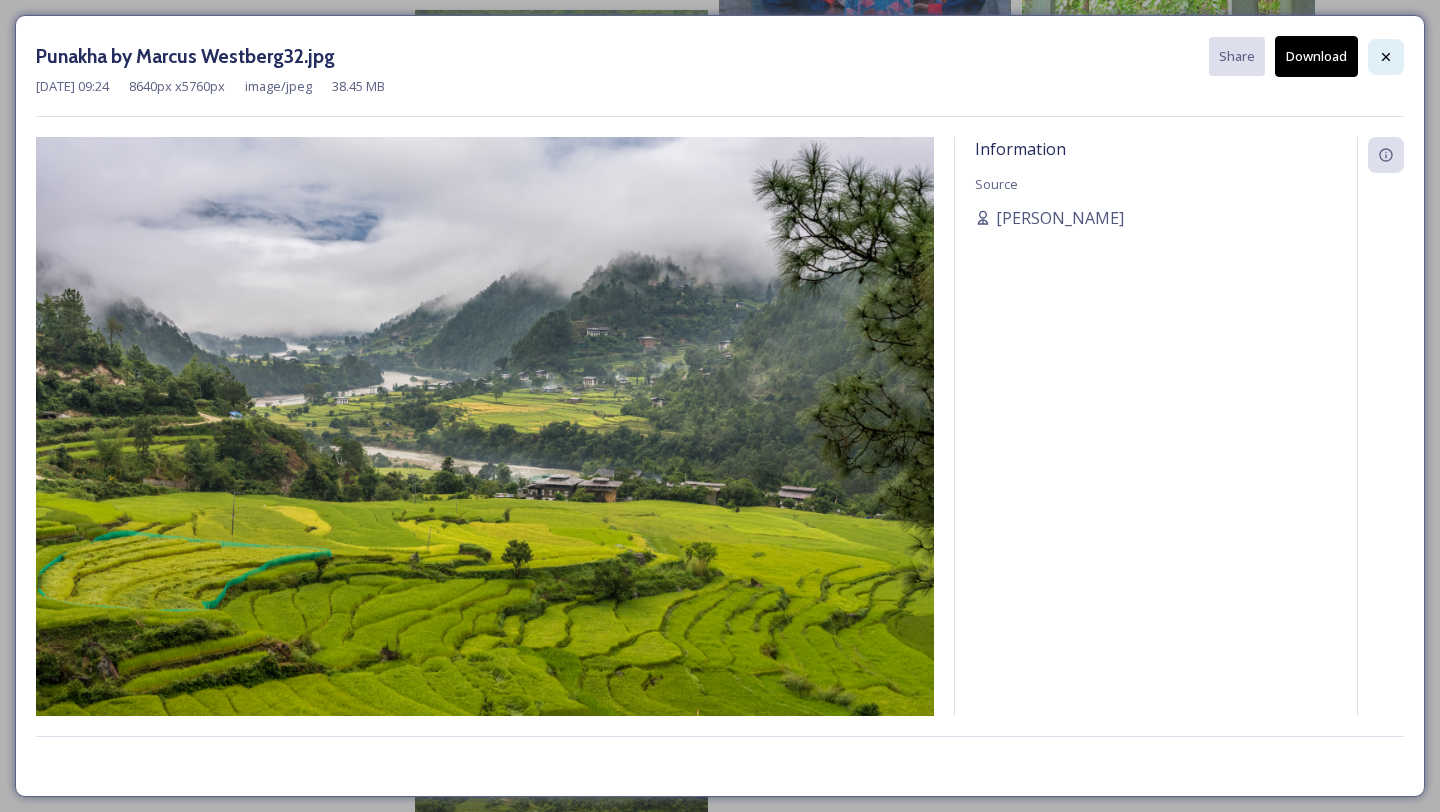 click 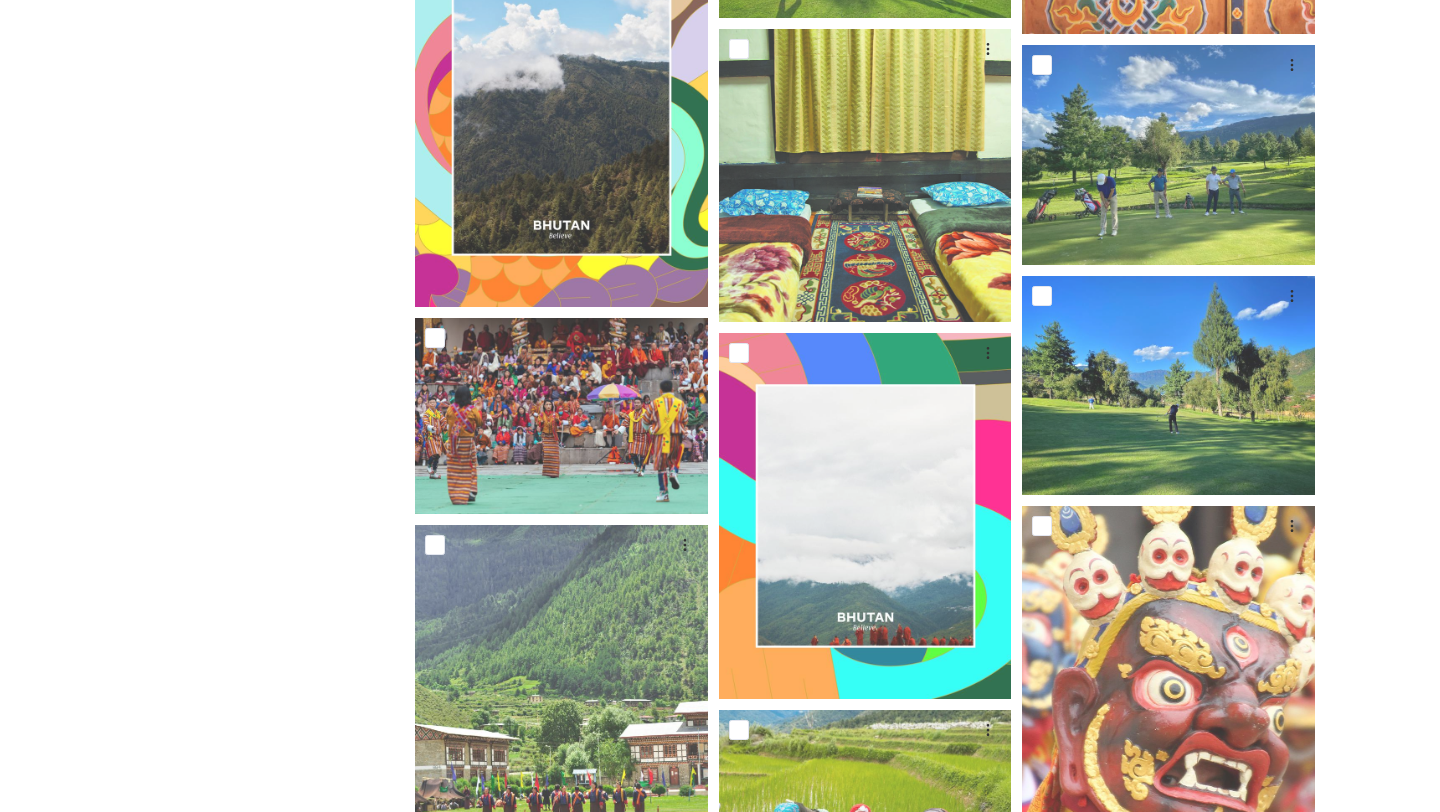scroll, scrollTop: 0, scrollLeft: 0, axis: both 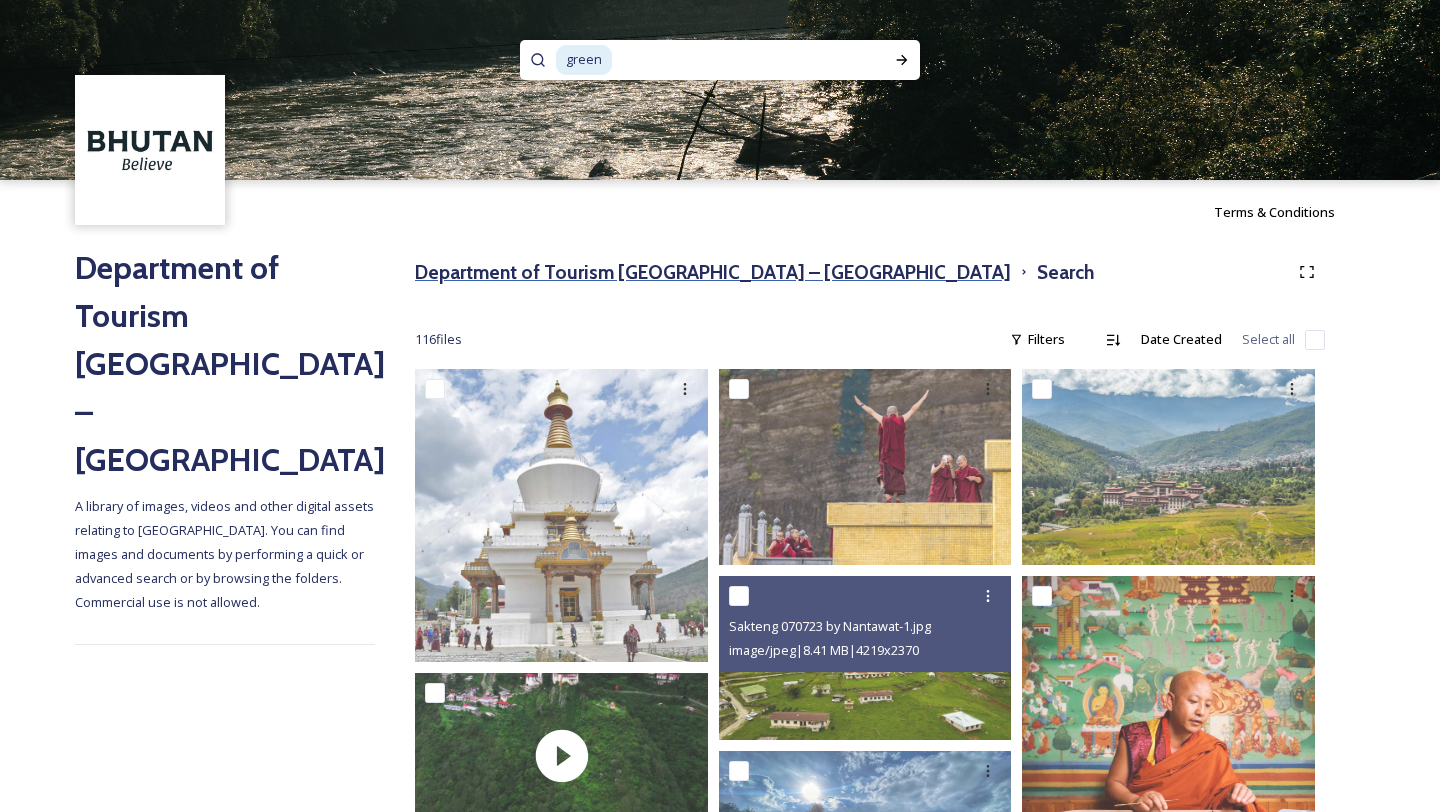 click on "Department of Tourism [GEOGRAPHIC_DATA] – [GEOGRAPHIC_DATA]" at bounding box center [713, 272] 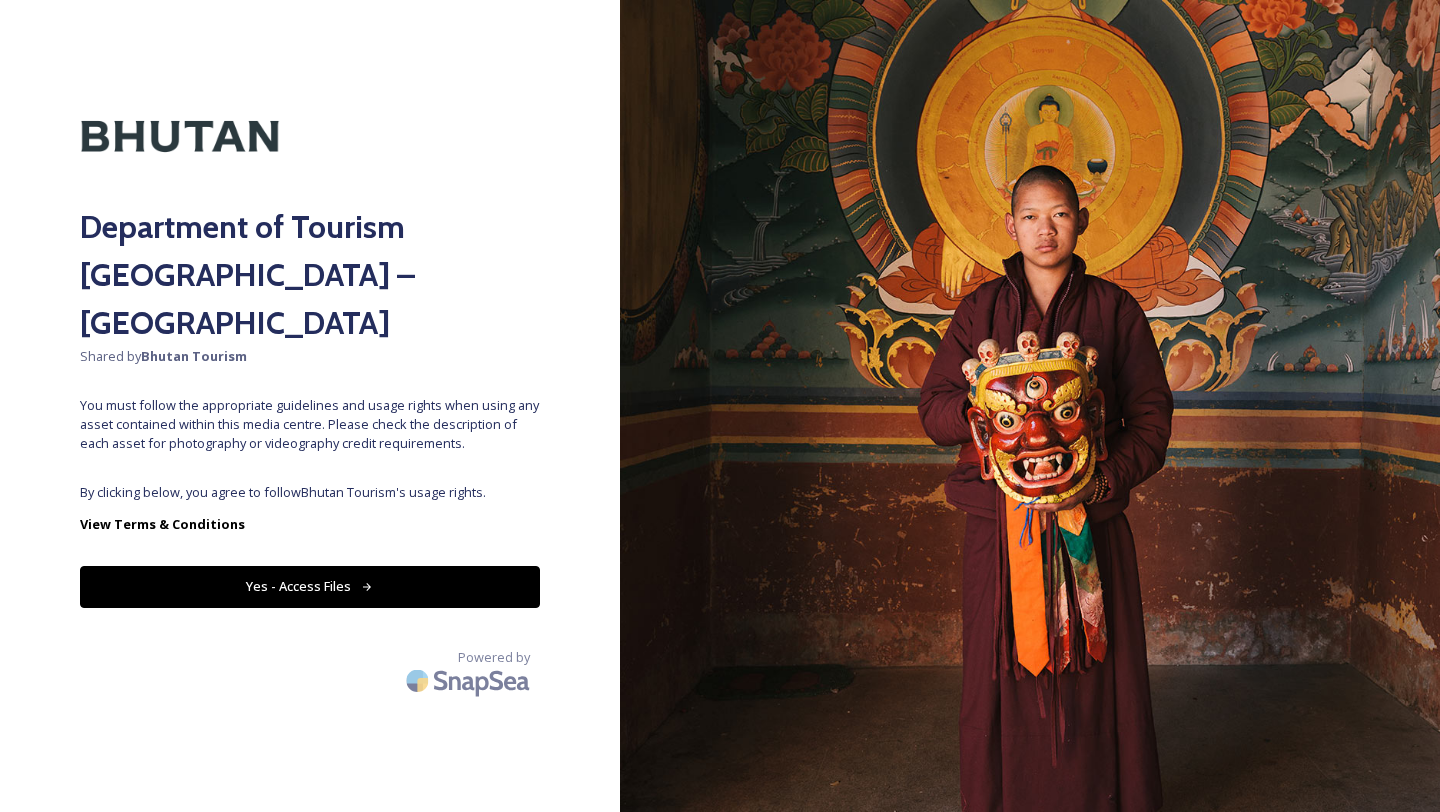 click on "Yes - Access Files" at bounding box center (310, 586) 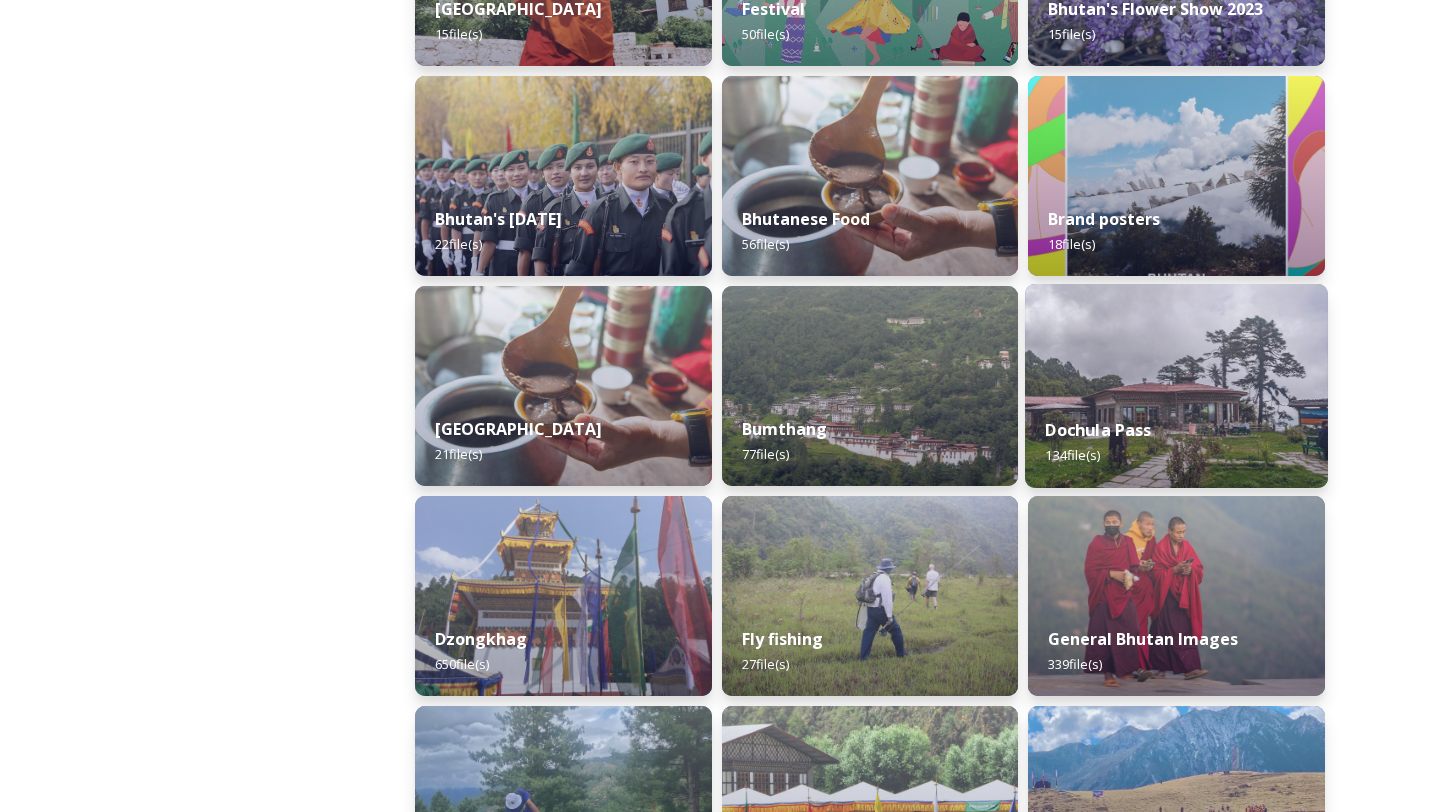 scroll, scrollTop: 481, scrollLeft: 0, axis: vertical 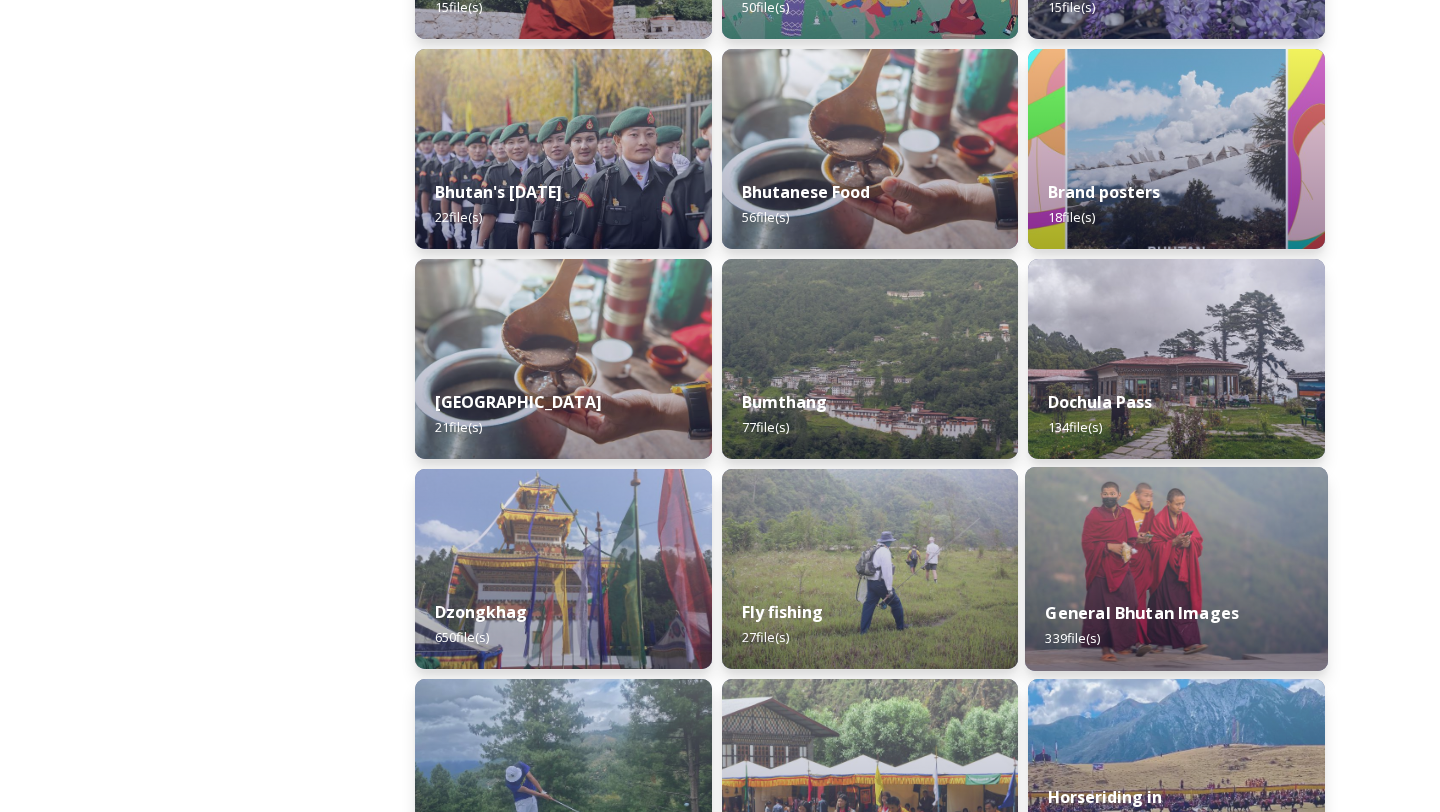 click at bounding box center [1176, 569] 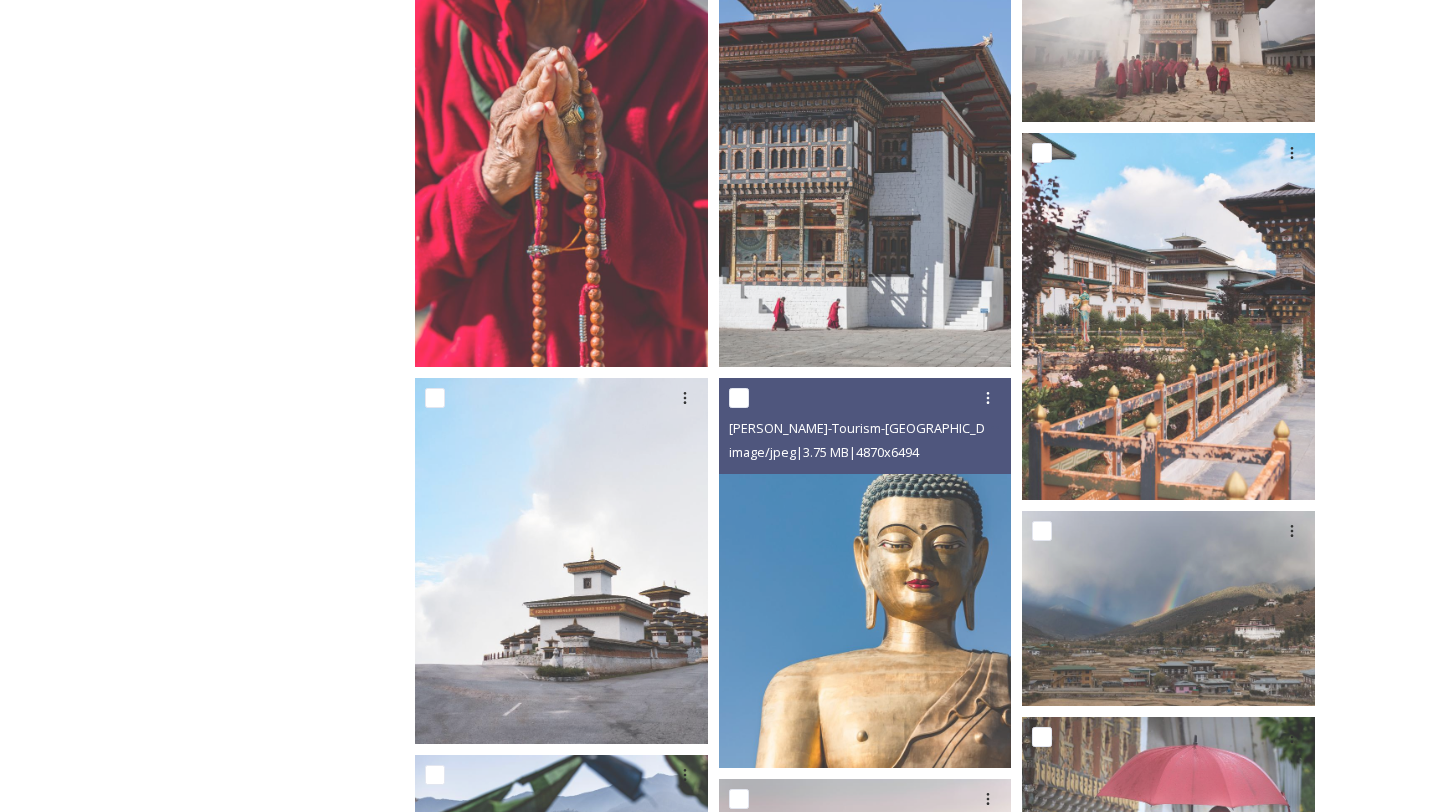 scroll, scrollTop: 828, scrollLeft: 0, axis: vertical 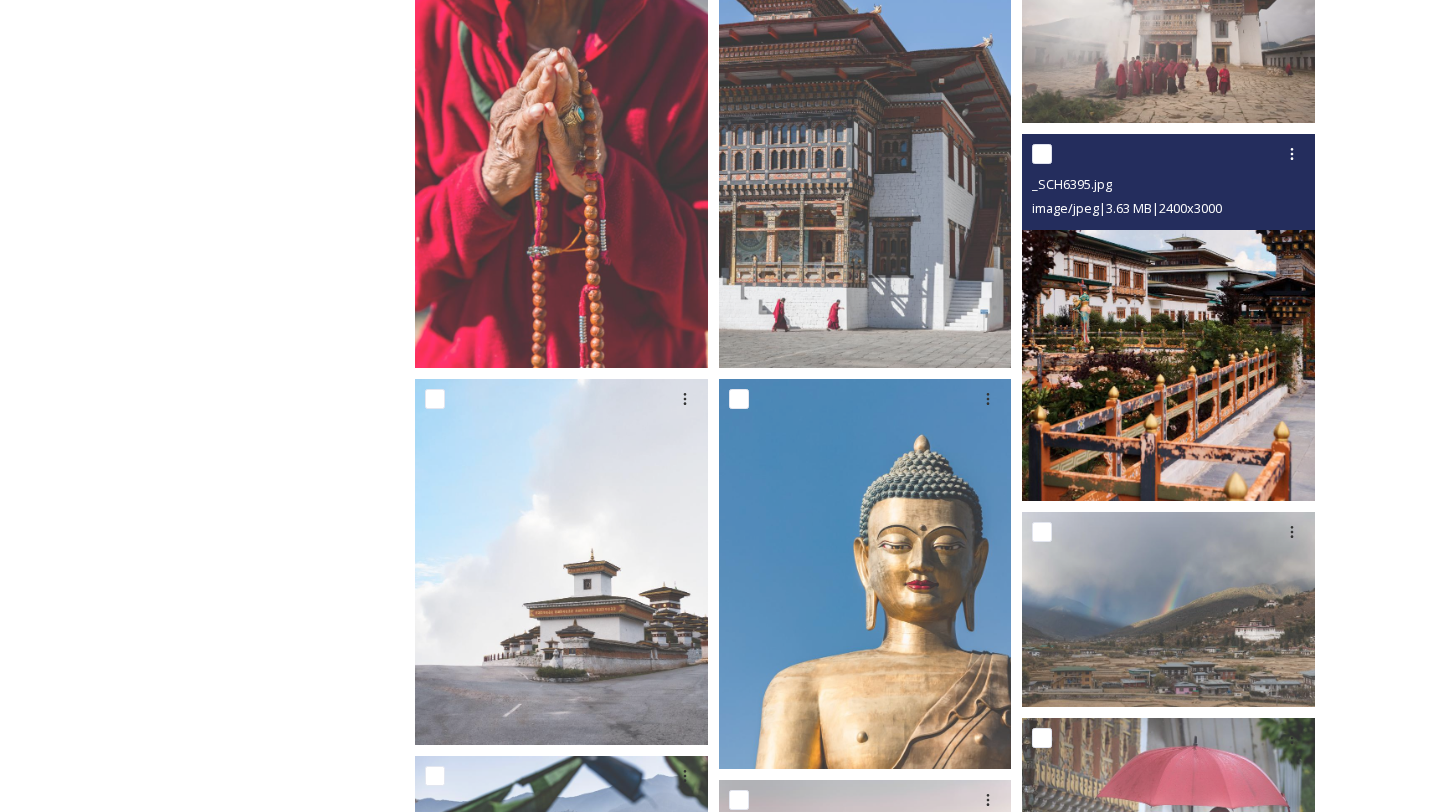 click at bounding box center [1168, 317] 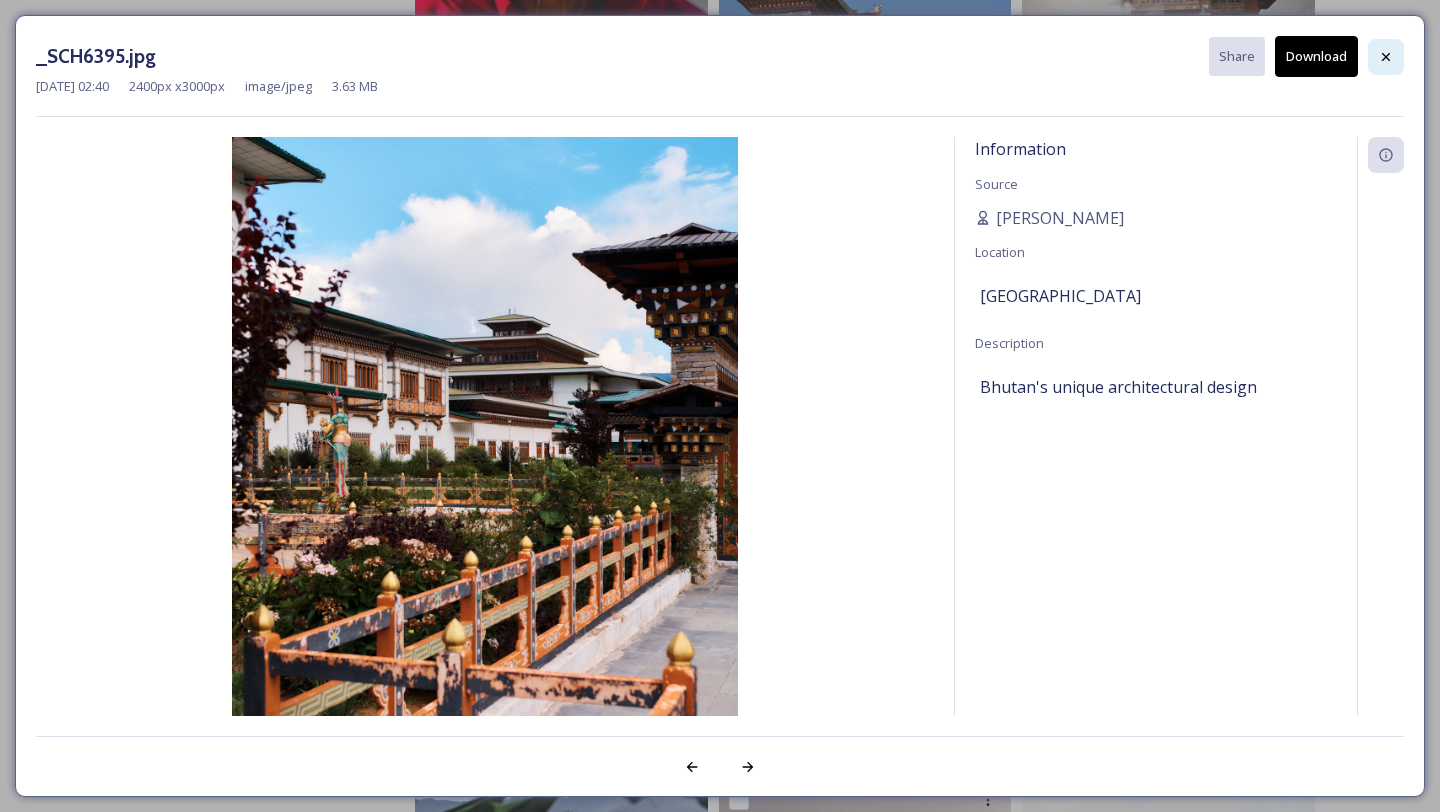 click at bounding box center (1386, 57) 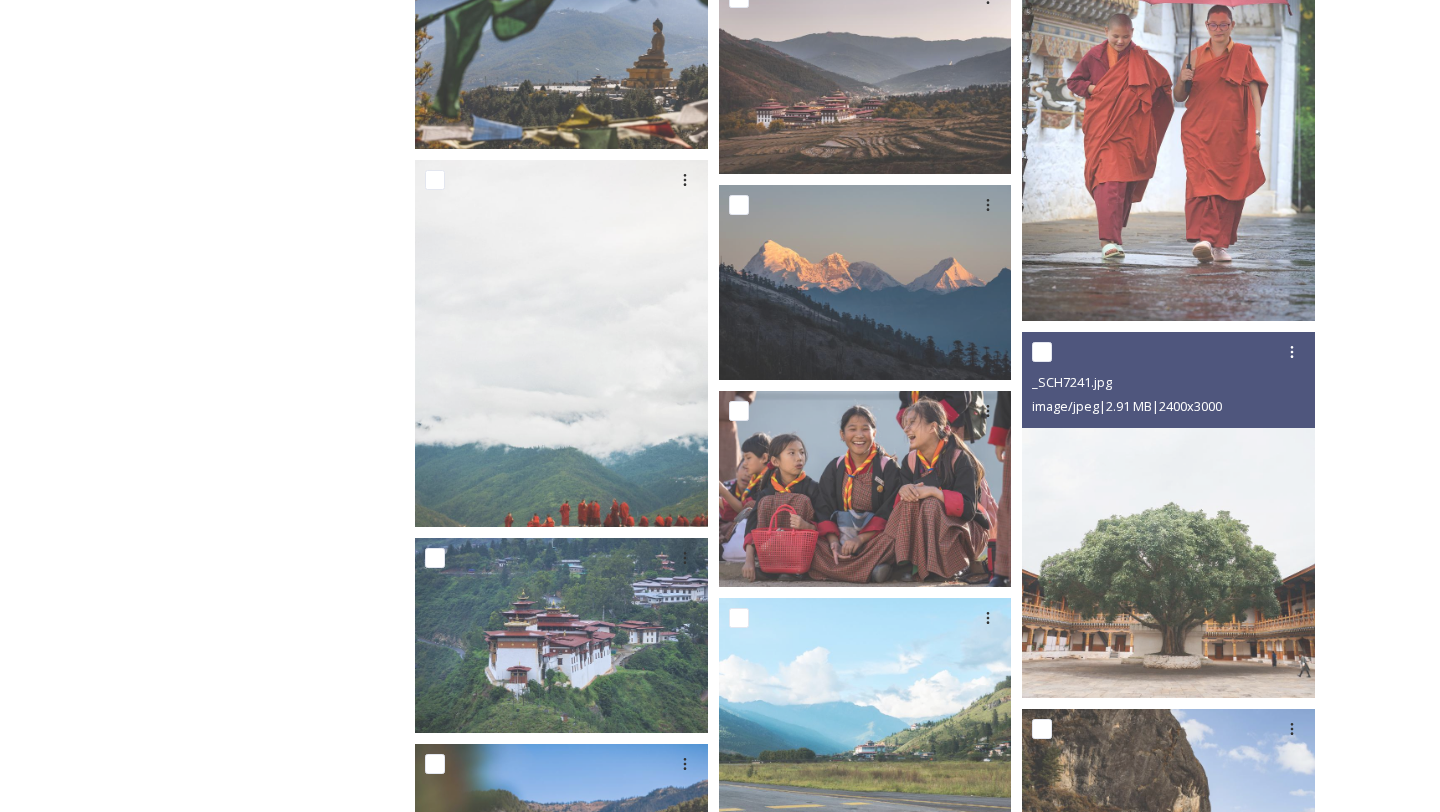 scroll, scrollTop: 1684, scrollLeft: 0, axis: vertical 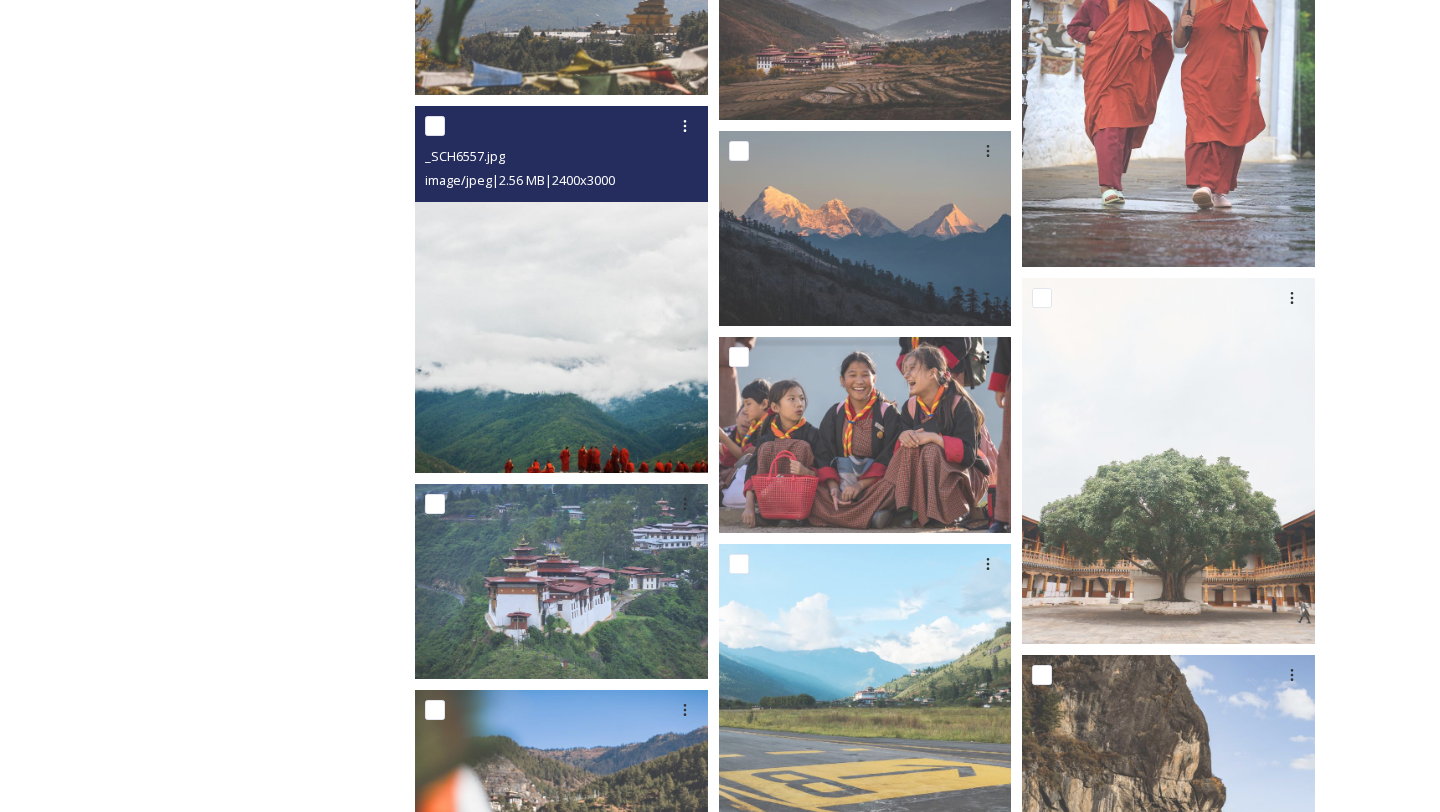click at bounding box center [561, 289] 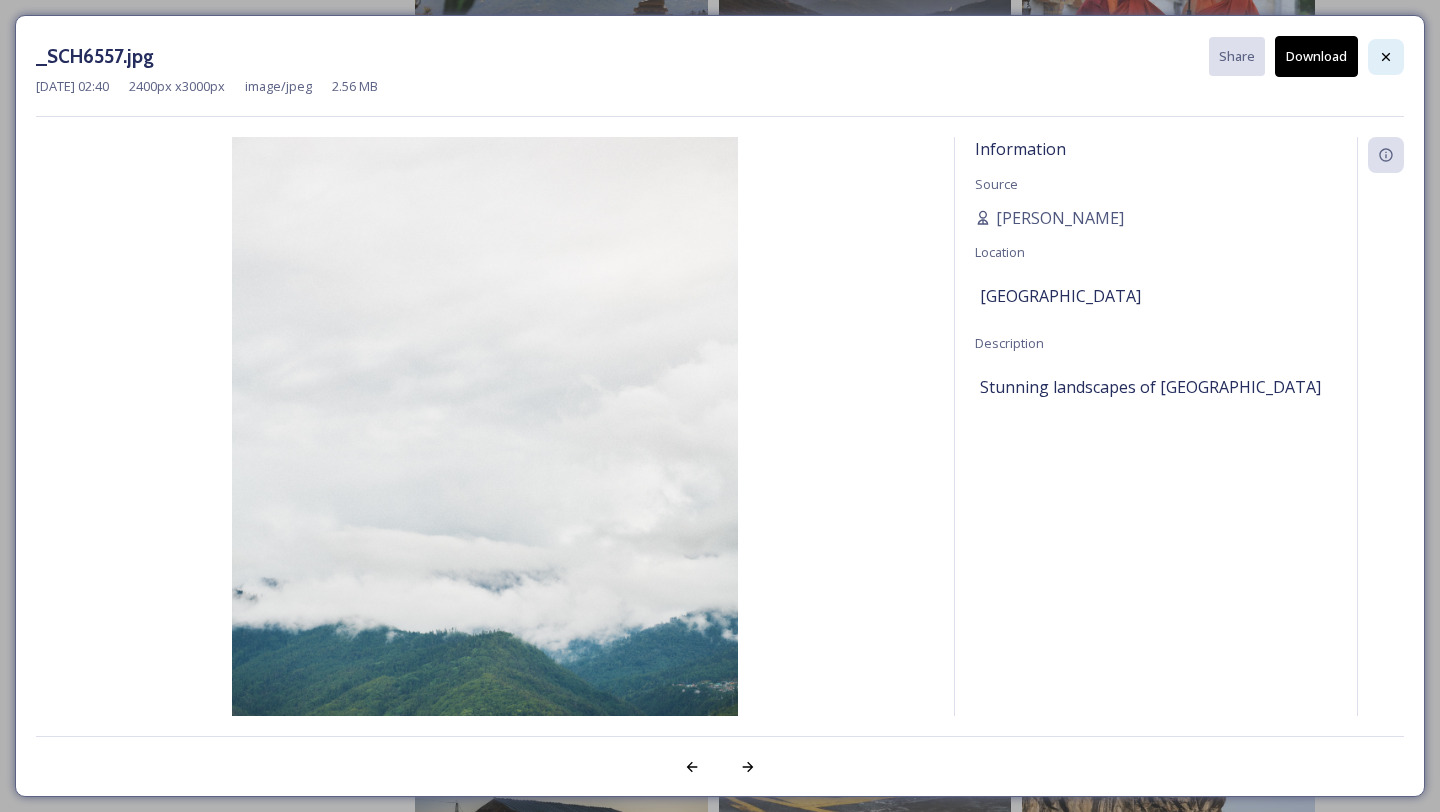 click at bounding box center [1386, 57] 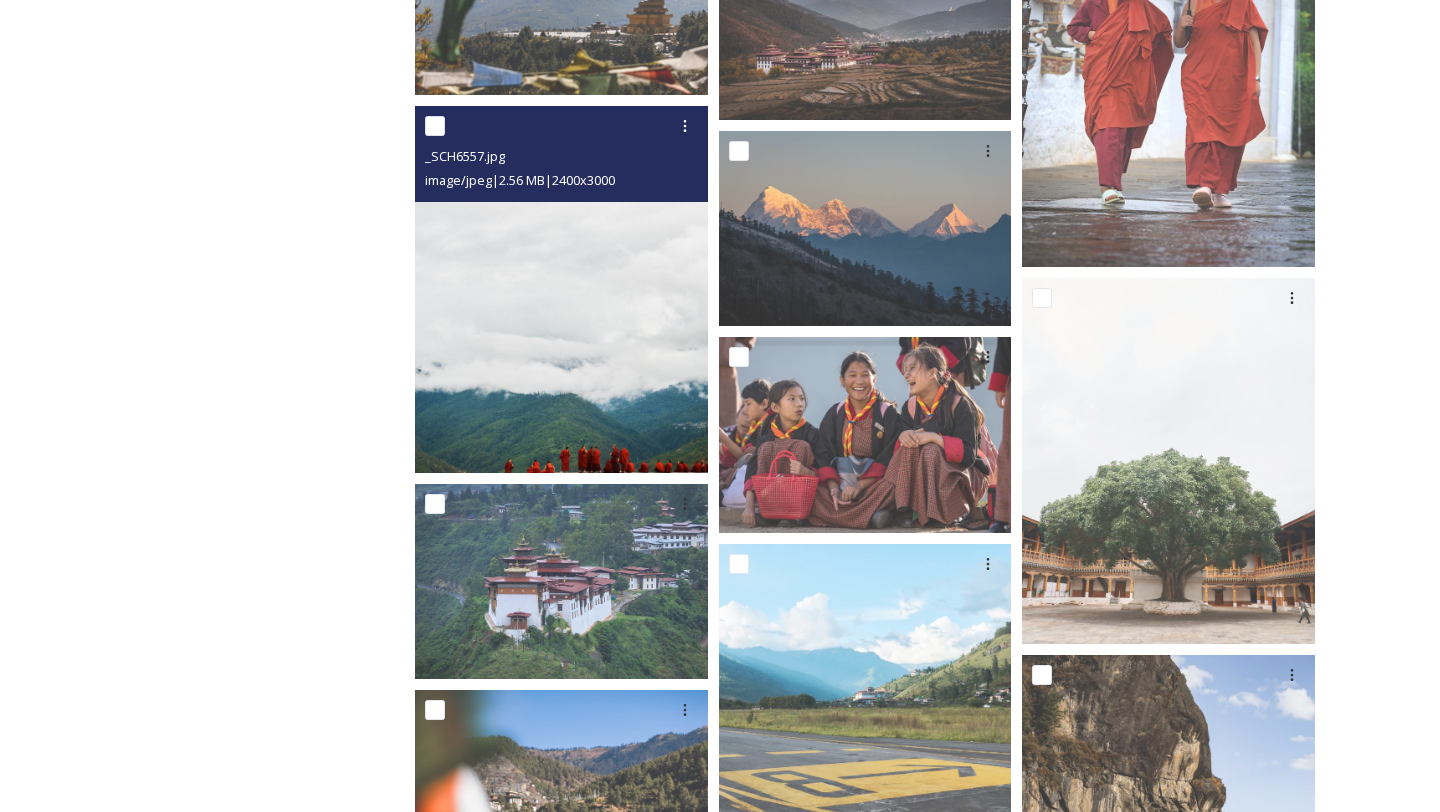 click at bounding box center (561, 289) 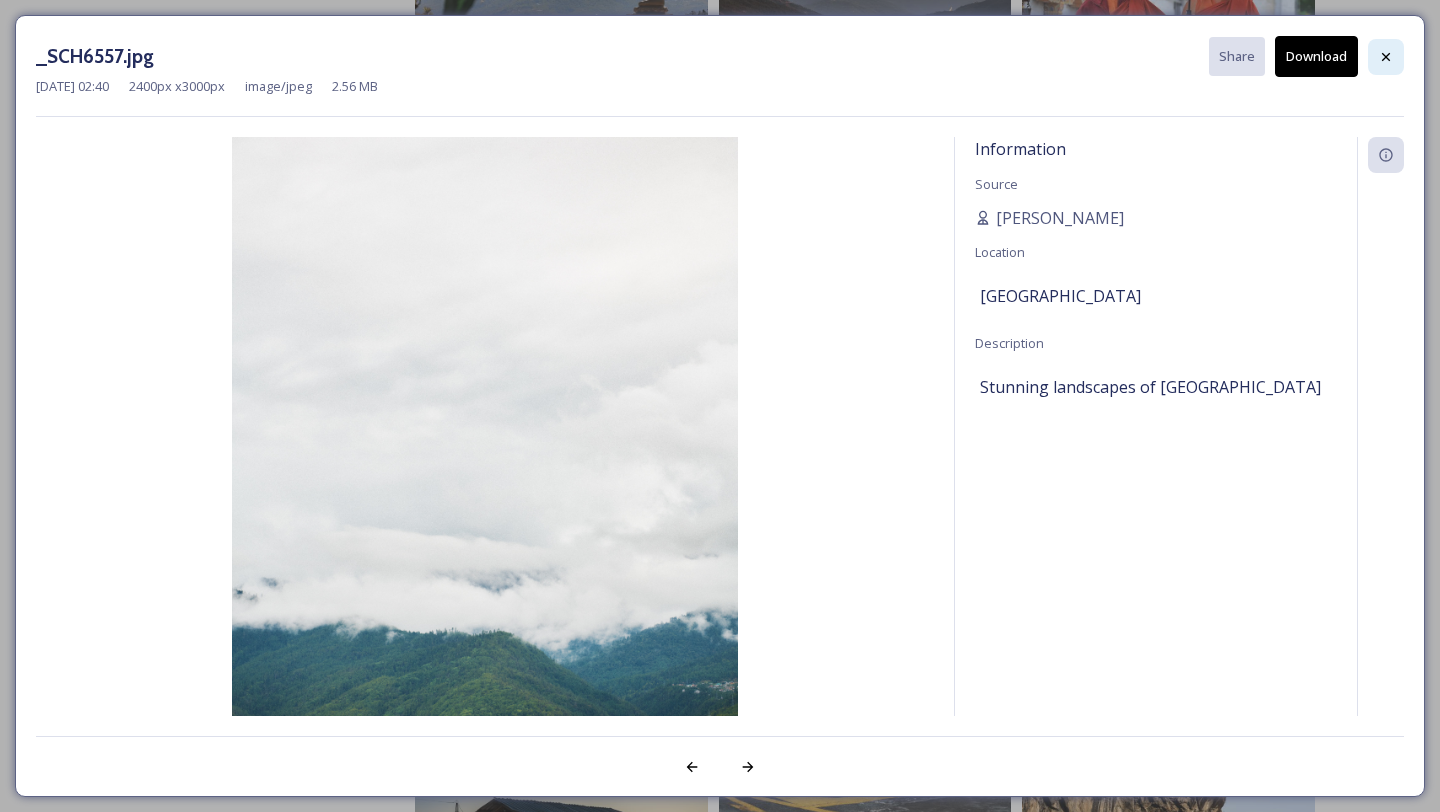 click 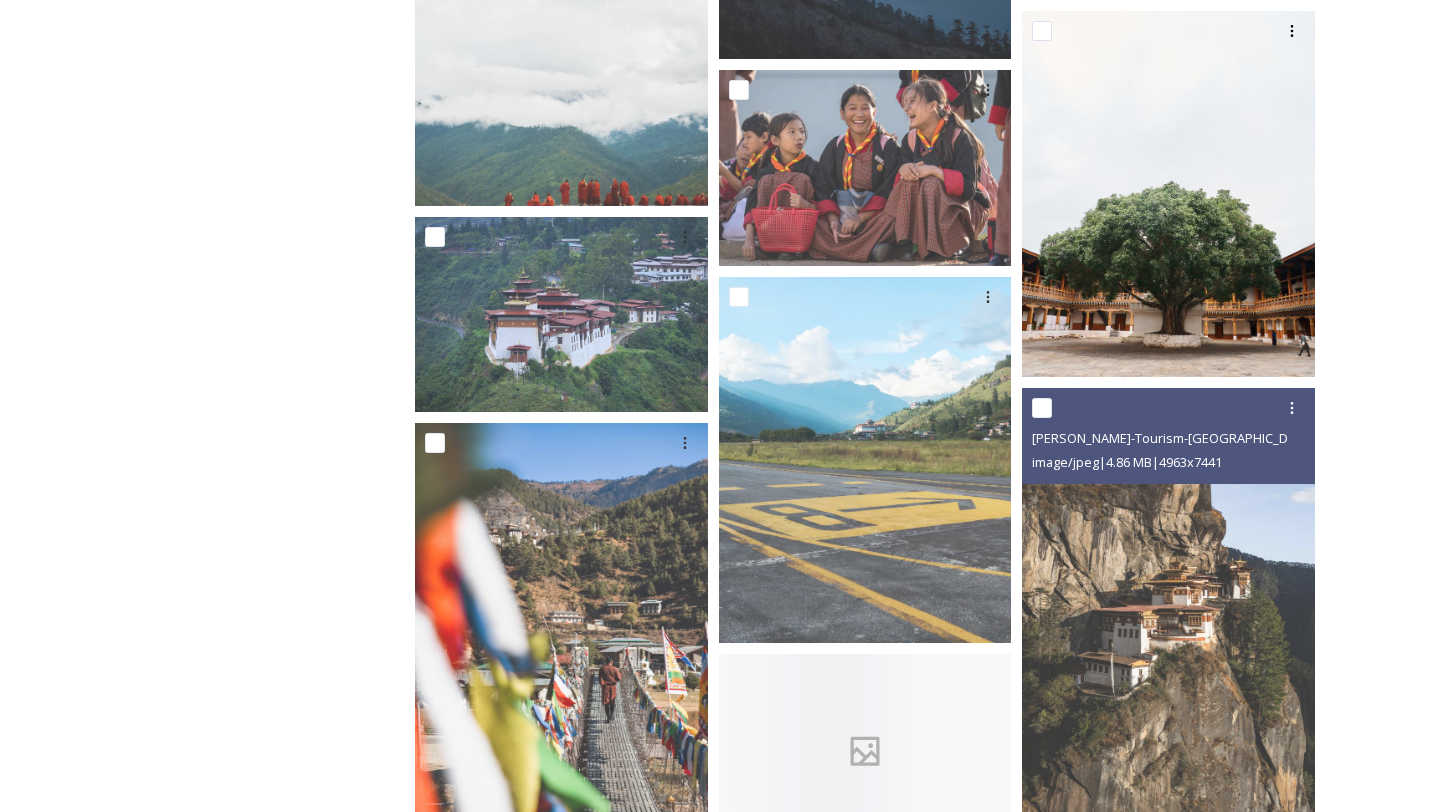 scroll, scrollTop: 1954, scrollLeft: 0, axis: vertical 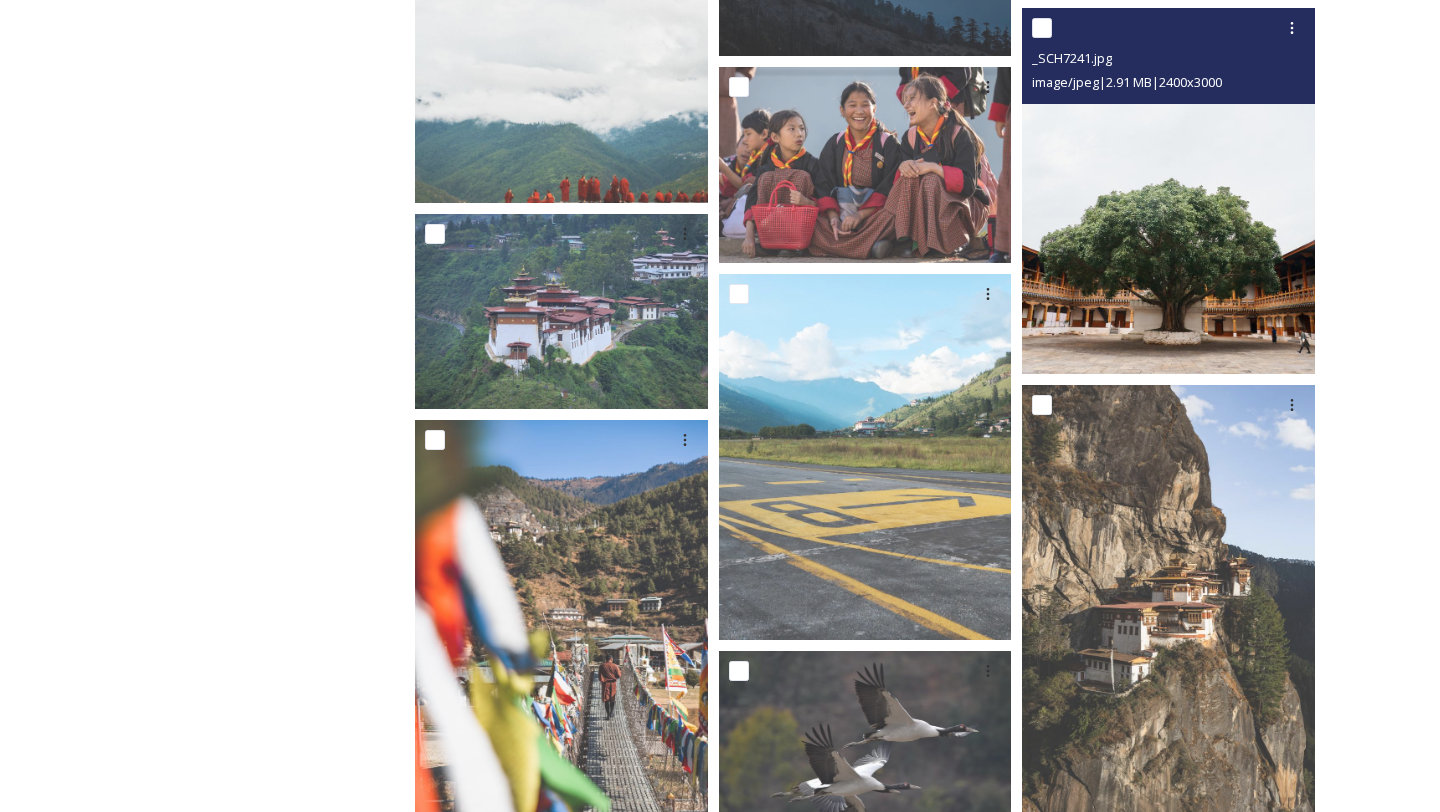 click at bounding box center (1168, 191) 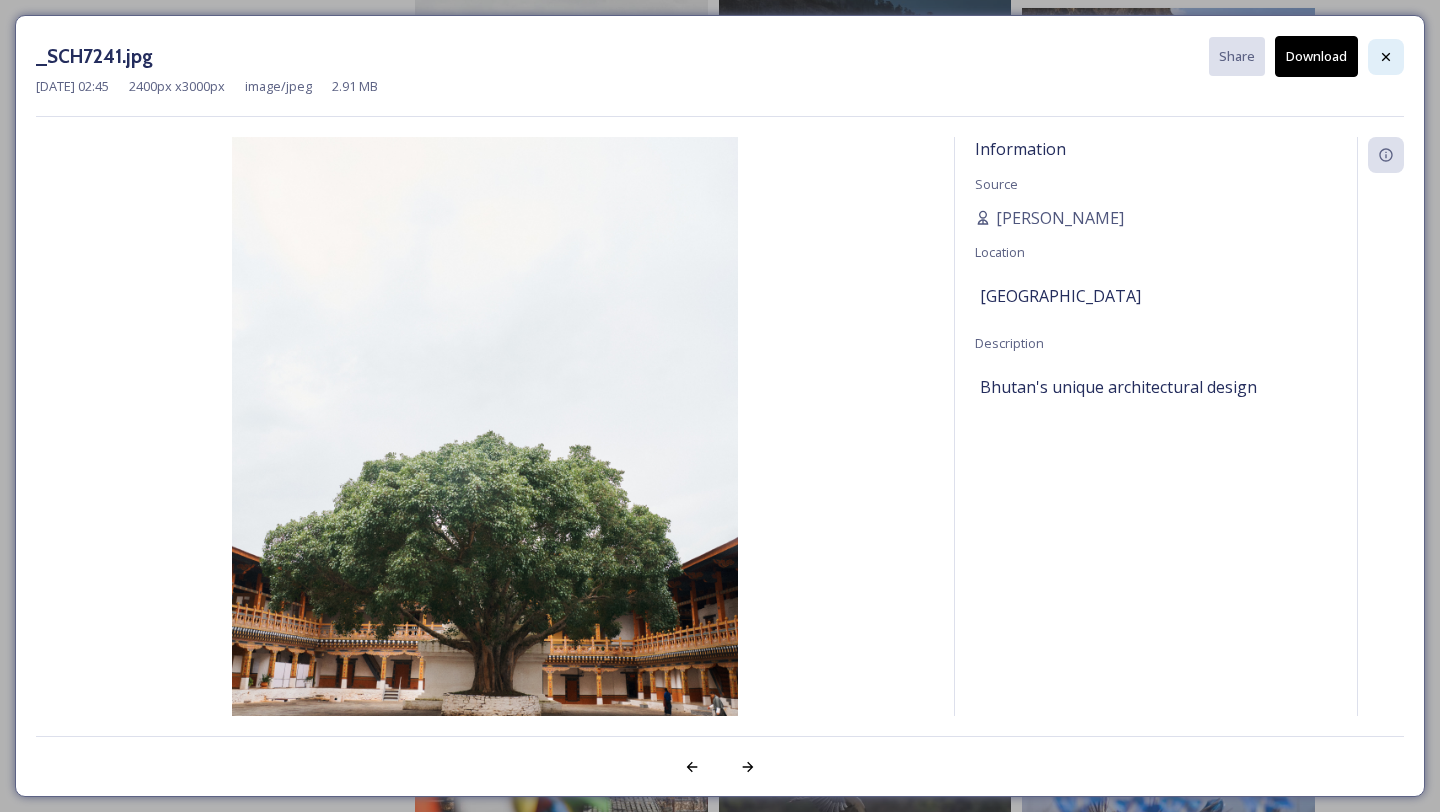 click at bounding box center (1386, 57) 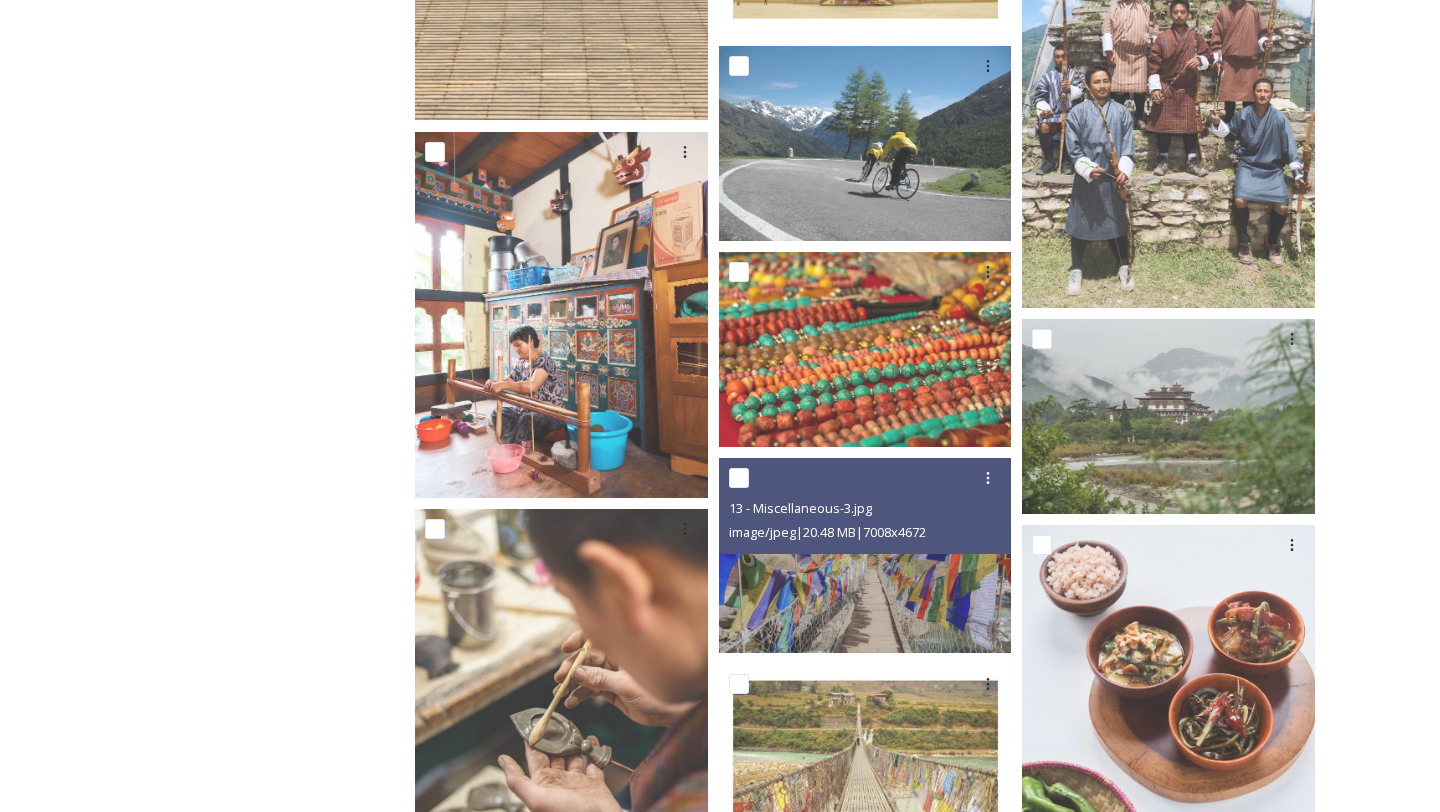 scroll, scrollTop: 13842, scrollLeft: 0, axis: vertical 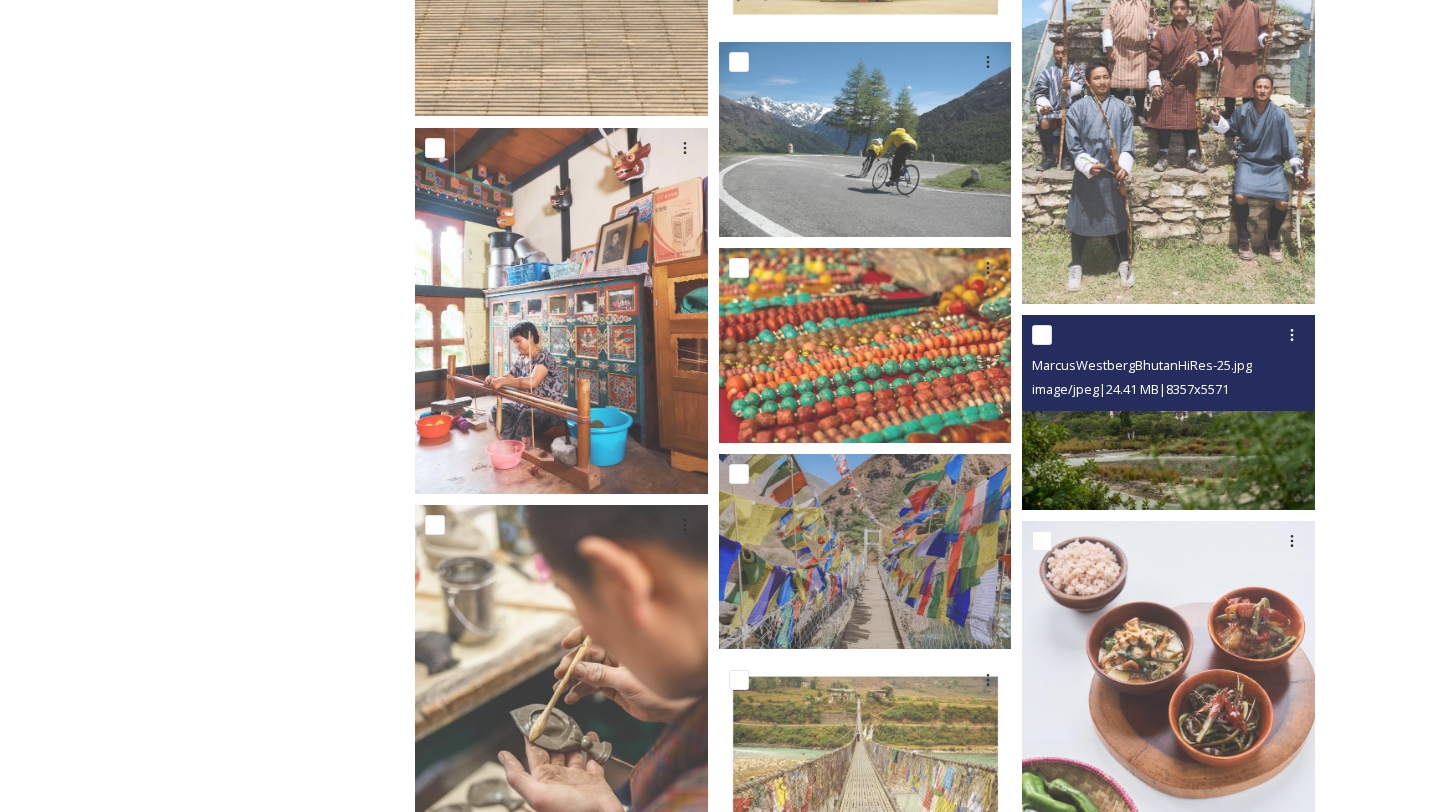 click at bounding box center [1168, 412] 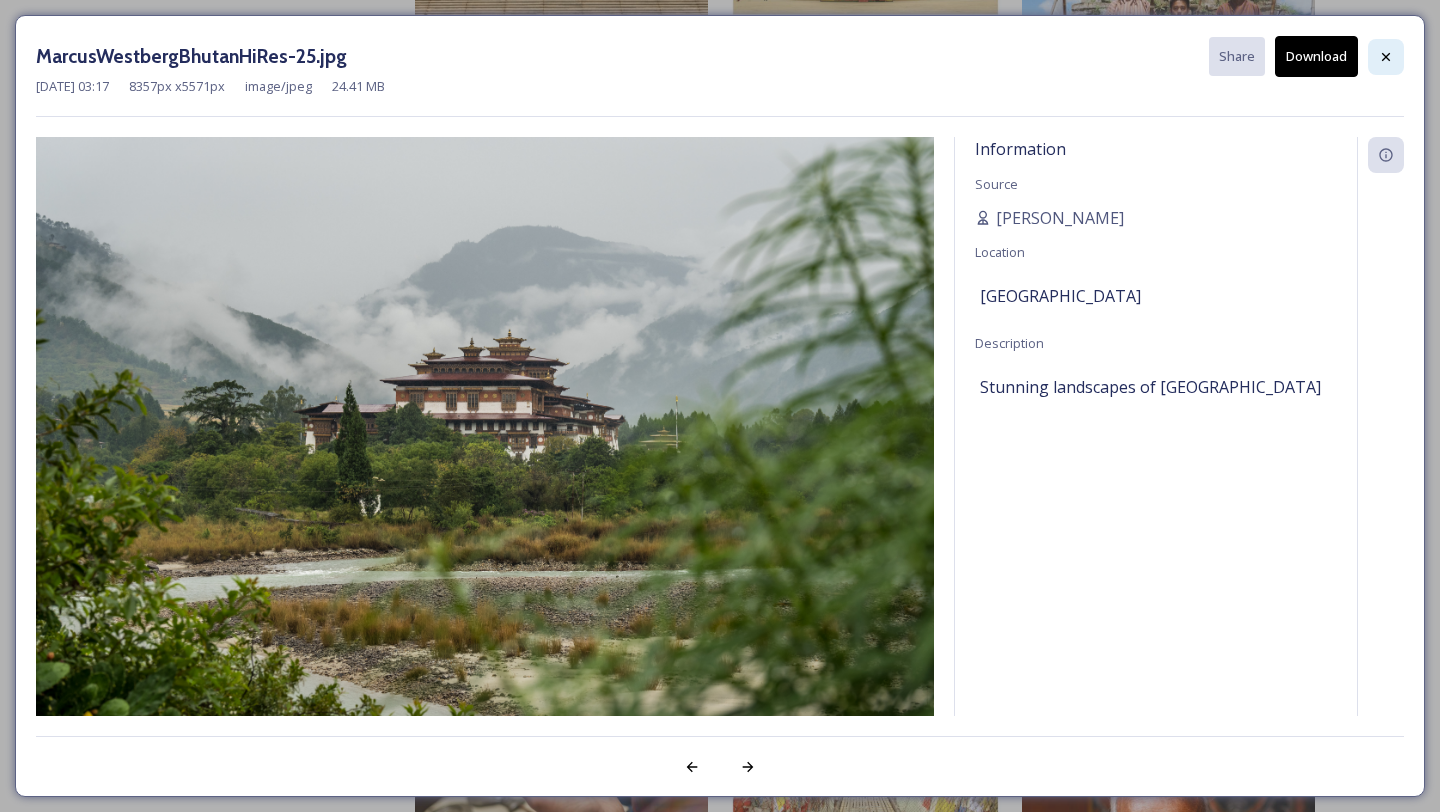 click 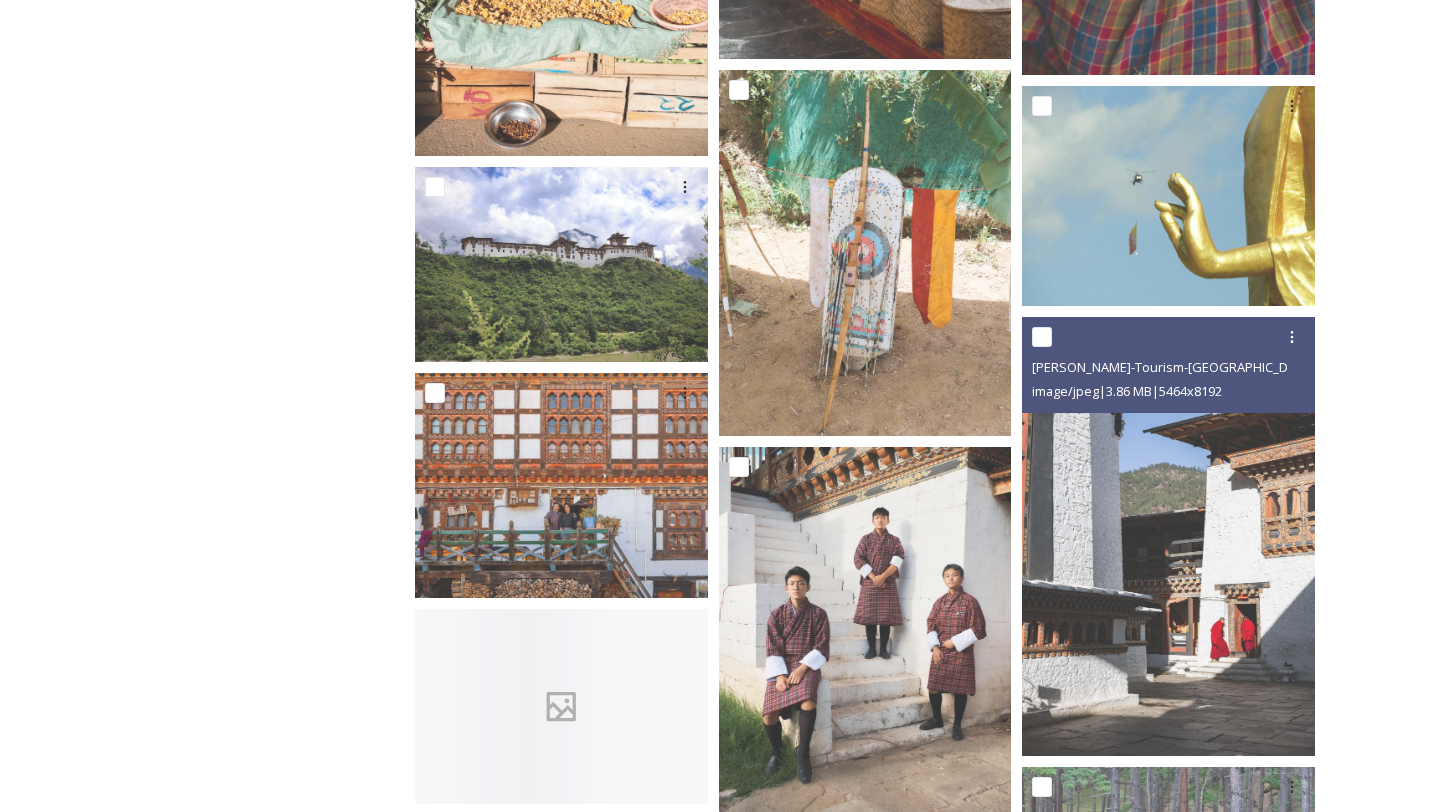 scroll, scrollTop: 18552, scrollLeft: 0, axis: vertical 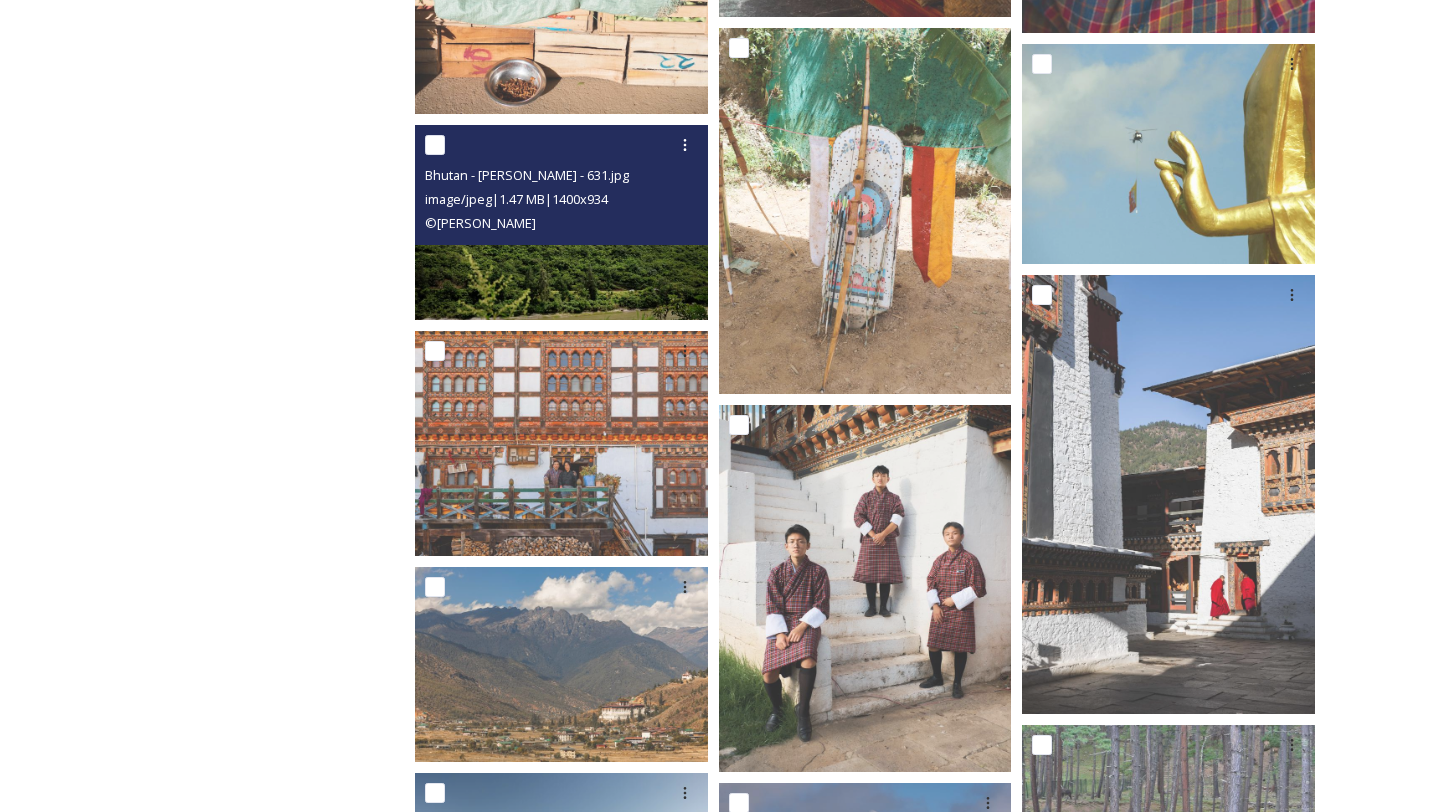 click at bounding box center (561, 222) 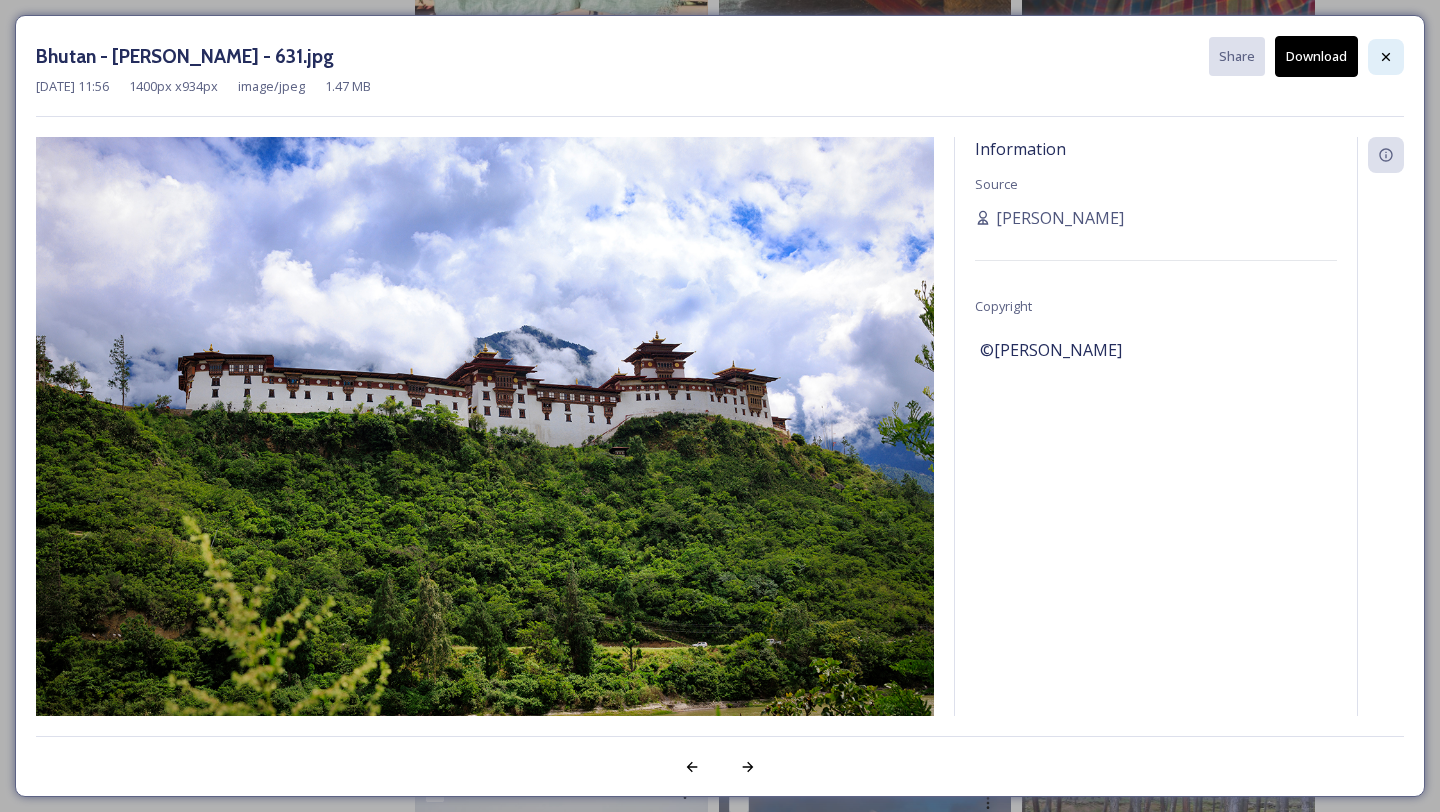 click 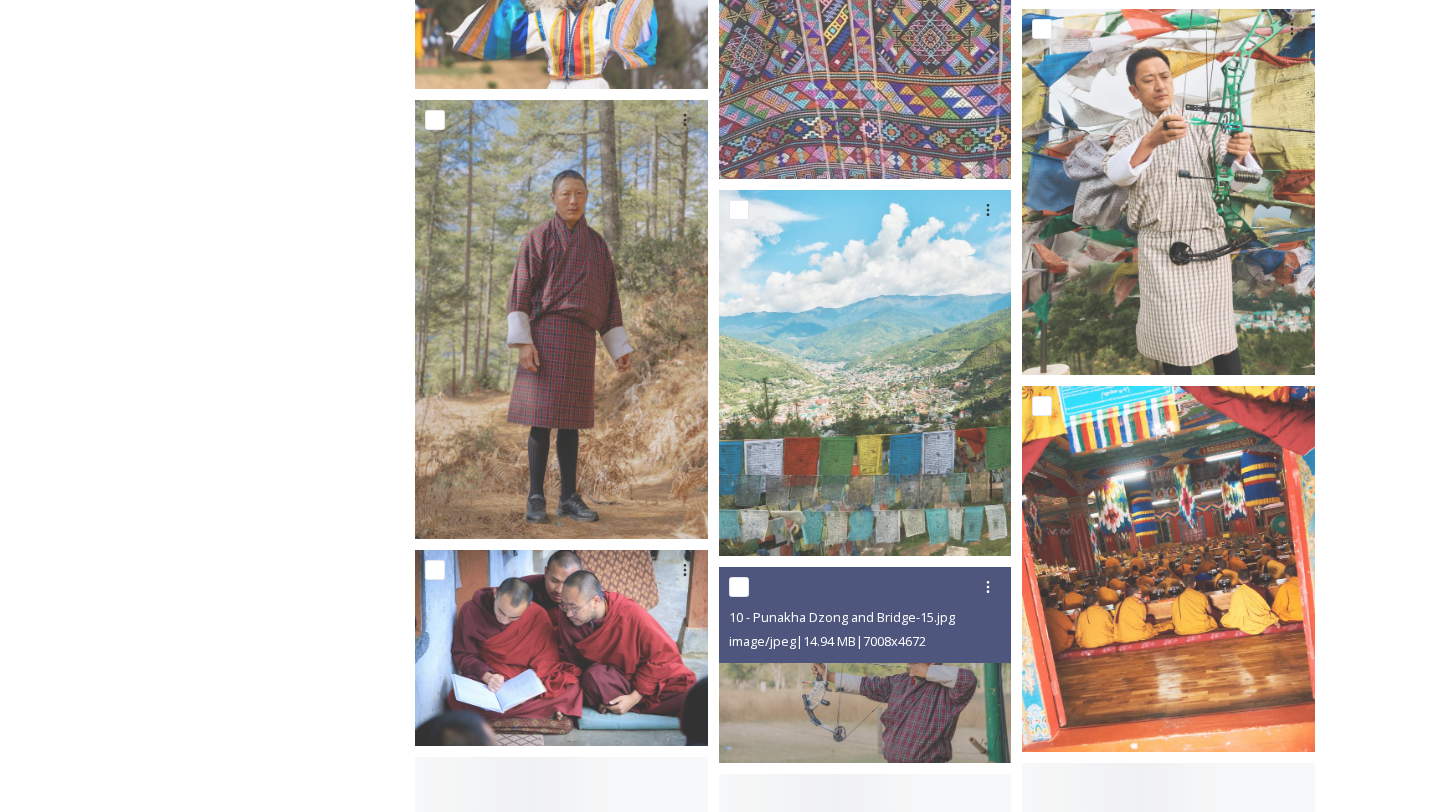 scroll, scrollTop: 20450, scrollLeft: 0, axis: vertical 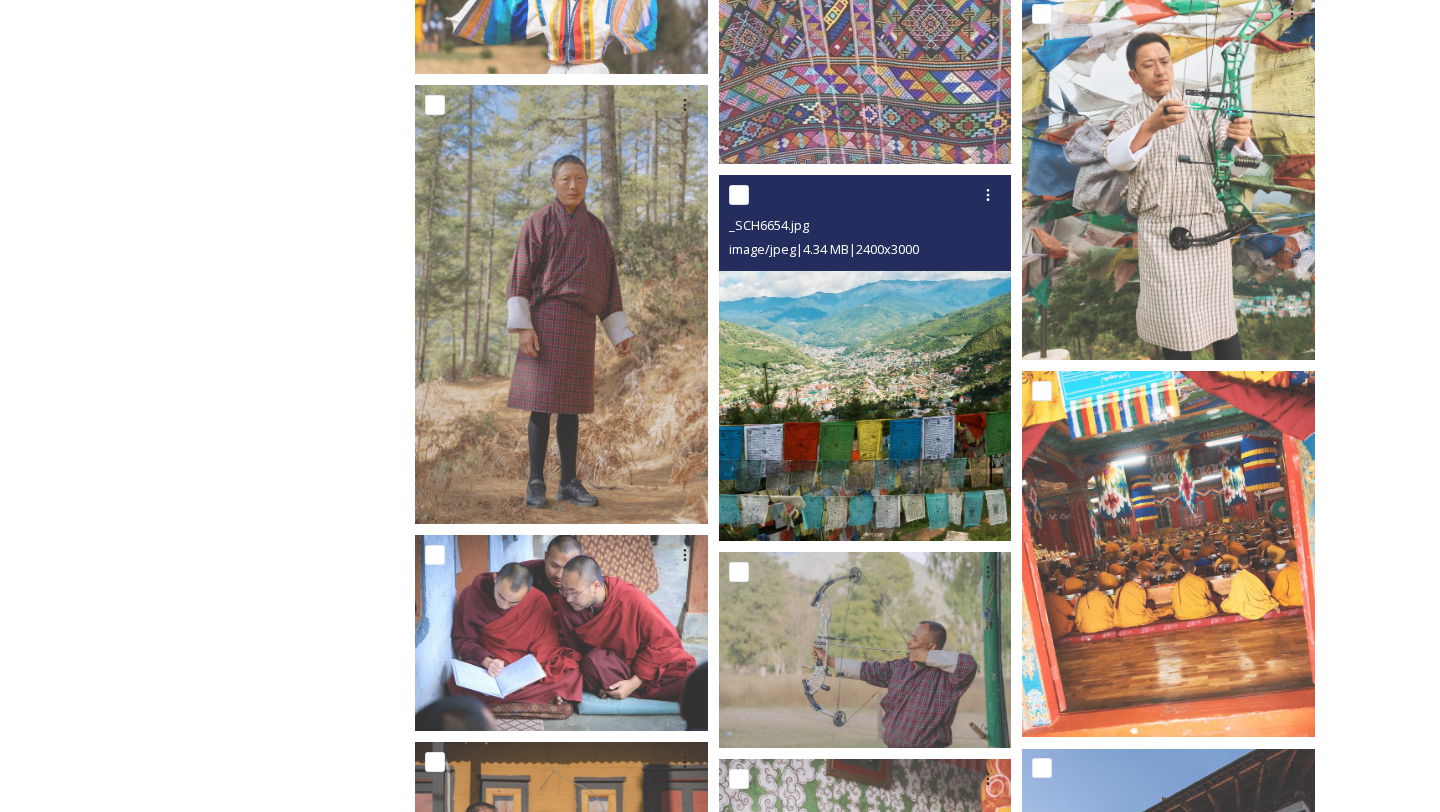 click at bounding box center (865, 358) 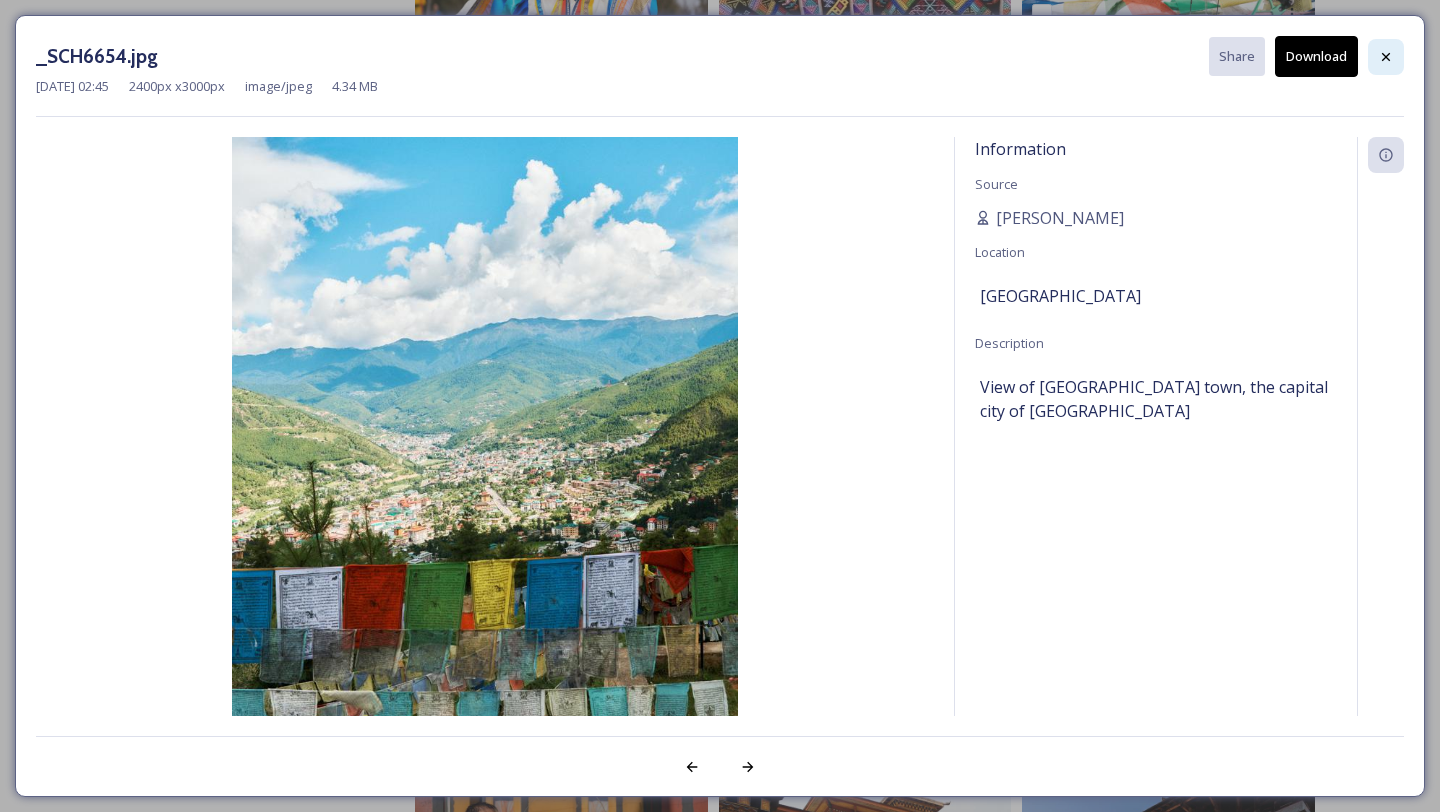 click at bounding box center [1386, 57] 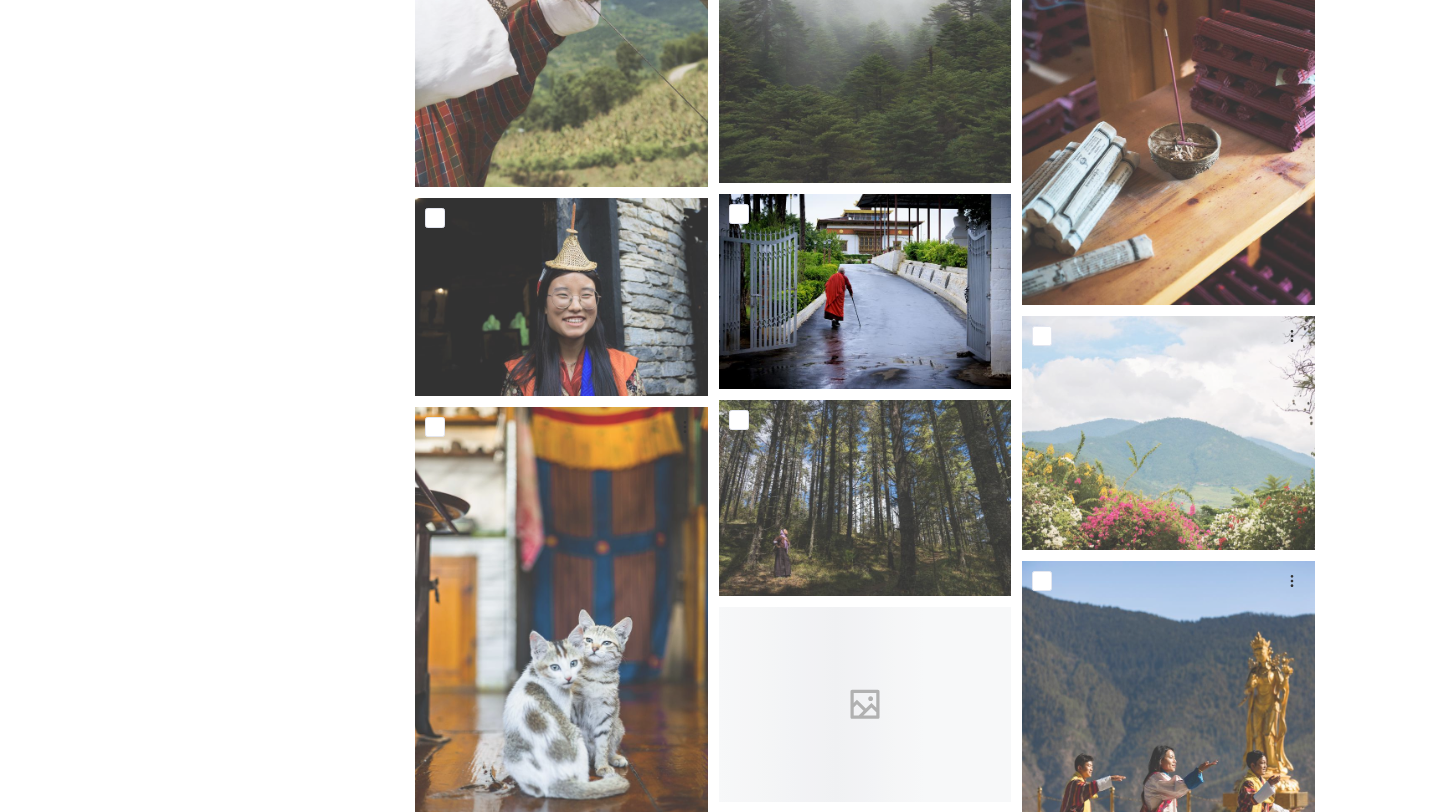 scroll, scrollTop: 22373, scrollLeft: 0, axis: vertical 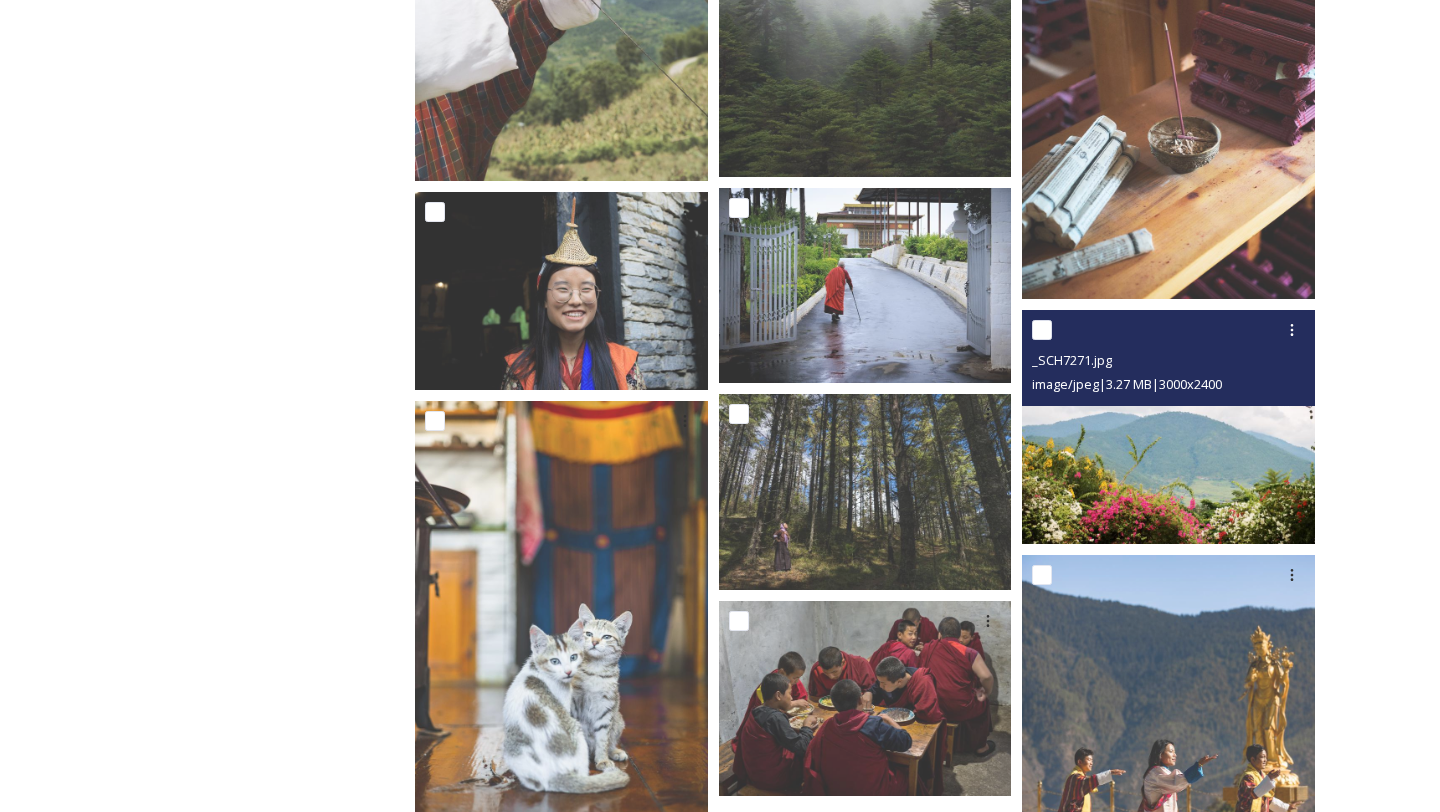 click at bounding box center [1168, 427] 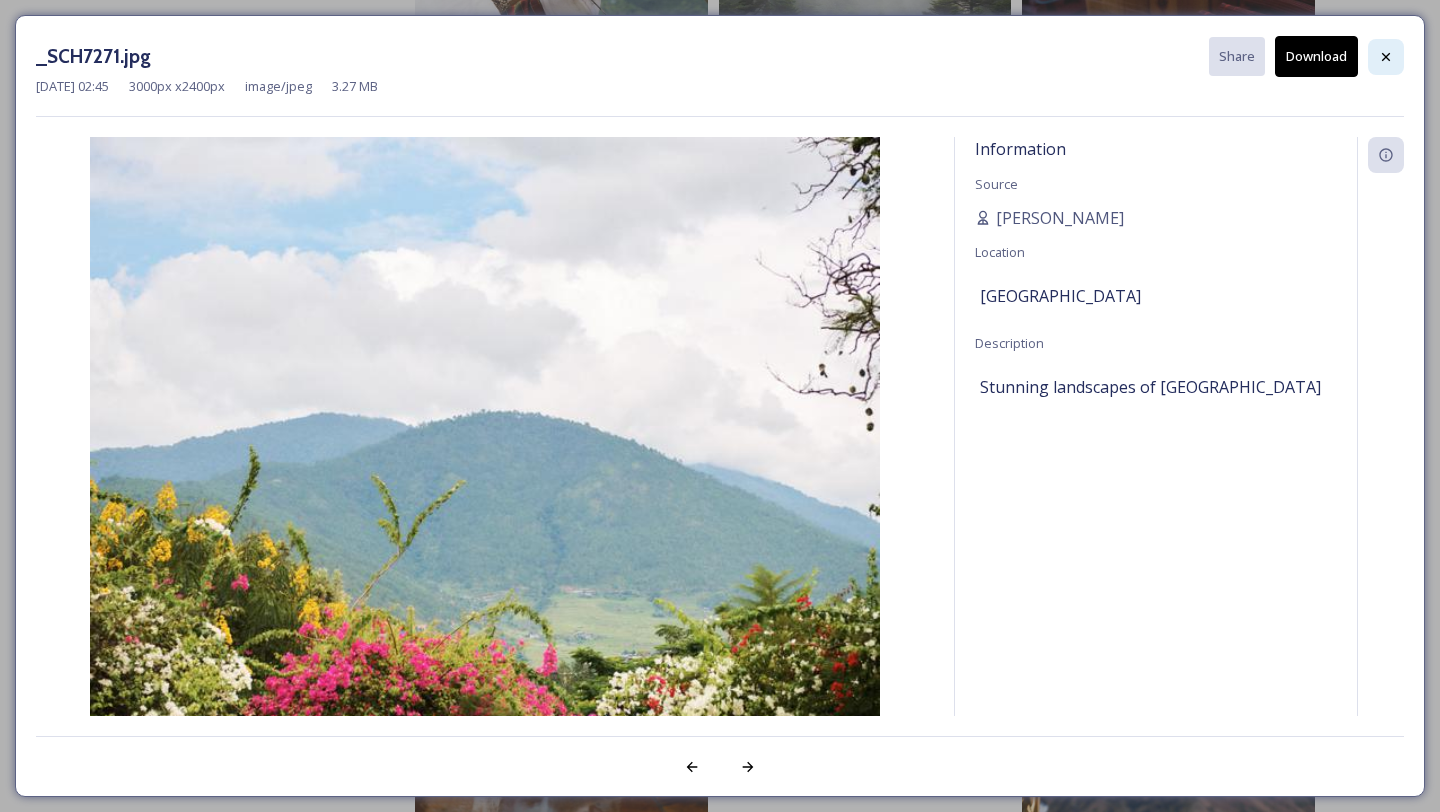 click at bounding box center [1386, 57] 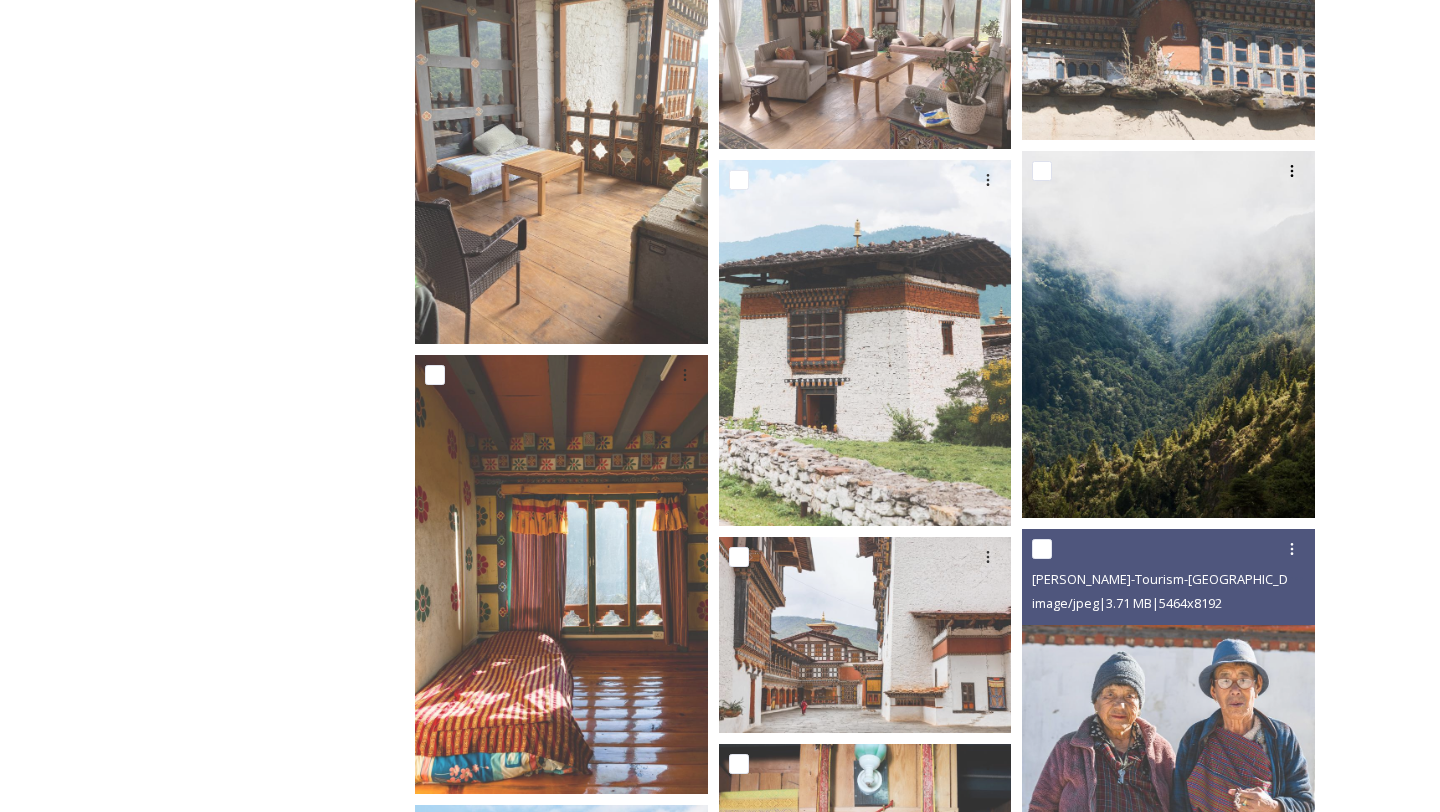 scroll, scrollTop: 24466, scrollLeft: 0, axis: vertical 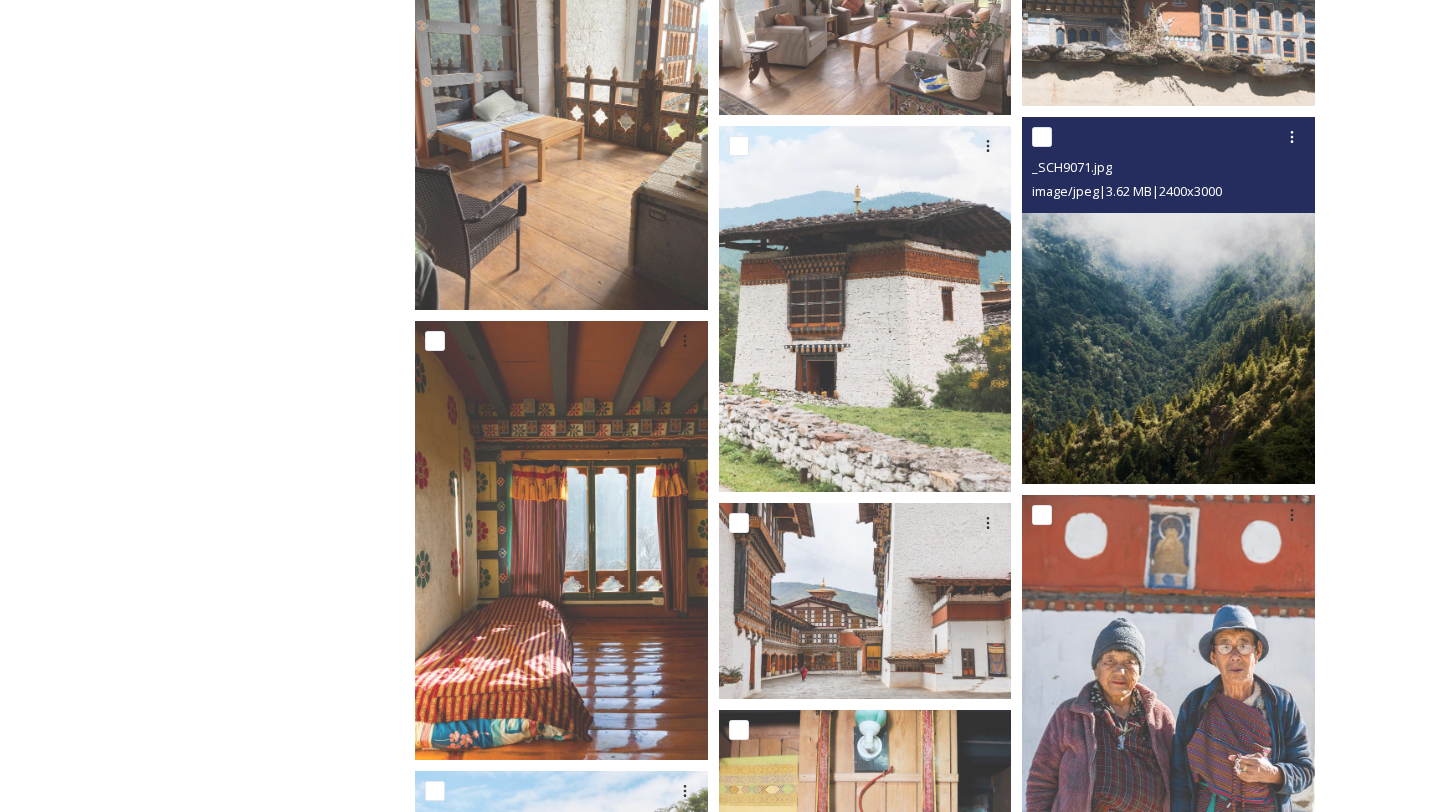 click at bounding box center (1168, 300) 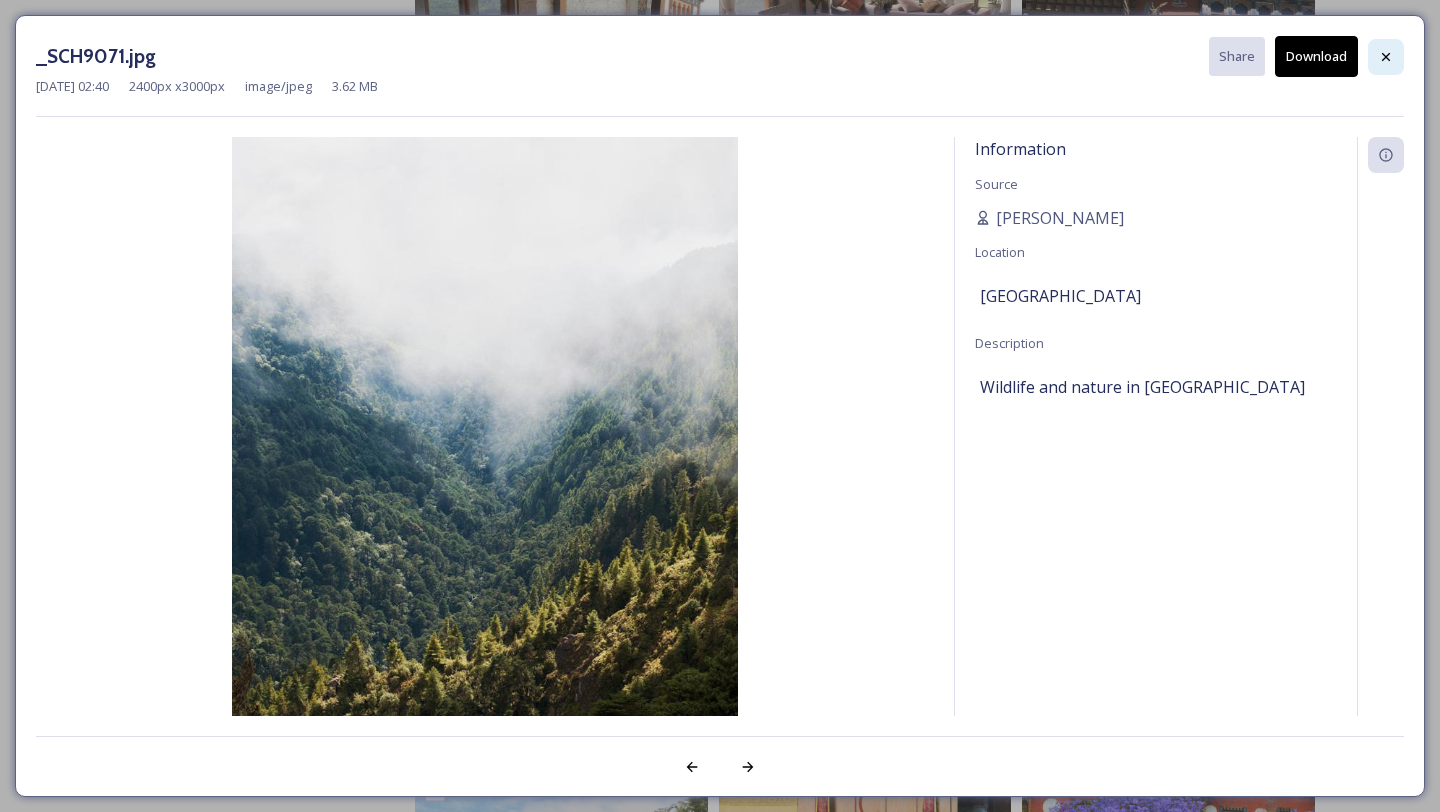 click at bounding box center [1386, 57] 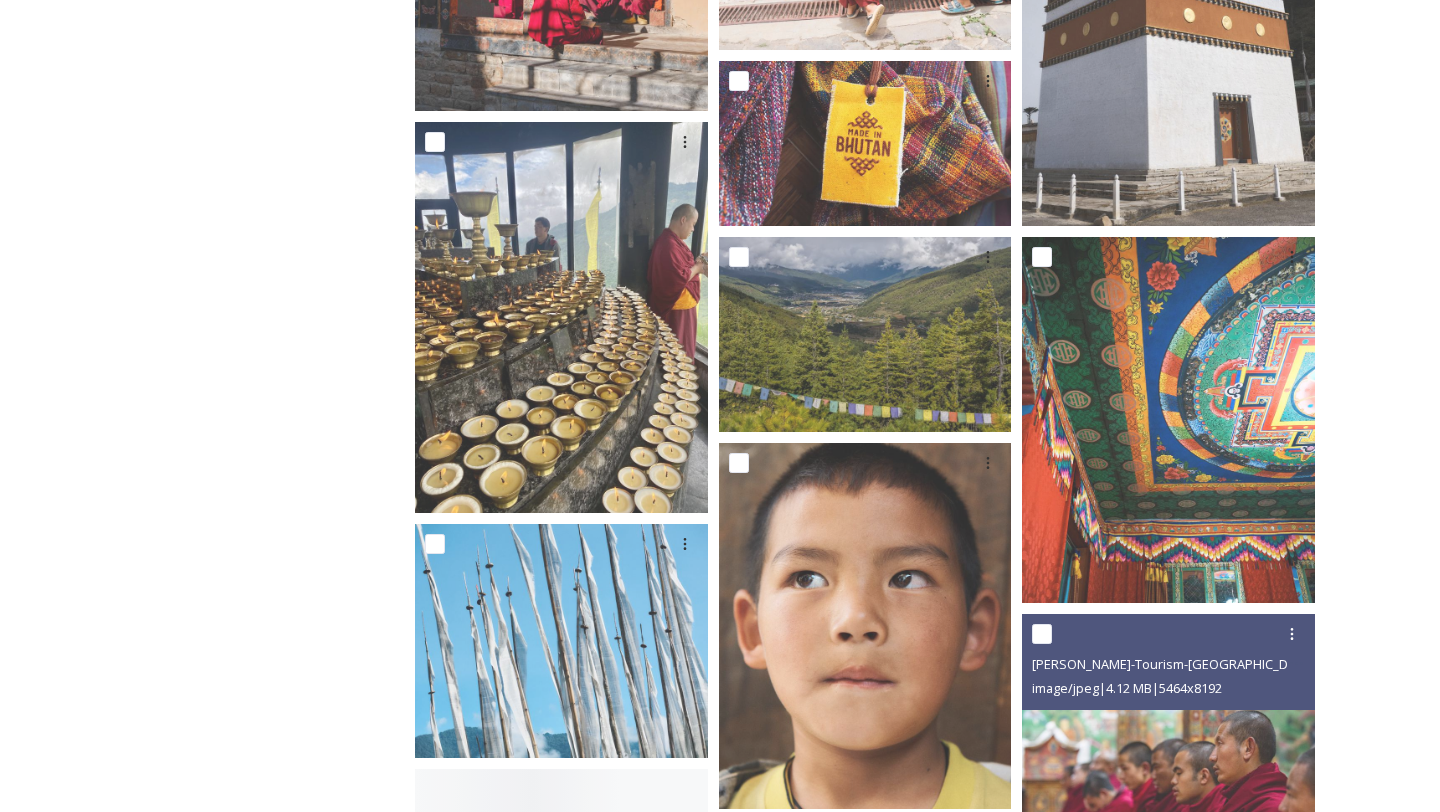 scroll, scrollTop: 28543, scrollLeft: 0, axis: vertical 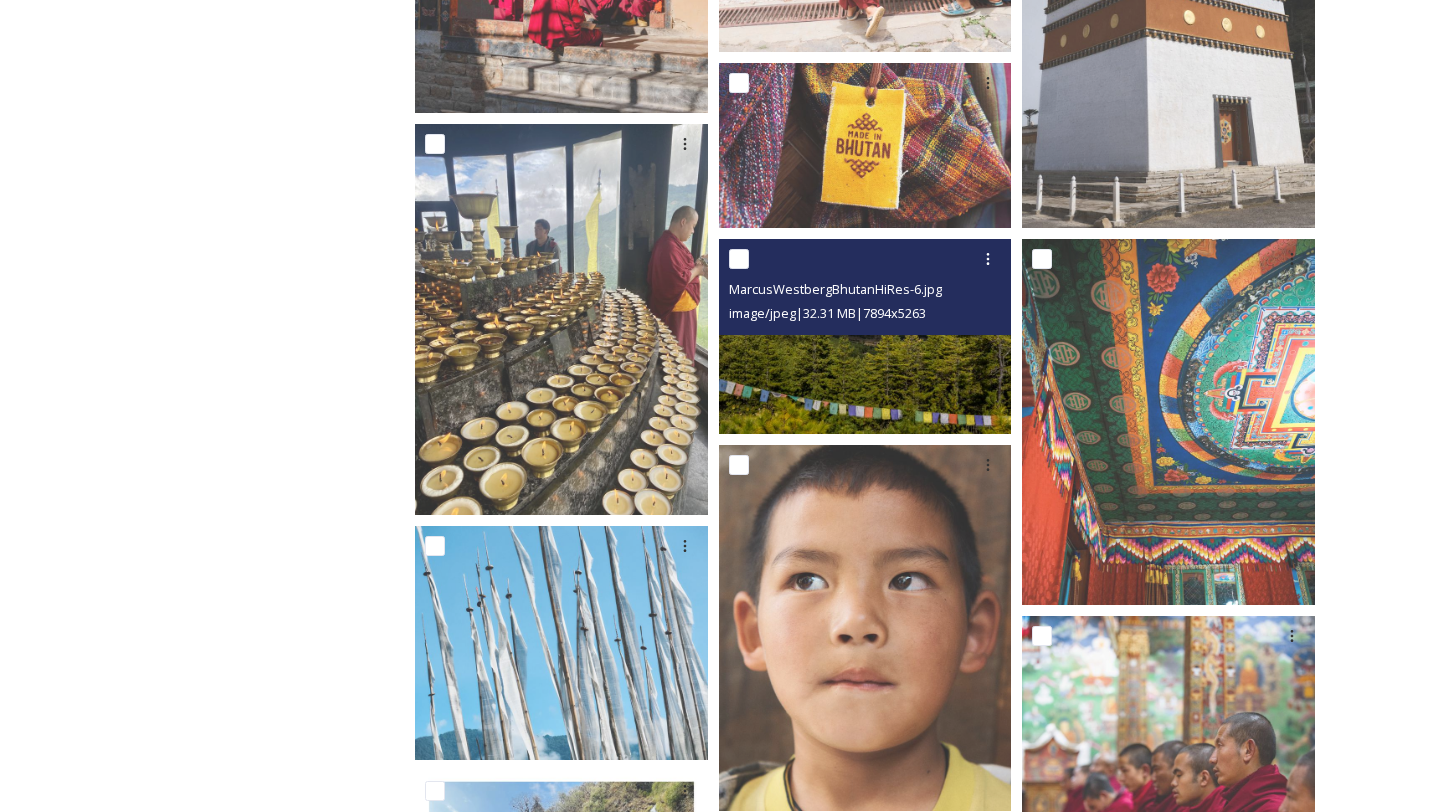 click at bounding box center (865, 336) 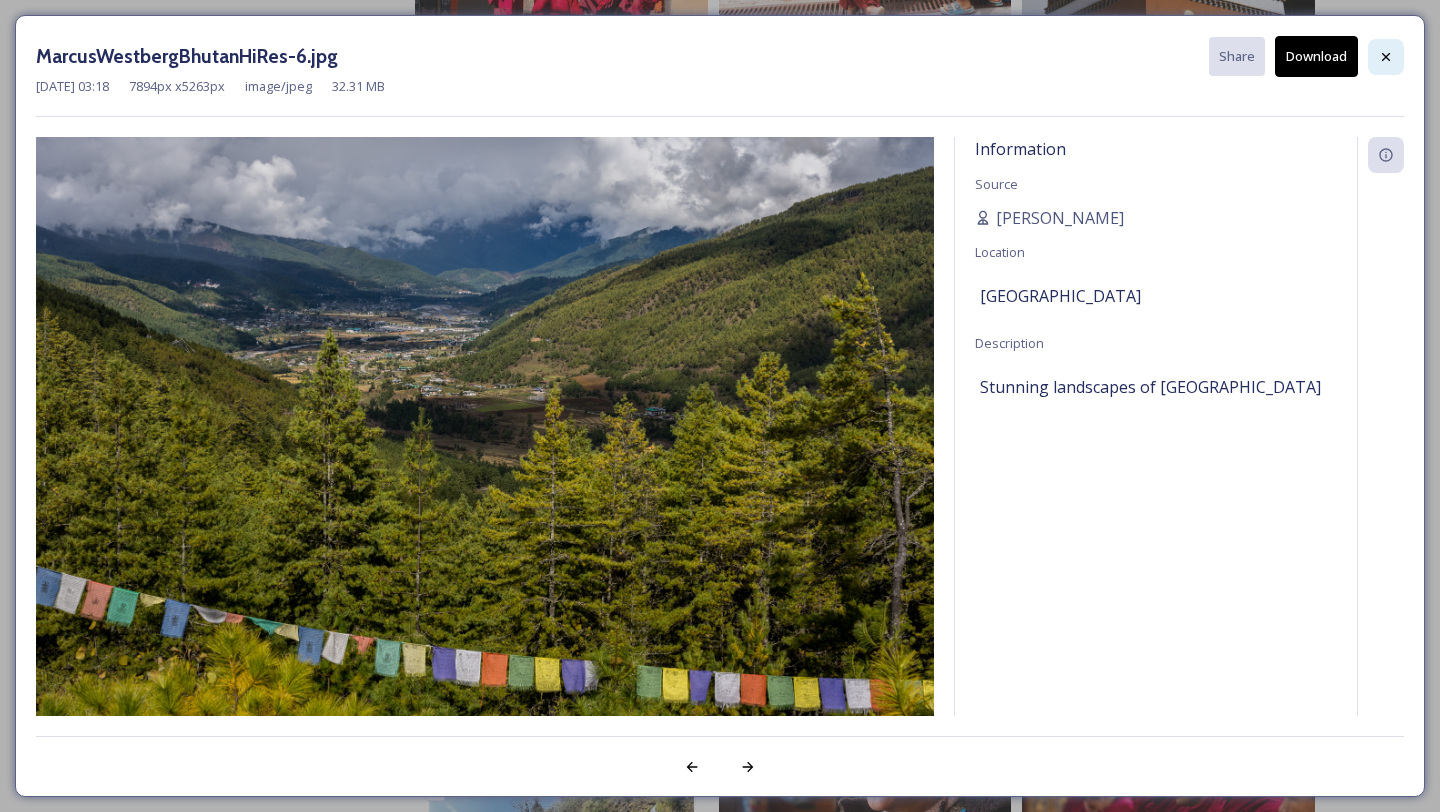 click at bounding box center [1386, 57] 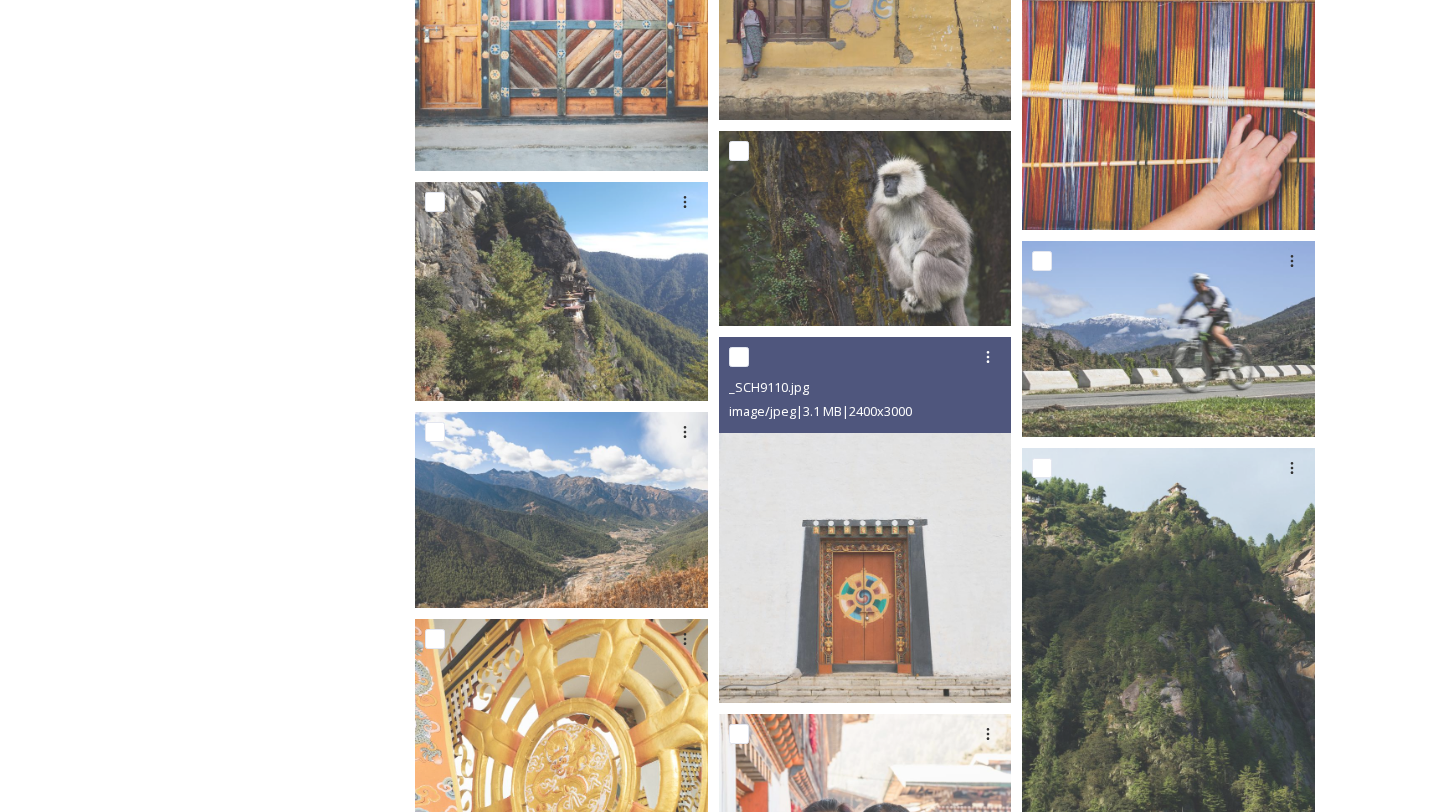 scroll, scrollTop: 16748, scrollLeft: 0, axis: vertical 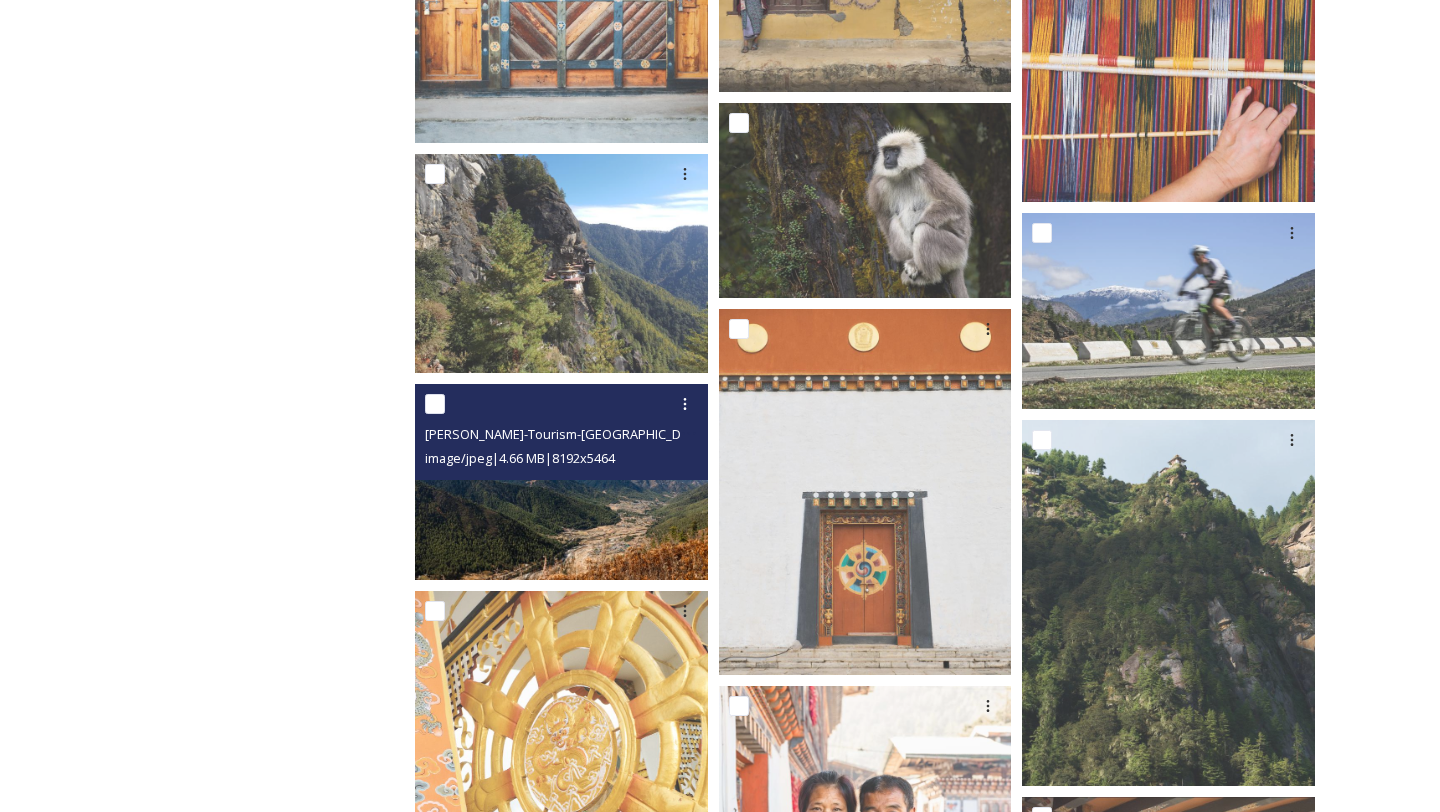 click at bounding box center (561, 481) 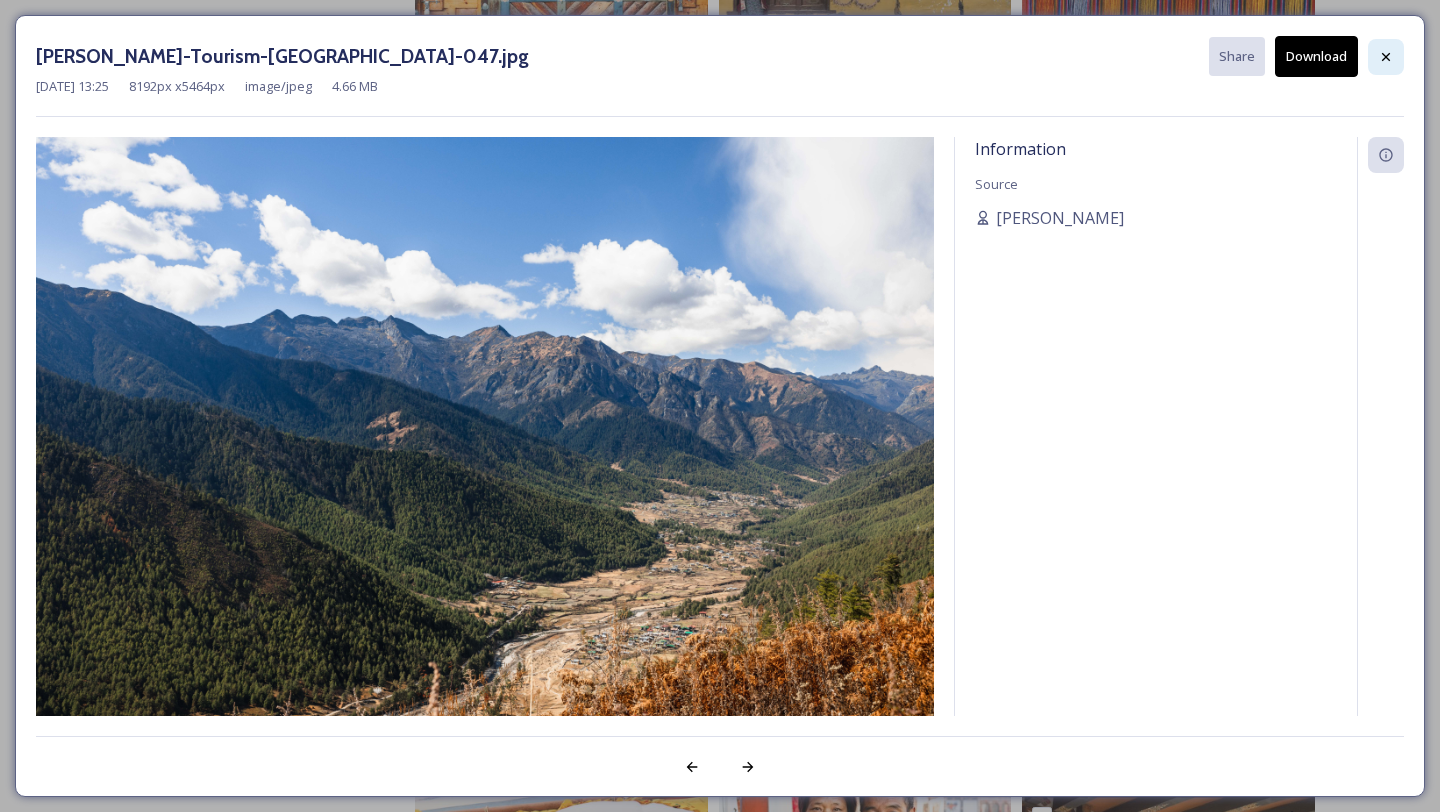 click 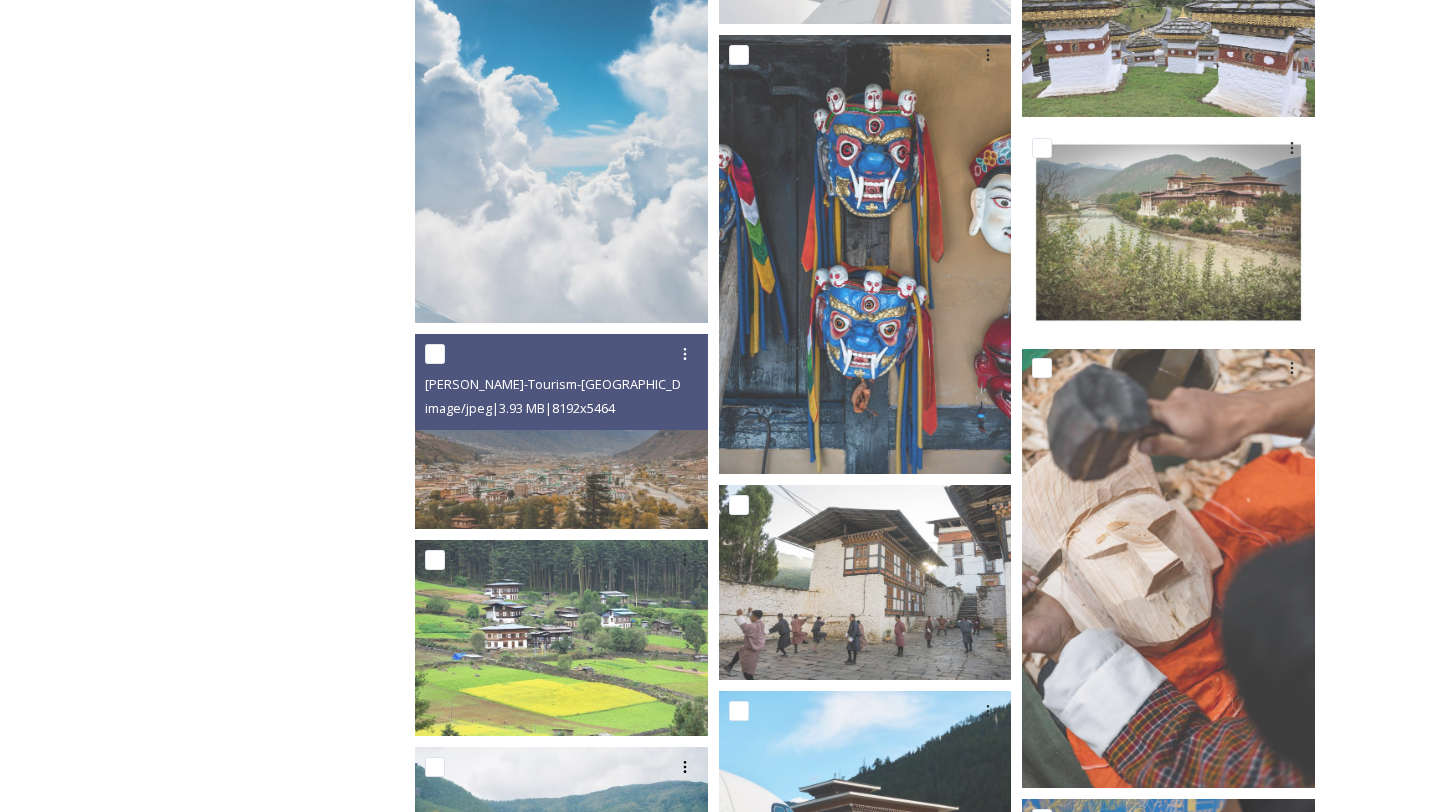 scroll, scrollTop: 6734, scrollLeft: 0, axis: vertical 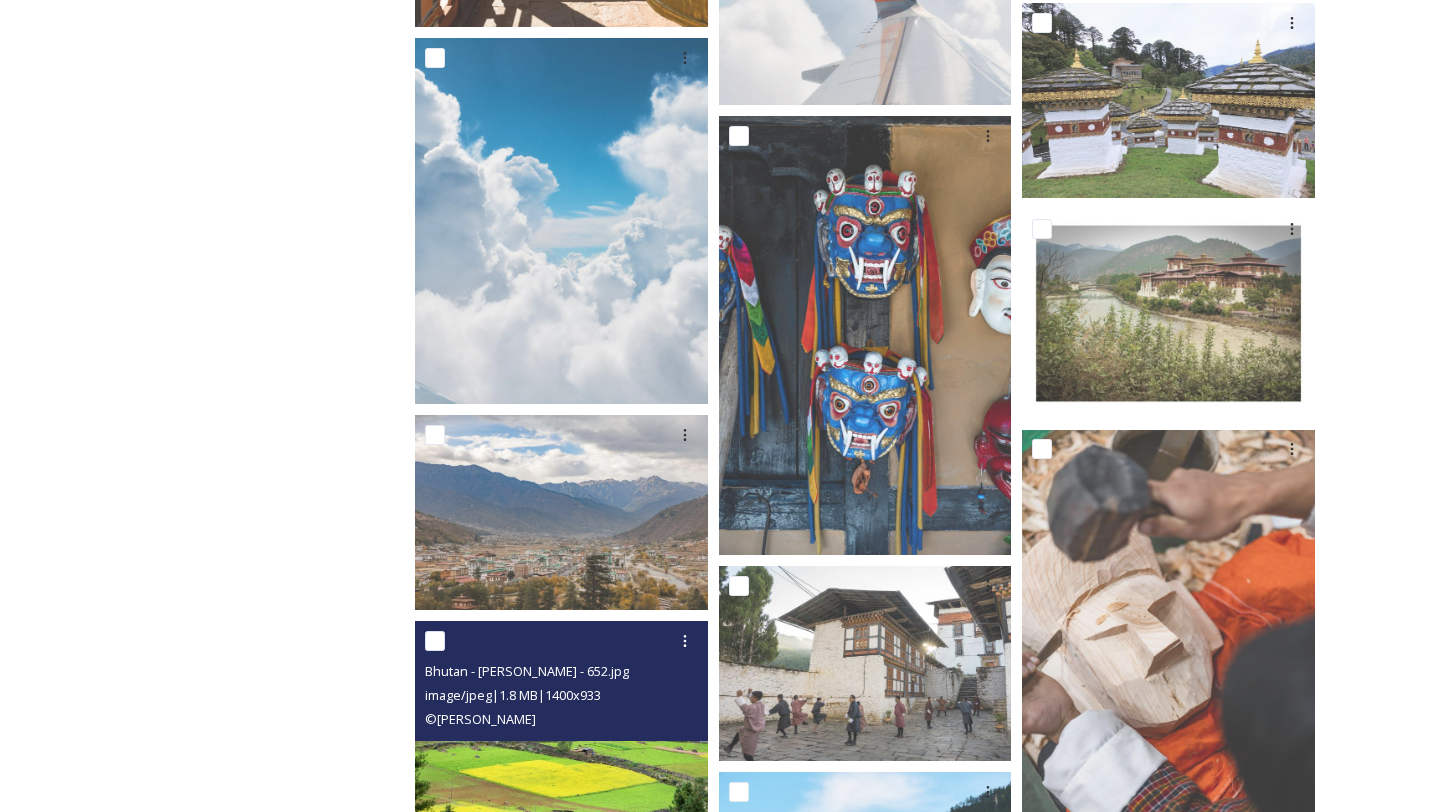 click at bounding box center [561, 718] 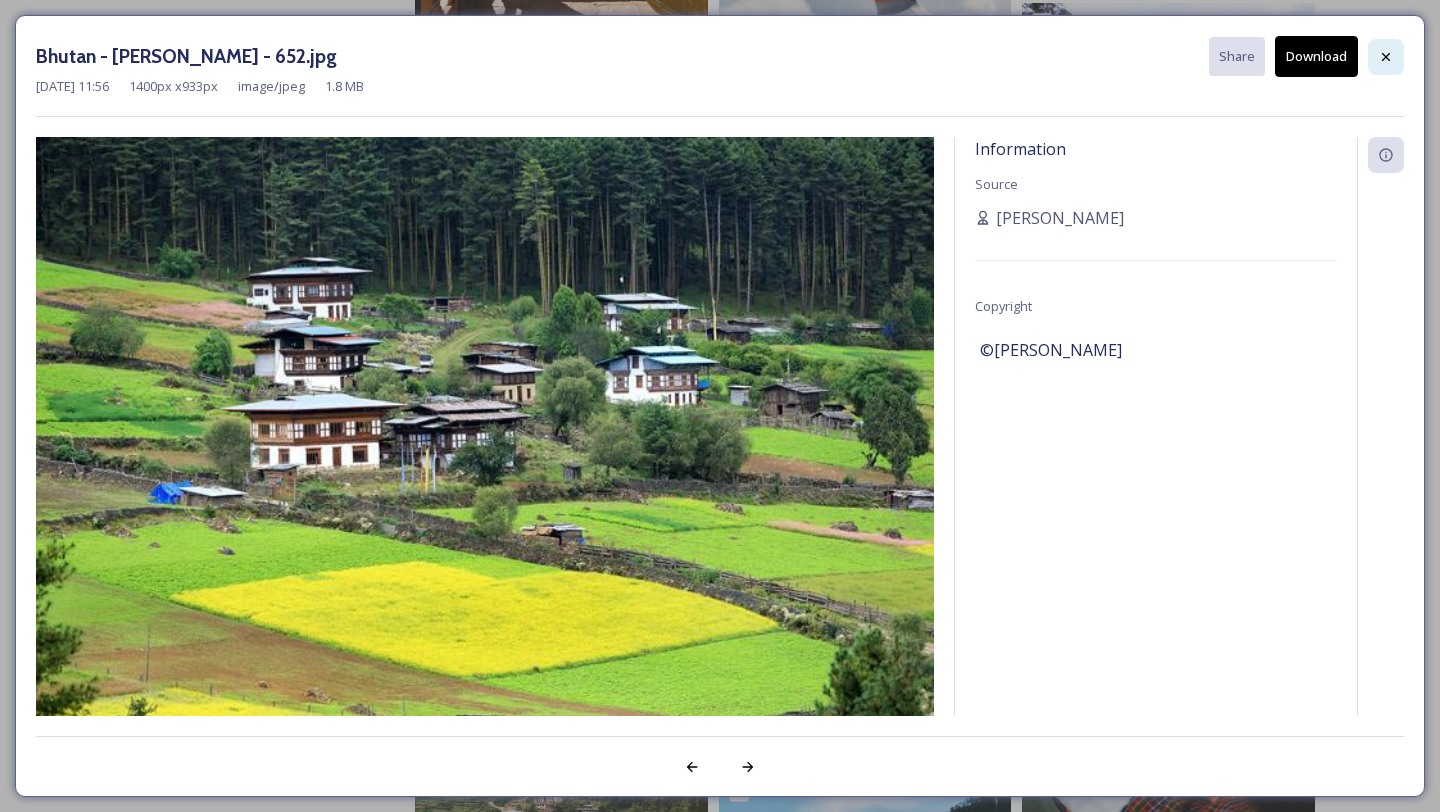click at bounding box center [1386, 57] 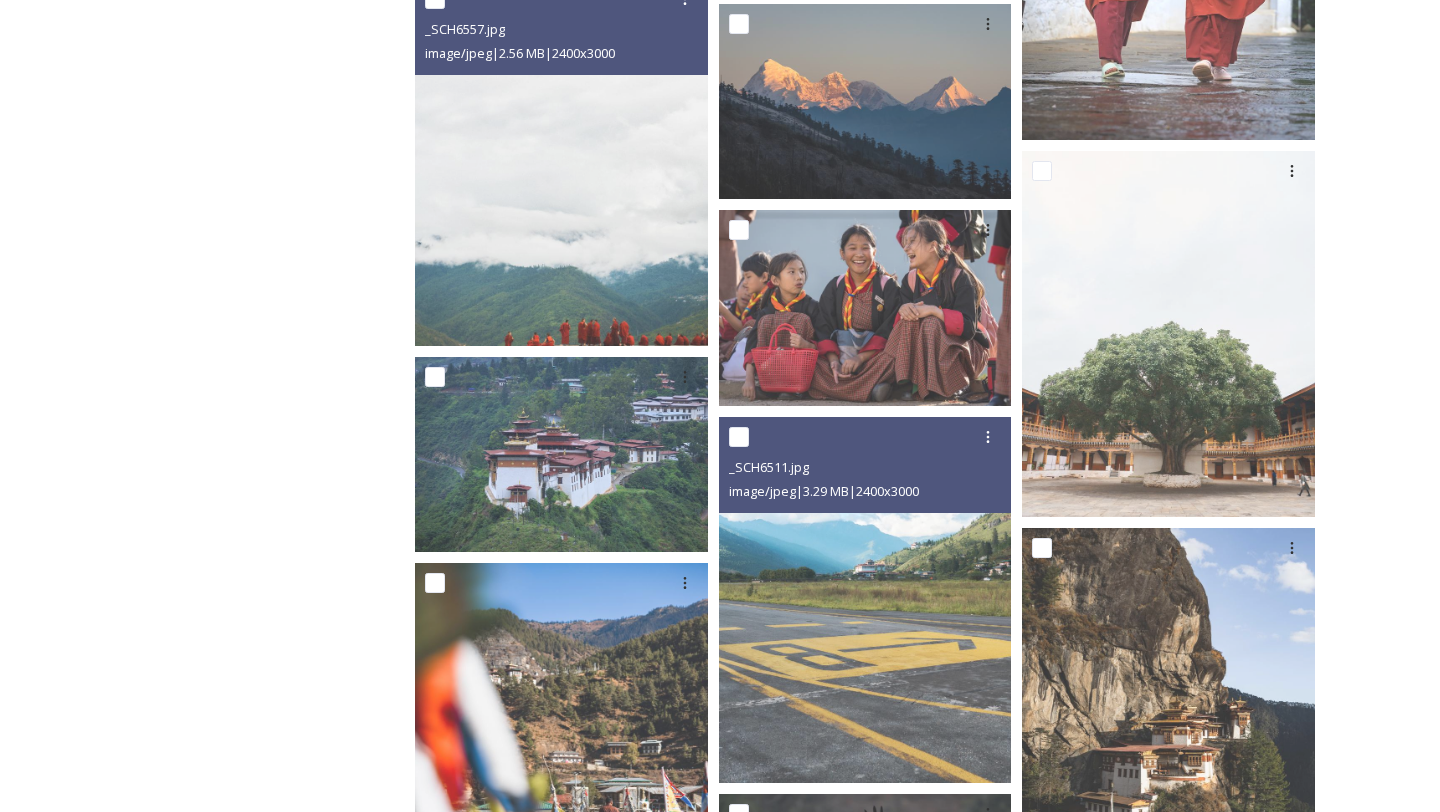scroll, scrollTop: 1802, scrollLeft: 0, axis: vertical 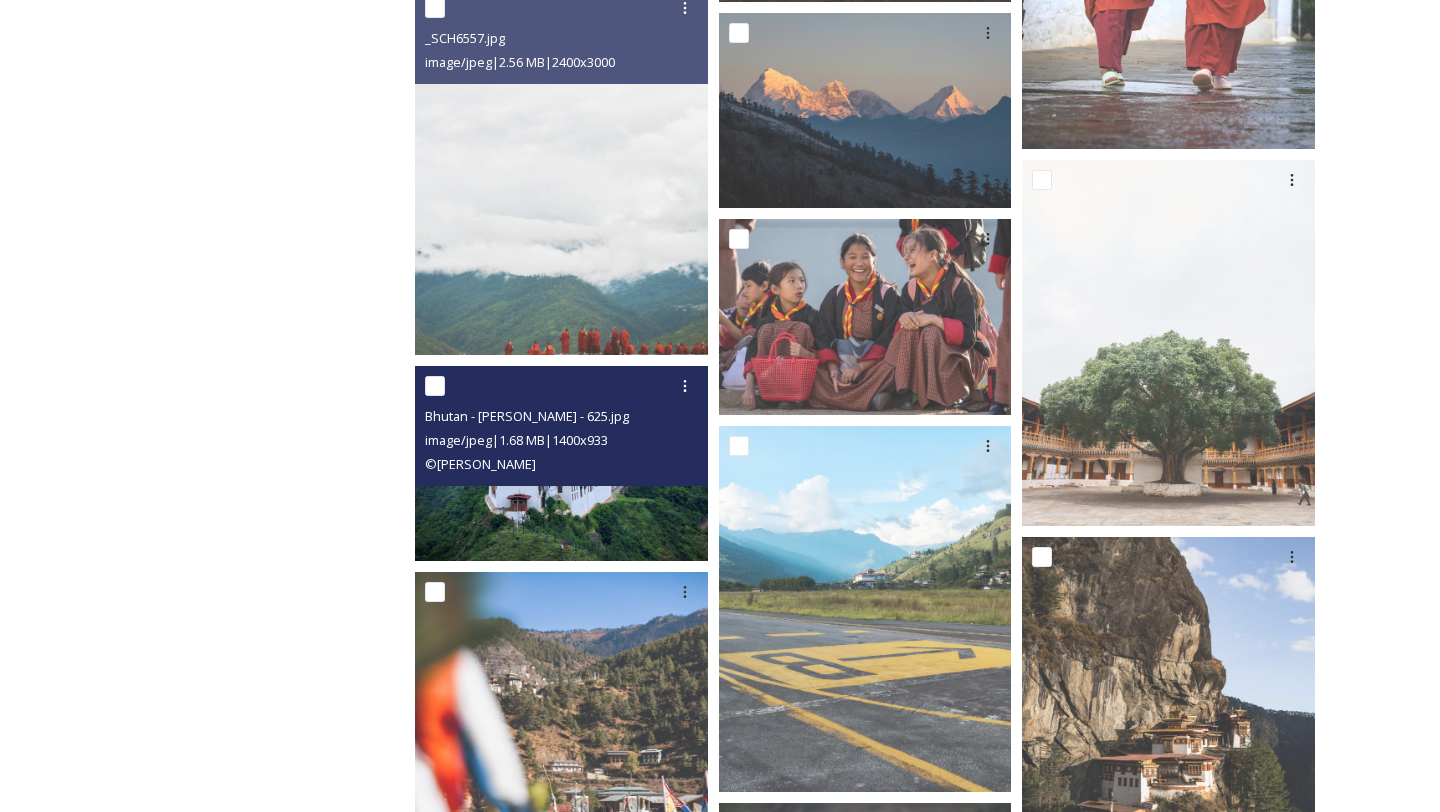 click at bounding box center [561, 463] 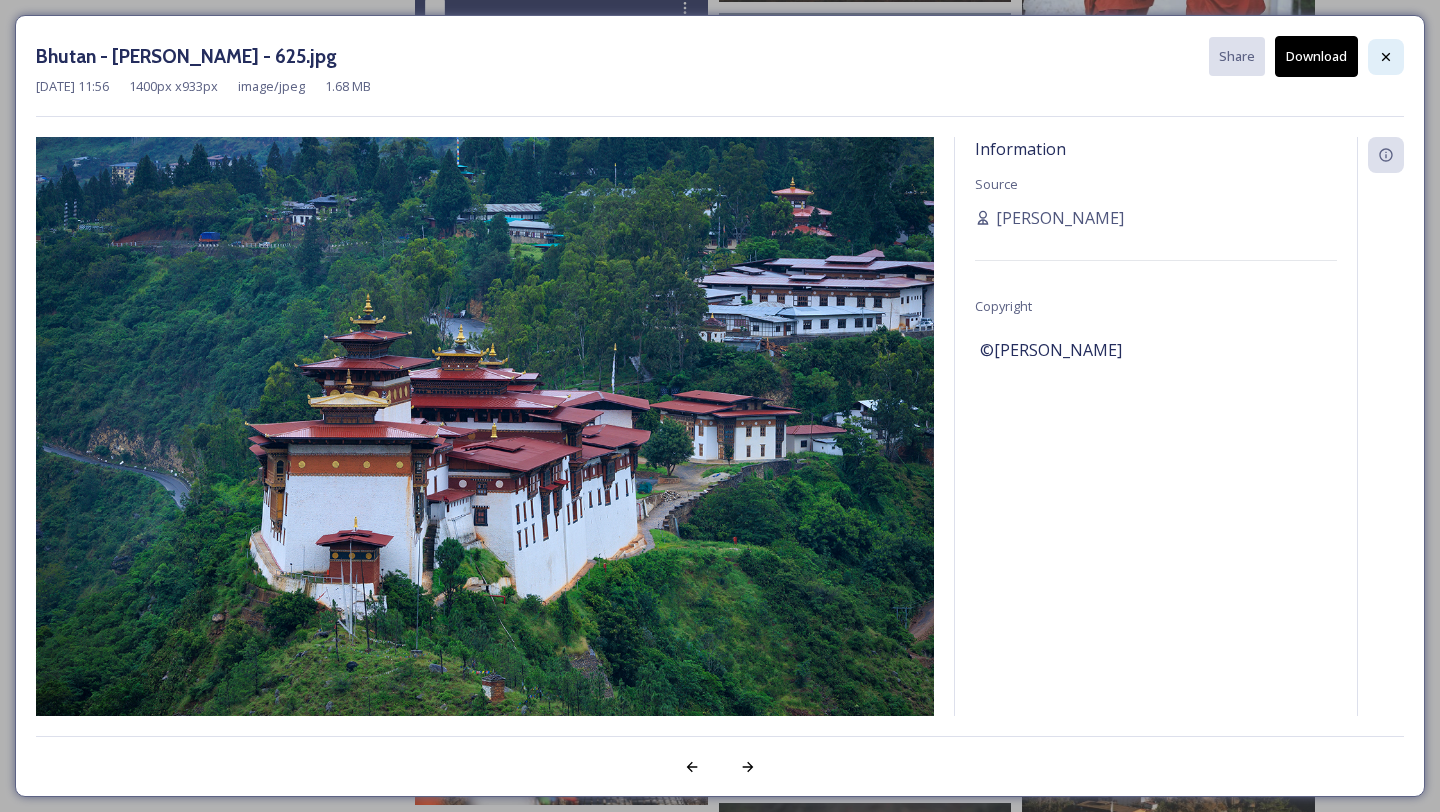 click at bounding box center [1386, 57] 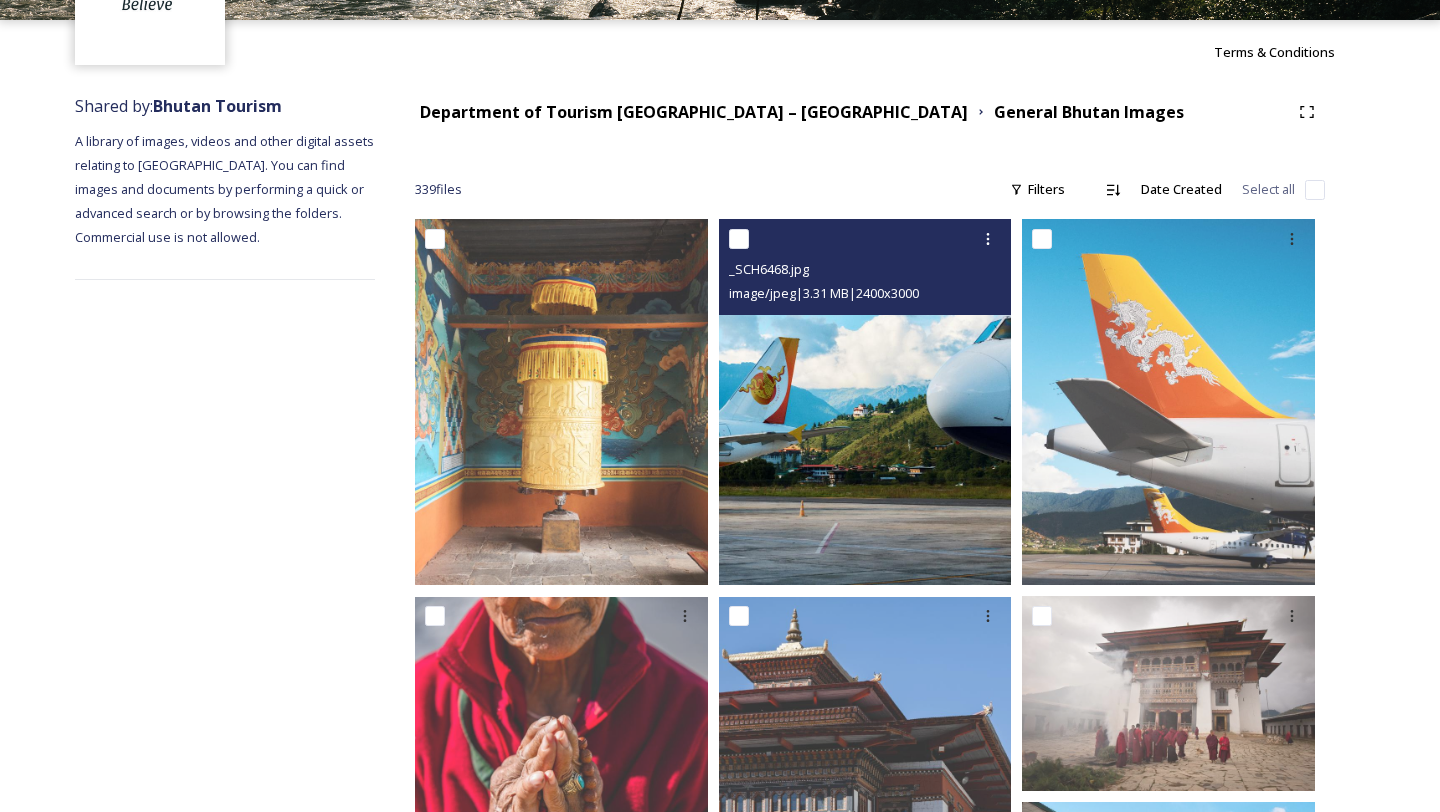 scroll, scrollTop: 0, scrollLeft: 0, axis: both 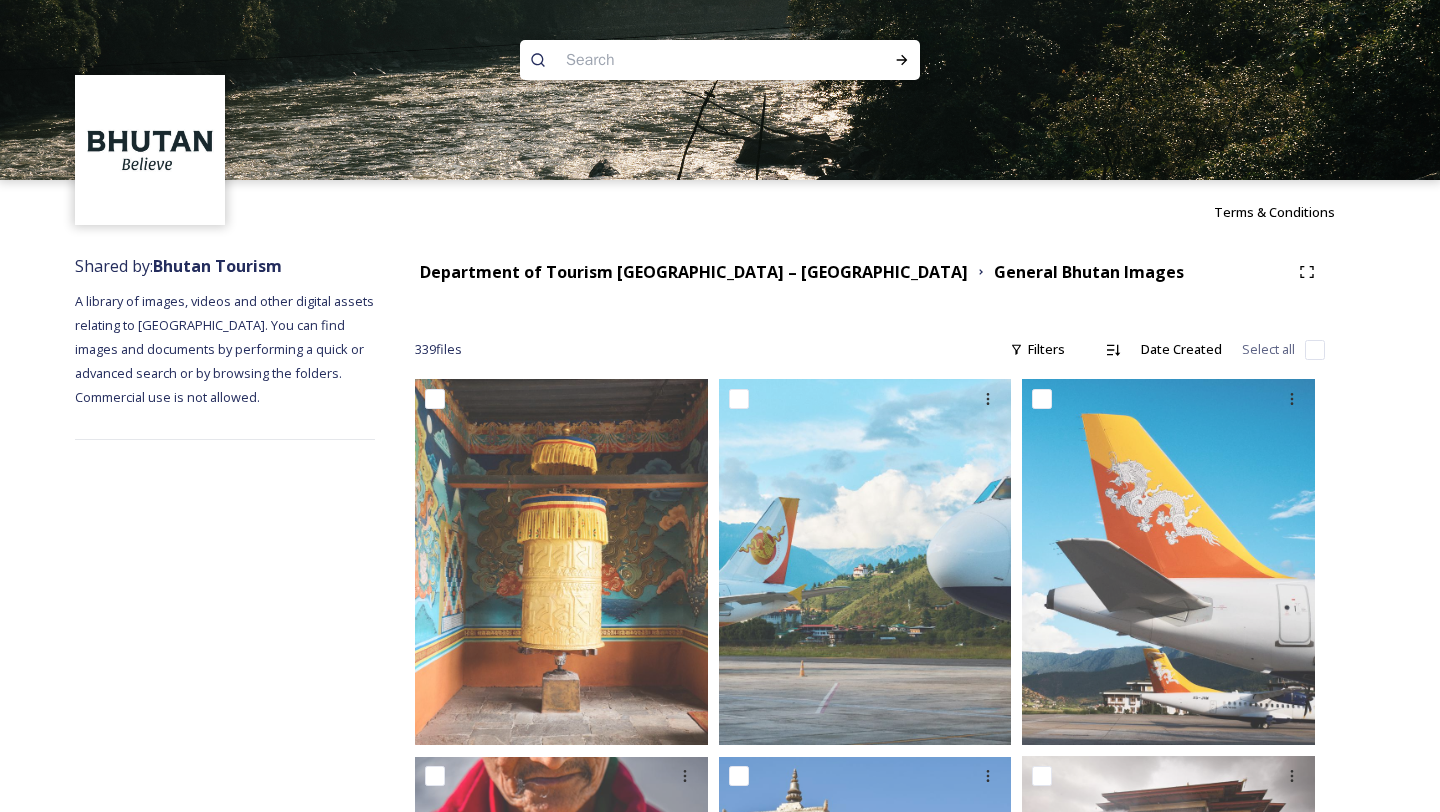 click at bounding box center (681, 60) 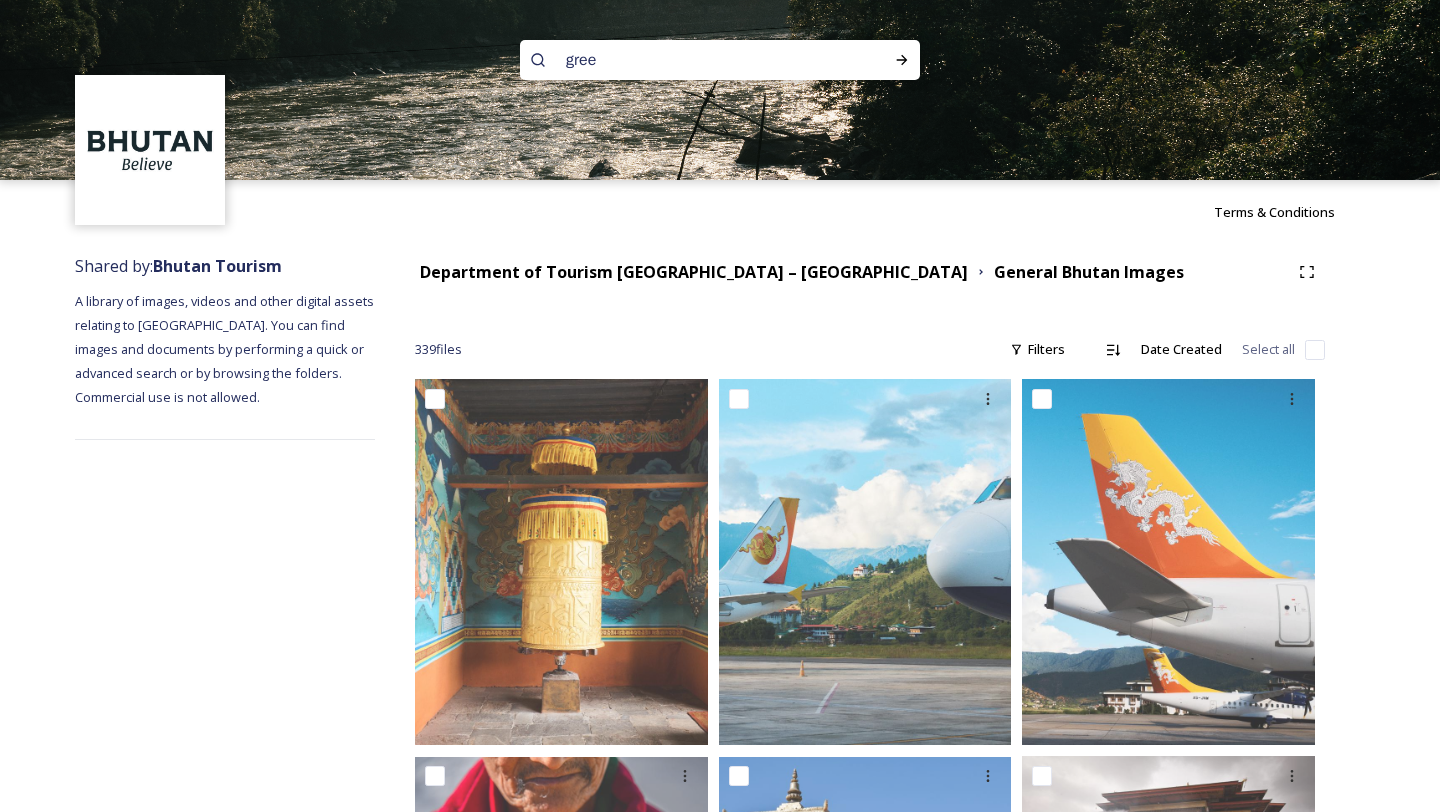 type on "green" 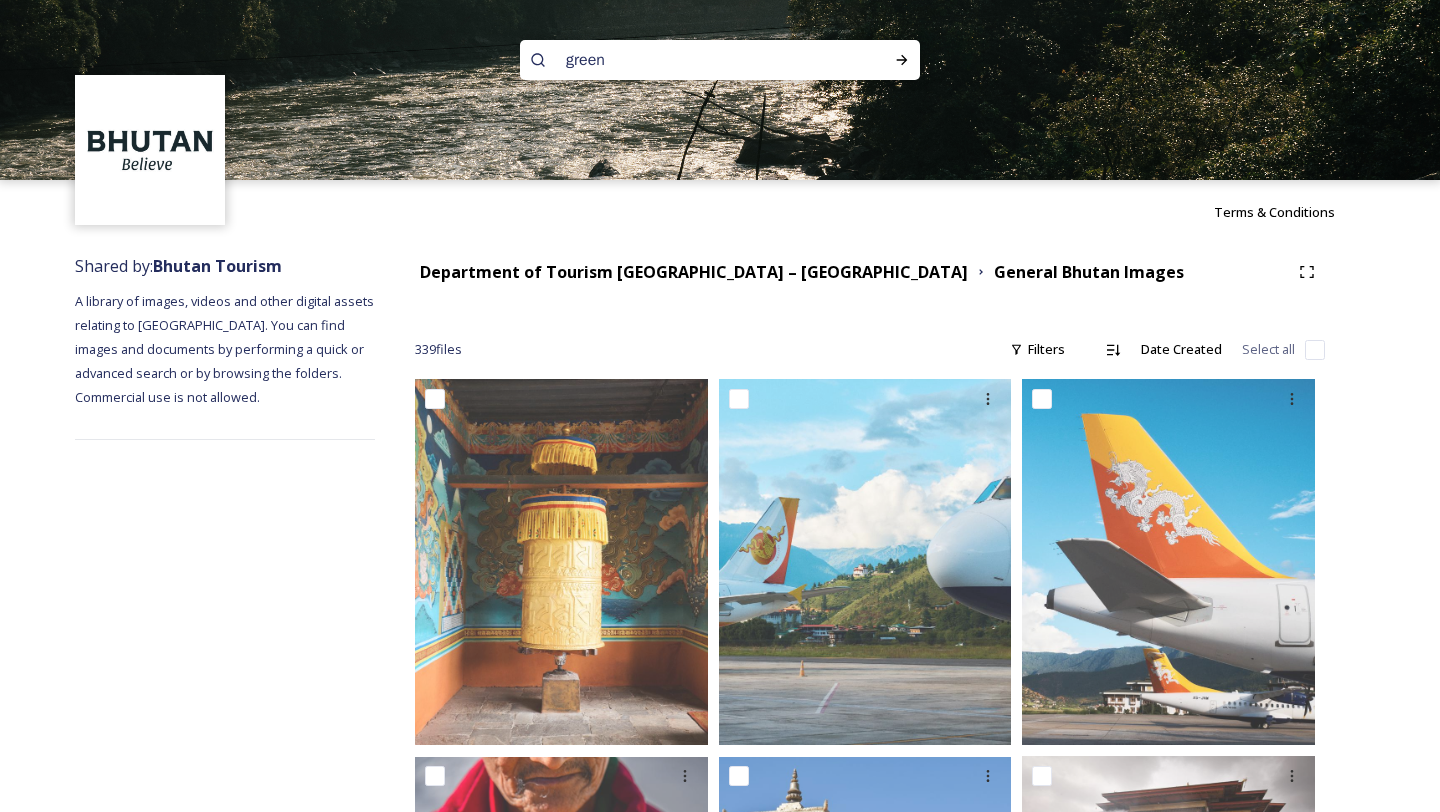 type 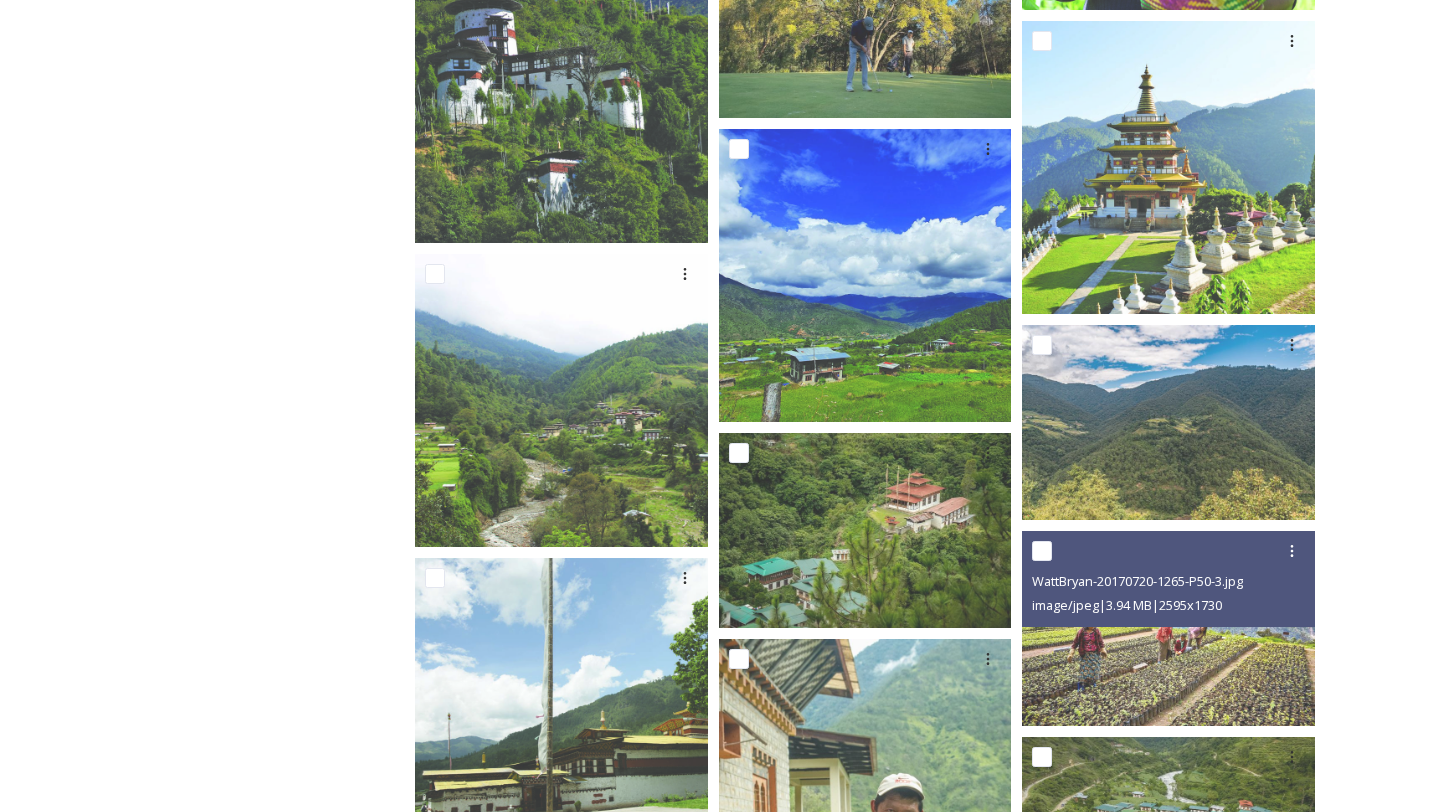 scroll, scrollTop: 2465, scrollLeft: 0, axis: vertical 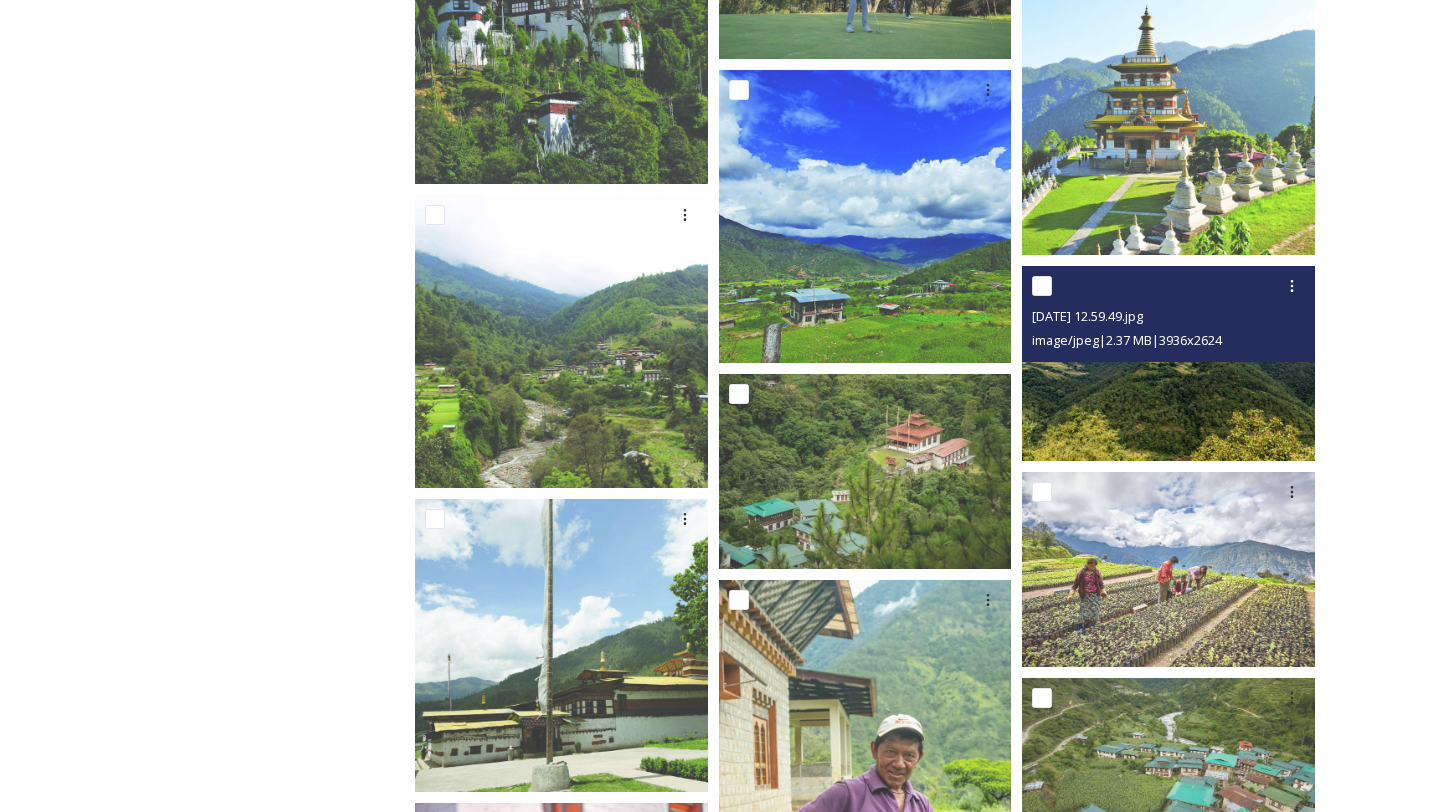 click at bounding box center [1168, 363] 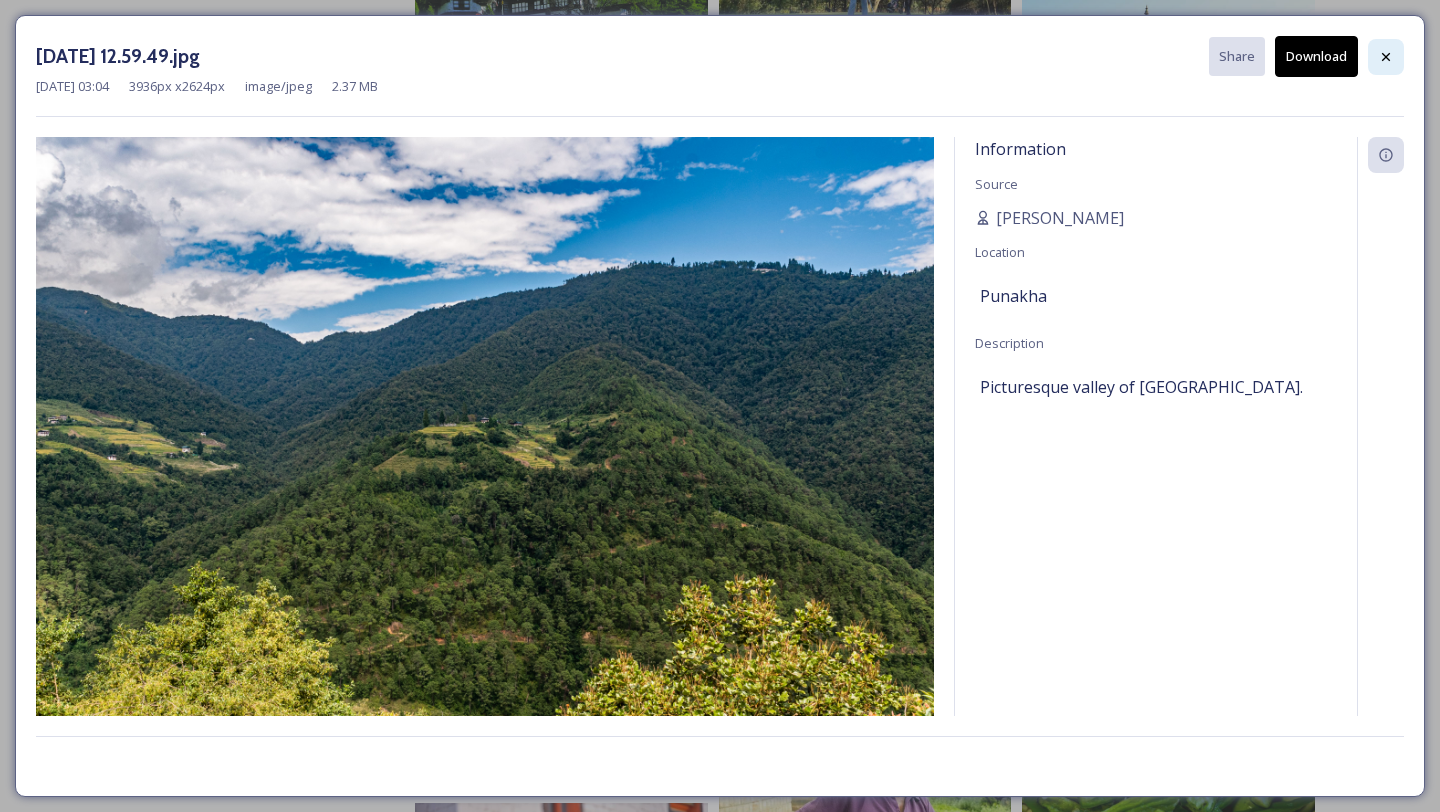 click 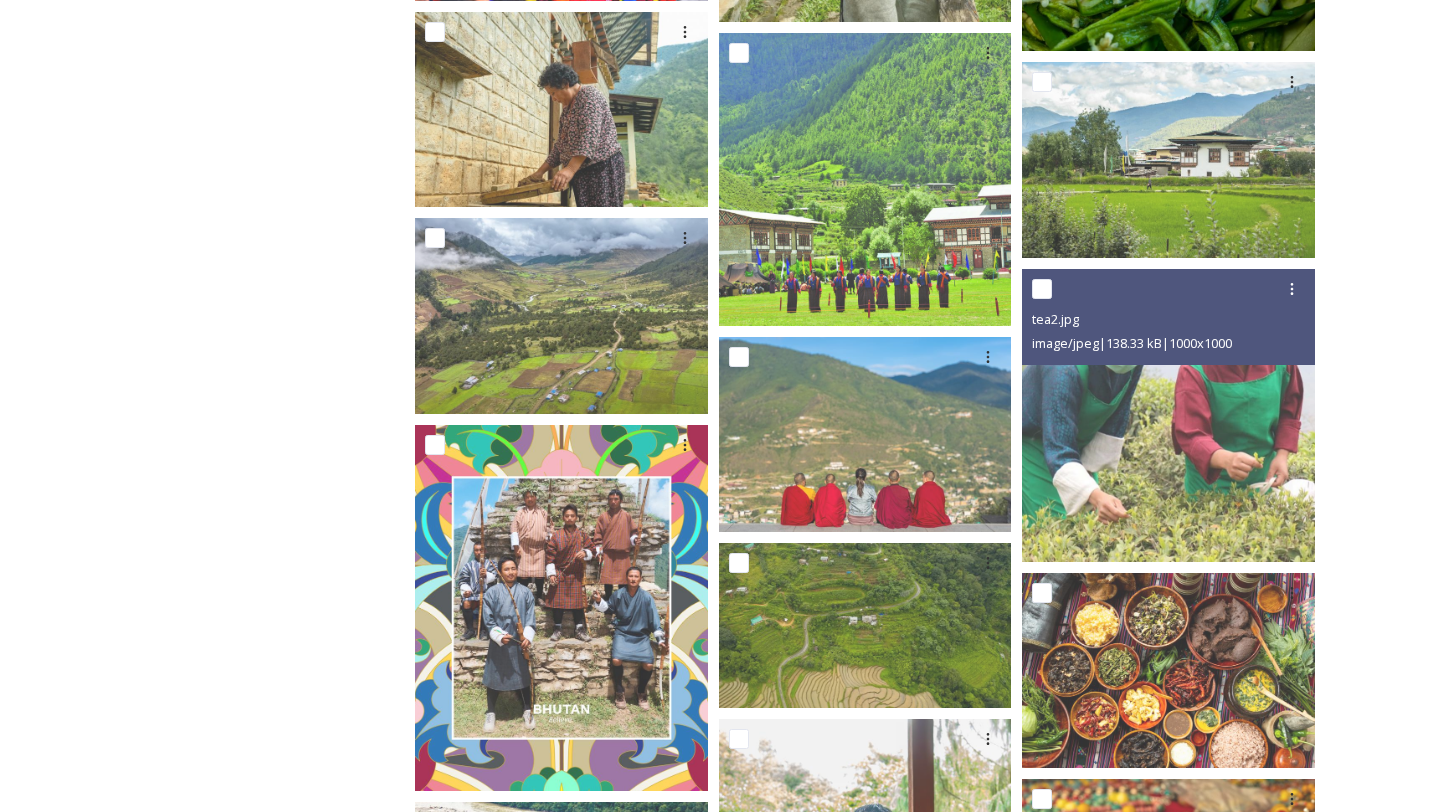 scroll, scrollTop: 3465, scrollLeft: 0, axis: vertical 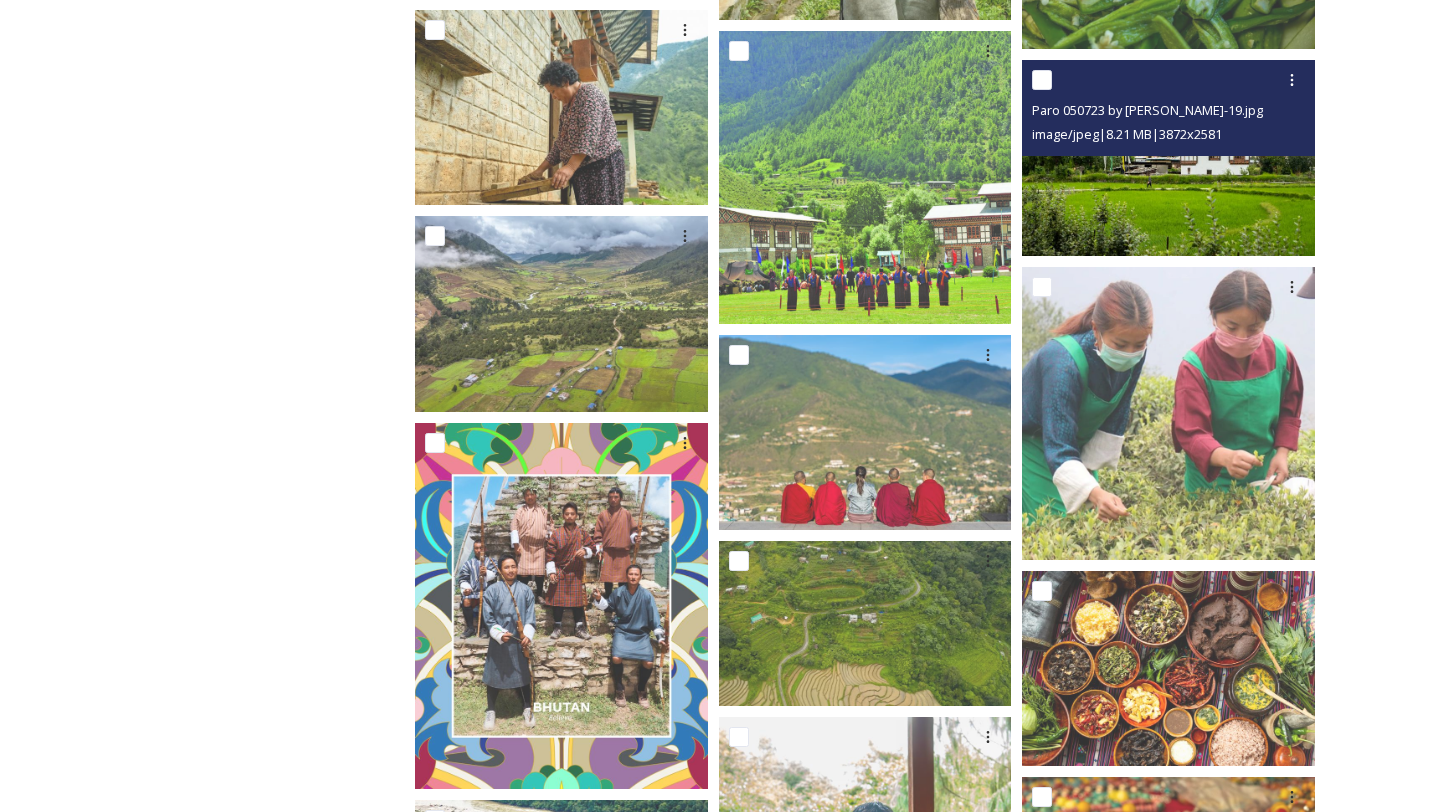 click at bounding box center (1168, 157) 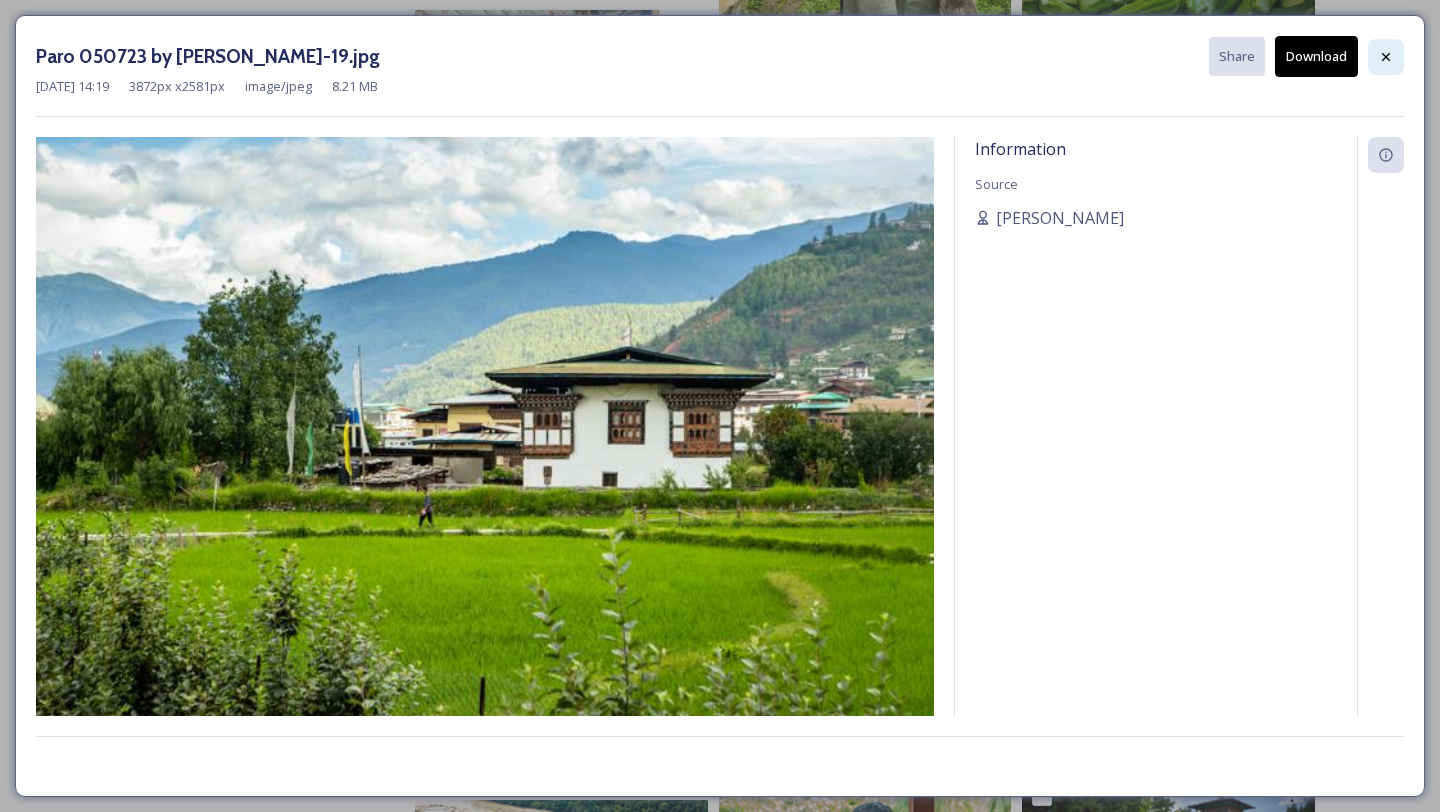 click 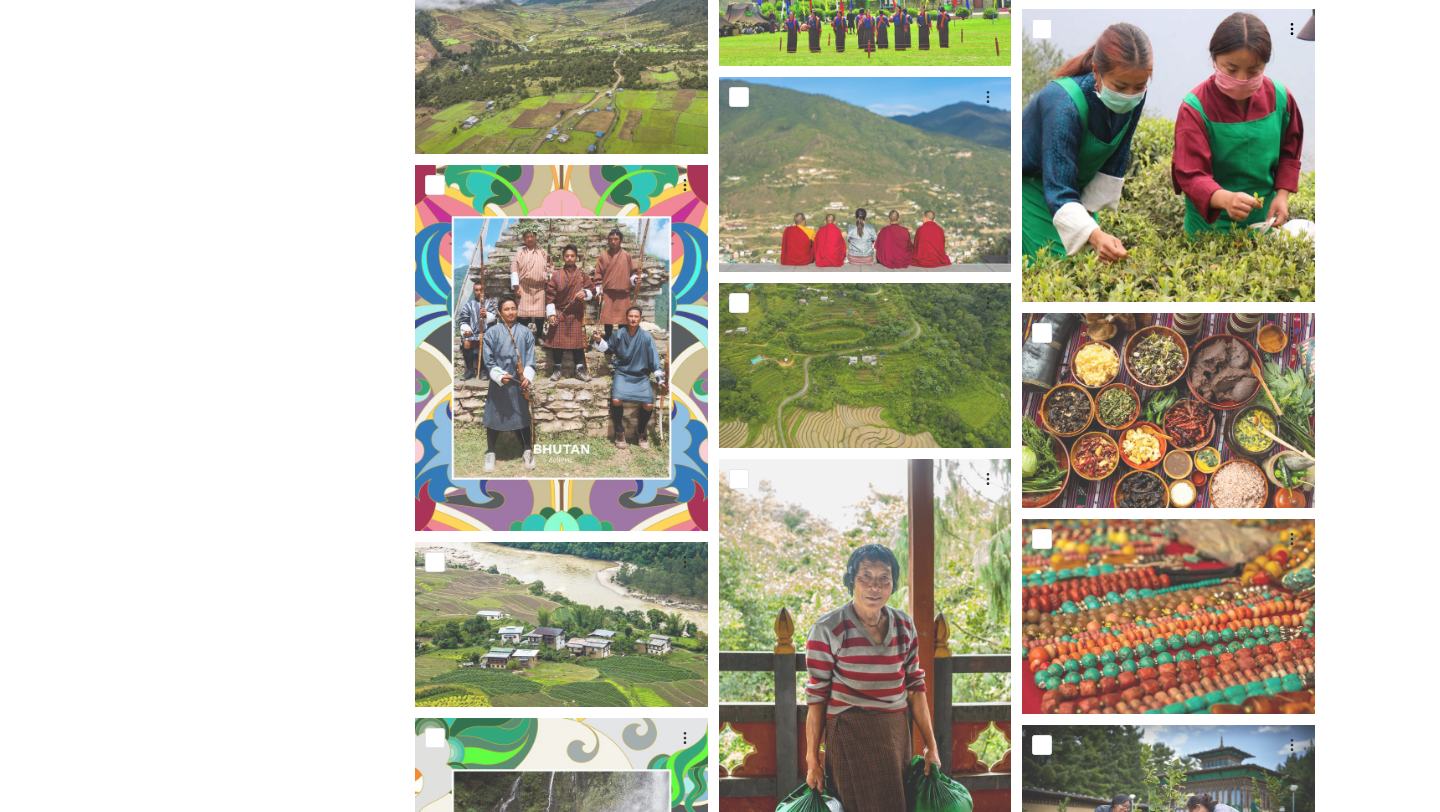 scroll, scrollTop: 3724, scrollLeft: 0, axis: vertical 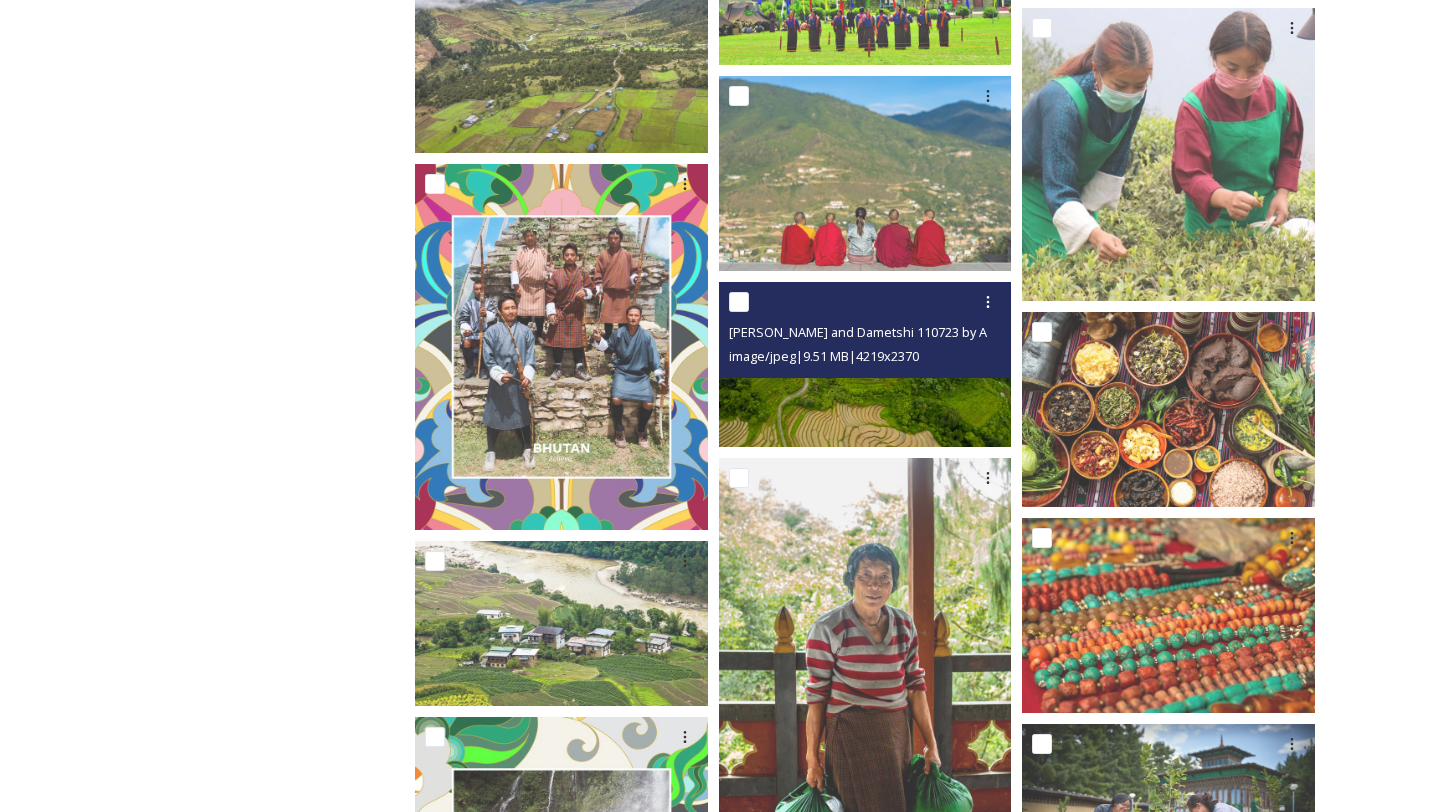 click at bounding box center (865, 364) 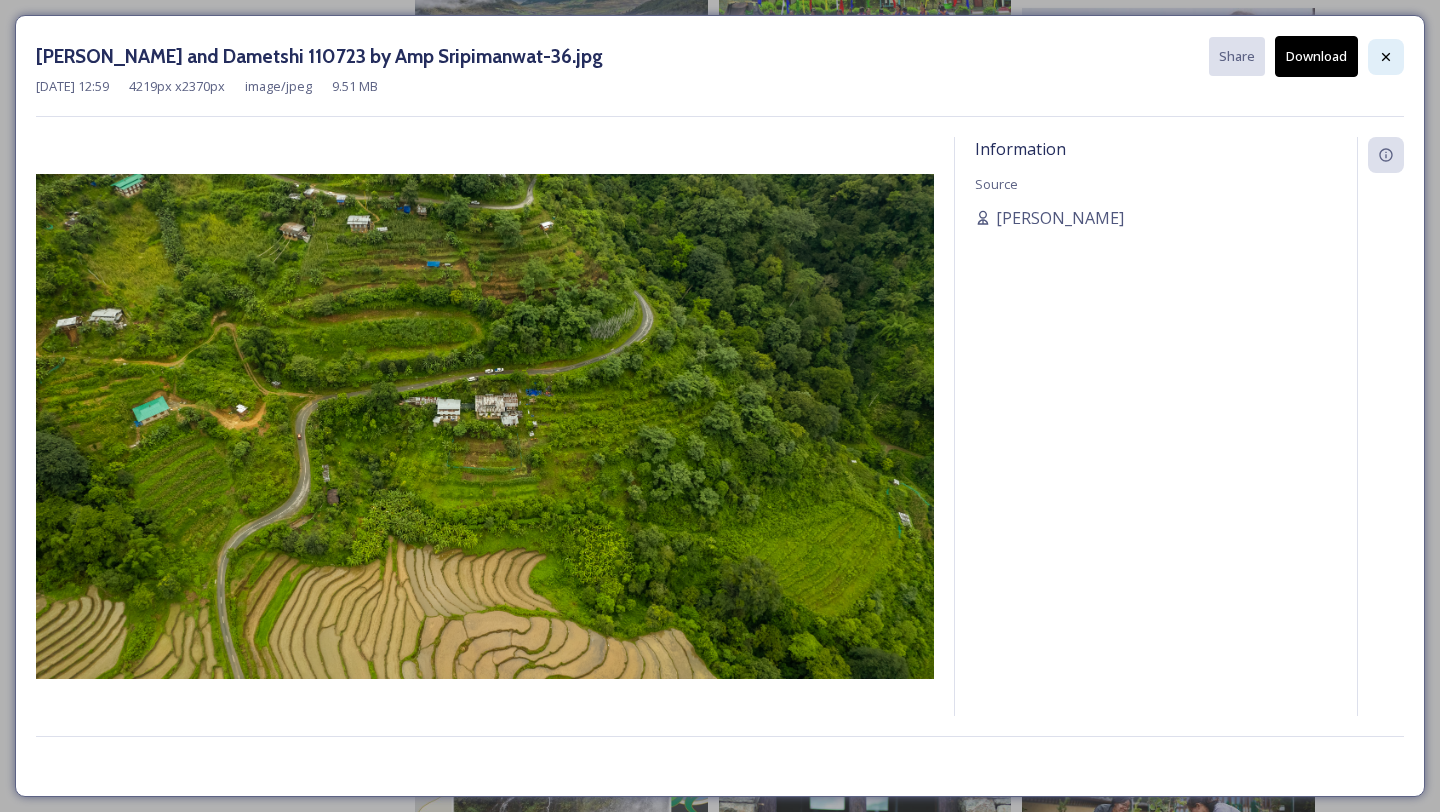 click 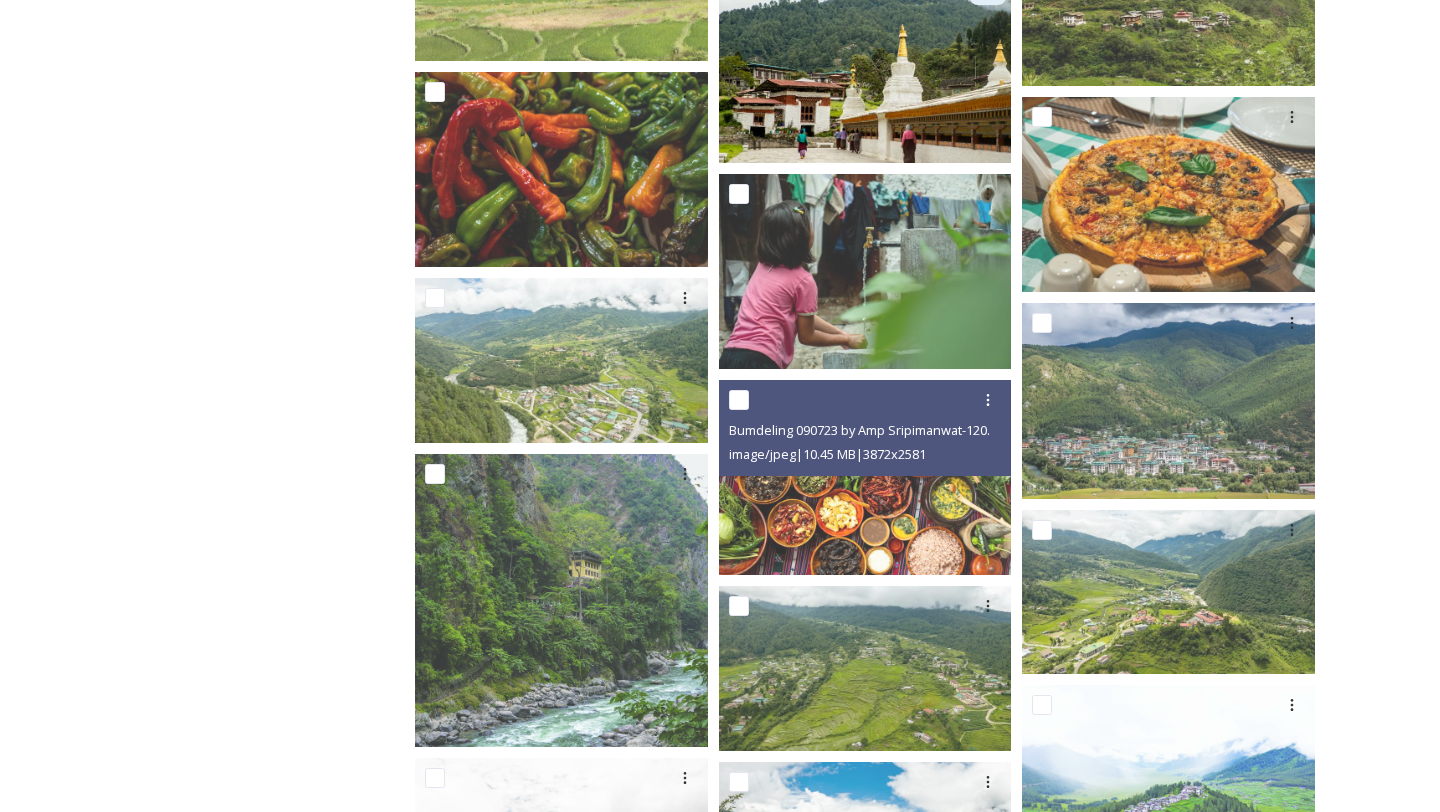 scroll, scrollTop: 7441, scrollLeft: 0, axis: vertical 